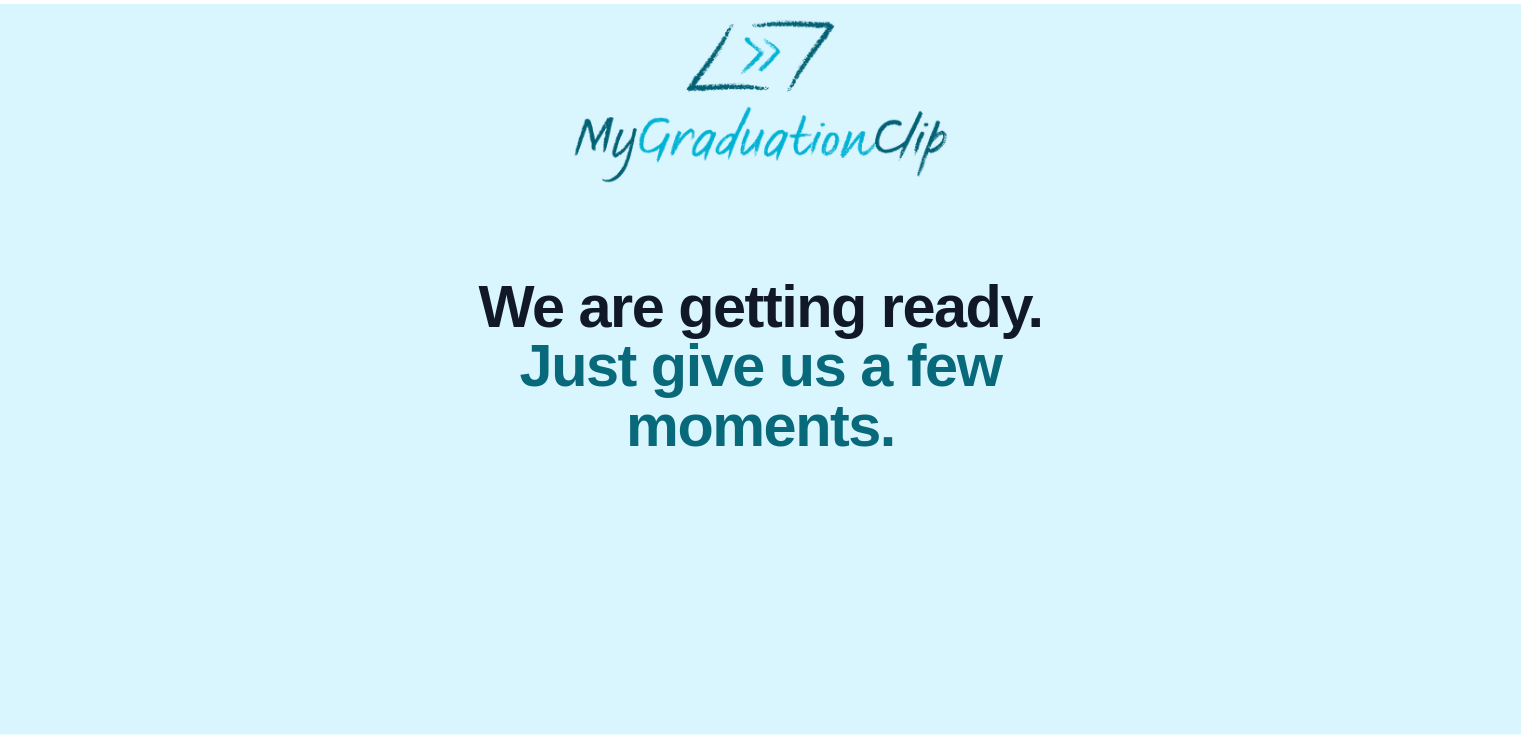 scroll, scrollTop: 0, scrollLeft: 0, axis: both 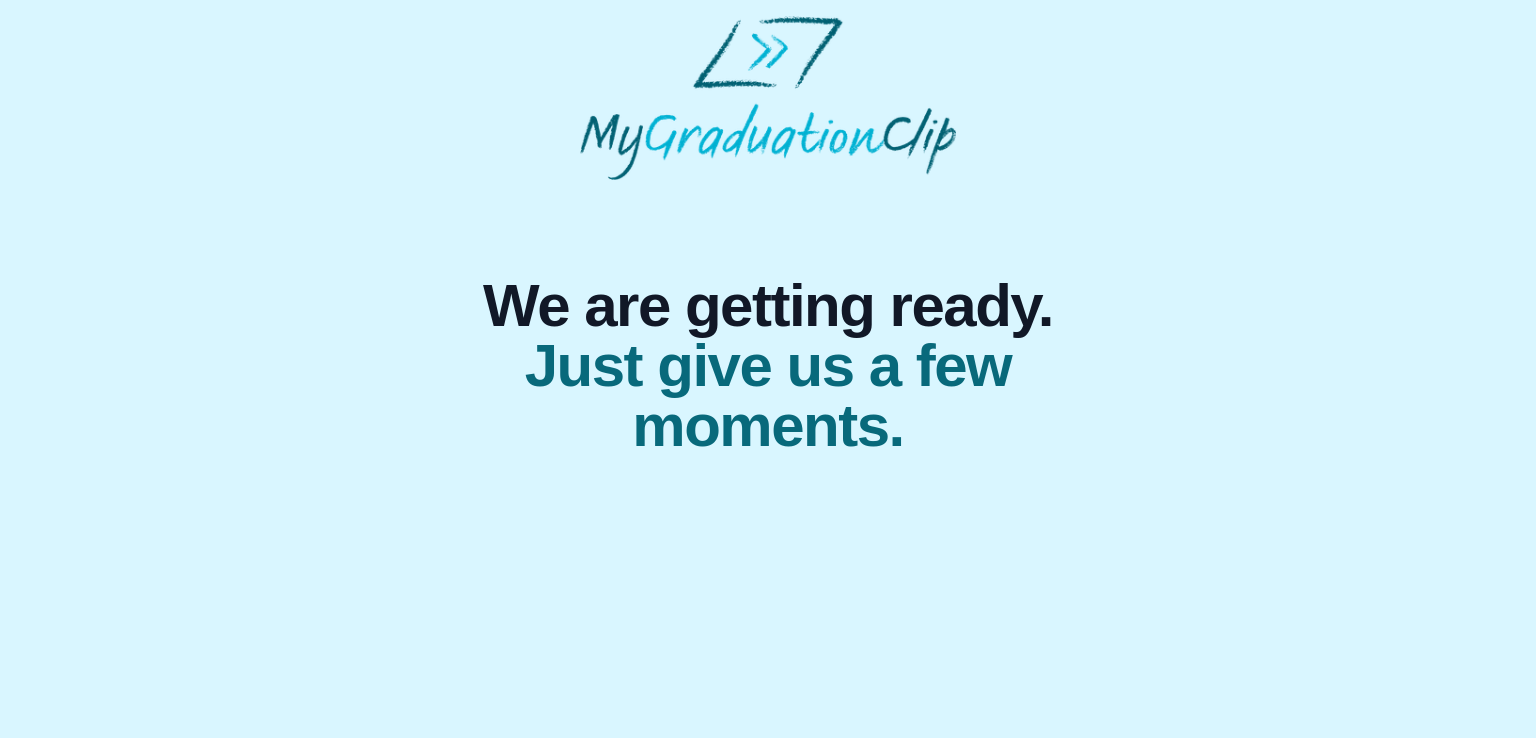 click on "We are getting ready. Just give us a few moments." at bounding box center (768, 236) 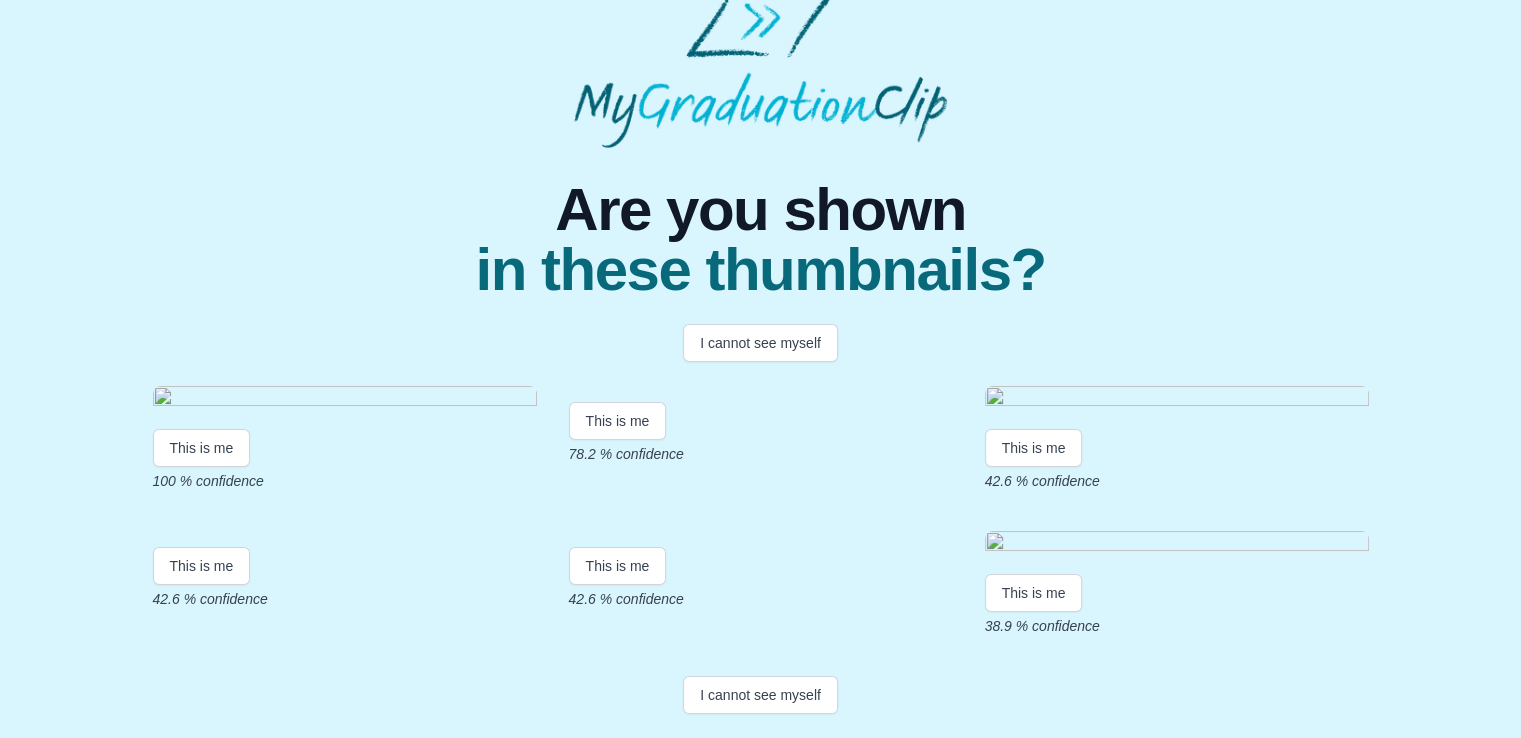 scroll, scrollTop: 355, scrollLeft: 0, axis: vertical 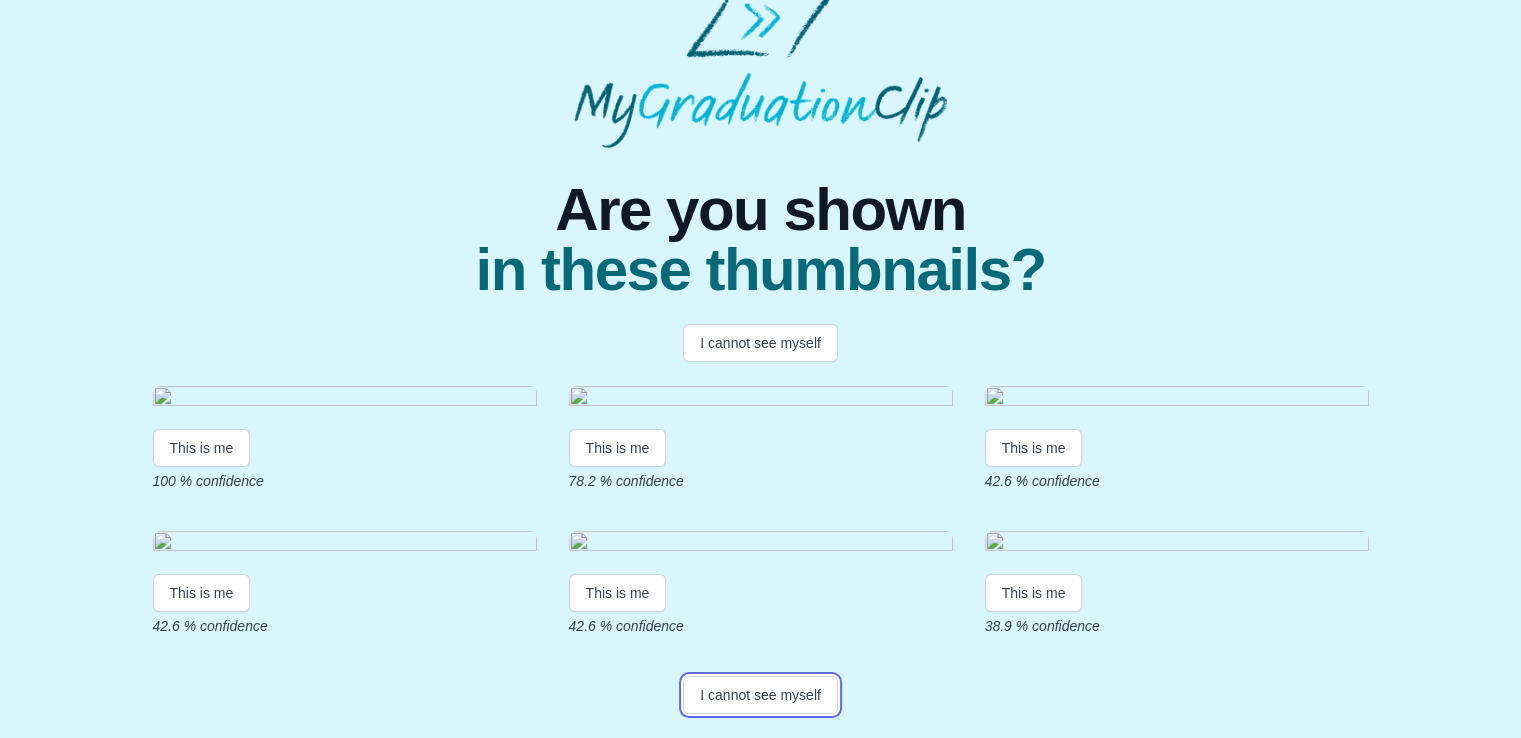 click on "I cannot see myself" at bounding box center [760, 695] 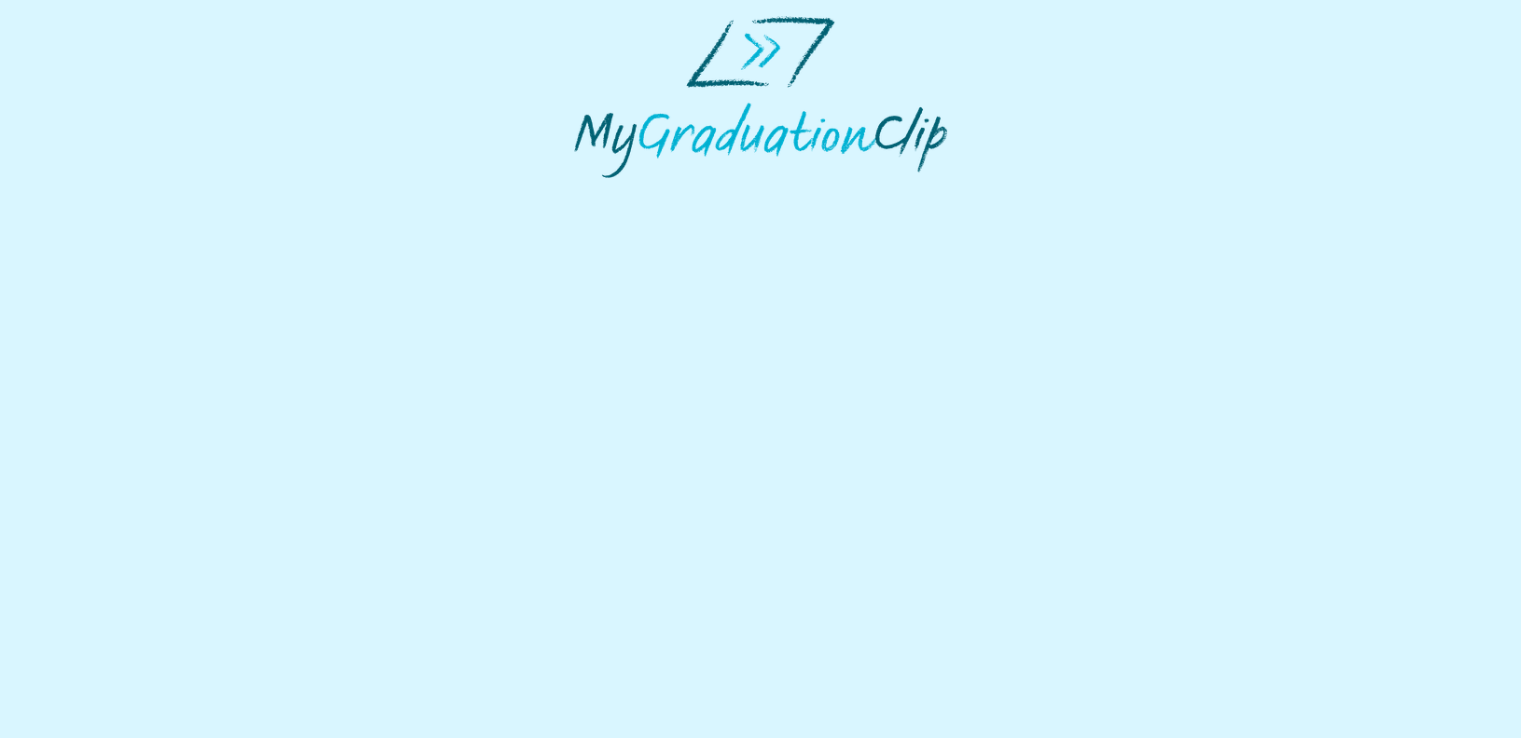 scroll, scrollTop: 0, scrollLeft: 0, axis: both 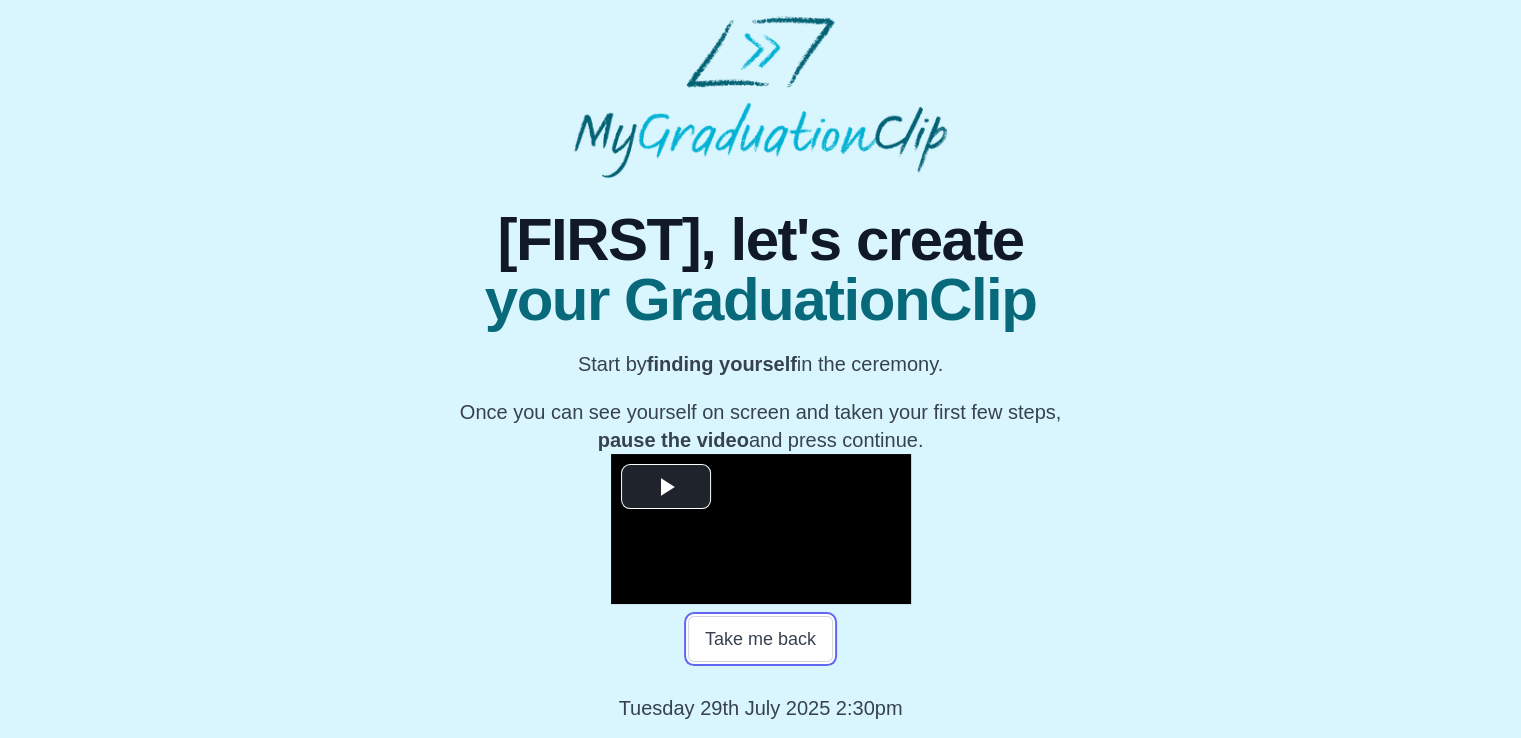 click on "Take me back" at bounding box center [760, 639] 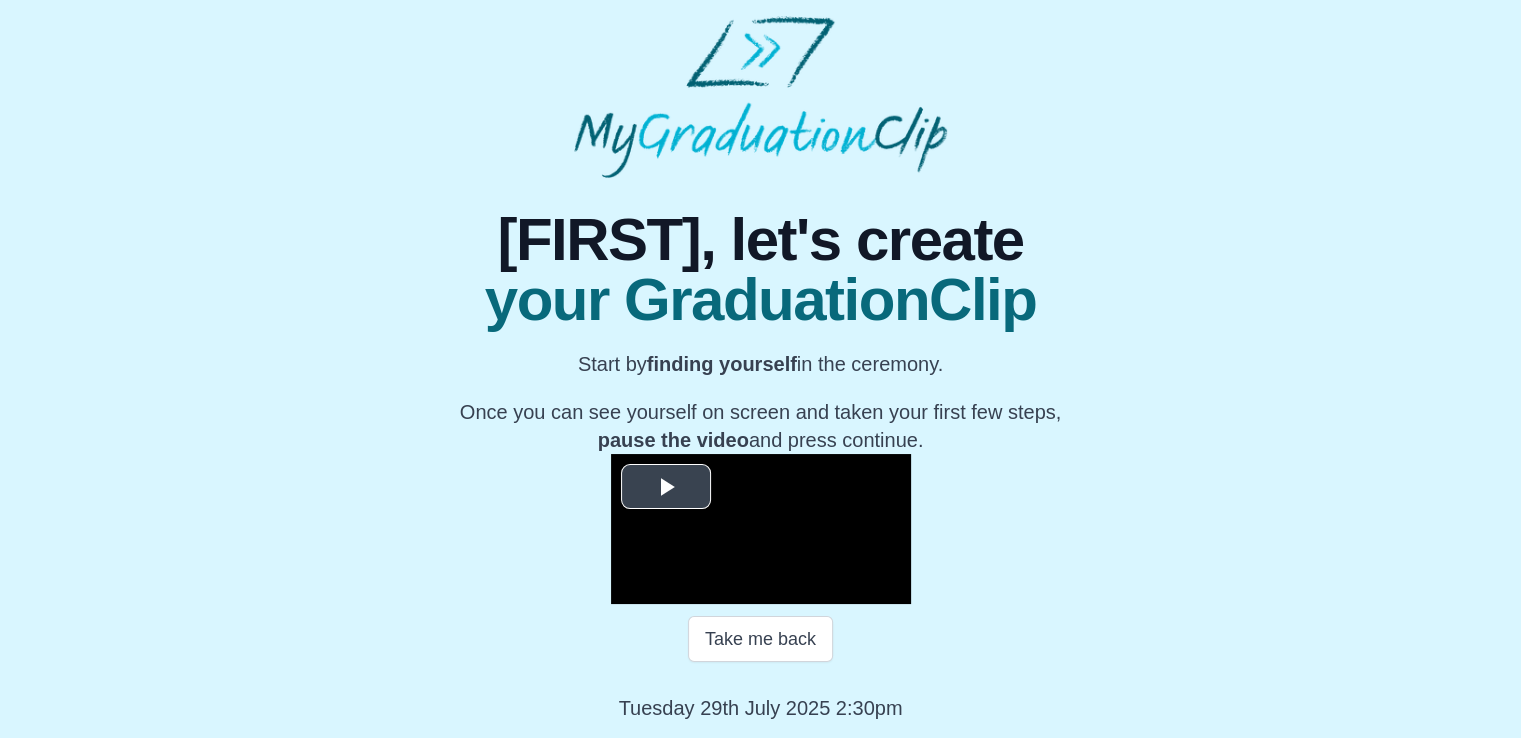 click at bounding box center (666, 486) 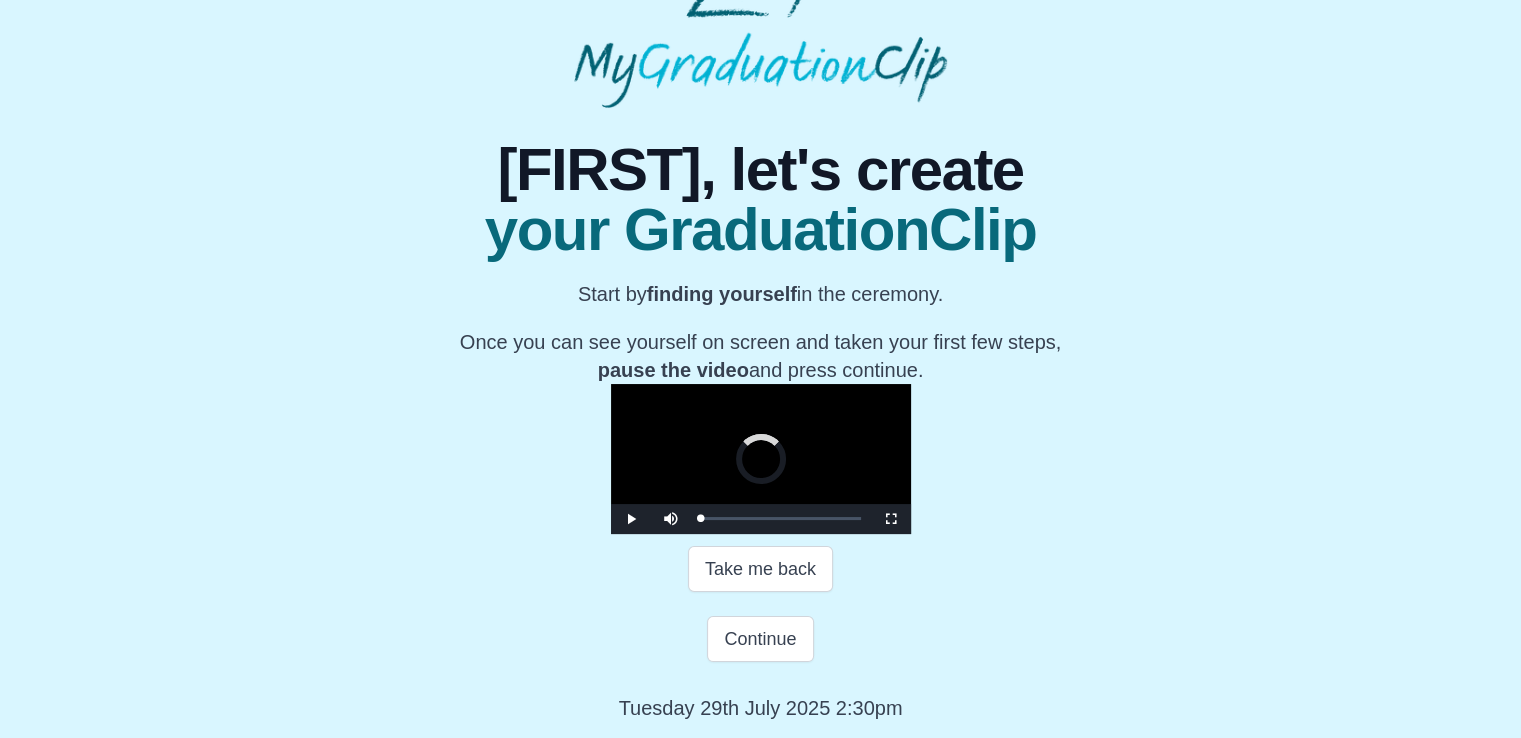 drag, startPoint x: 472, startPoint y: 584, endPoint x: 938, endPoint y: 571, distance: 466.1813 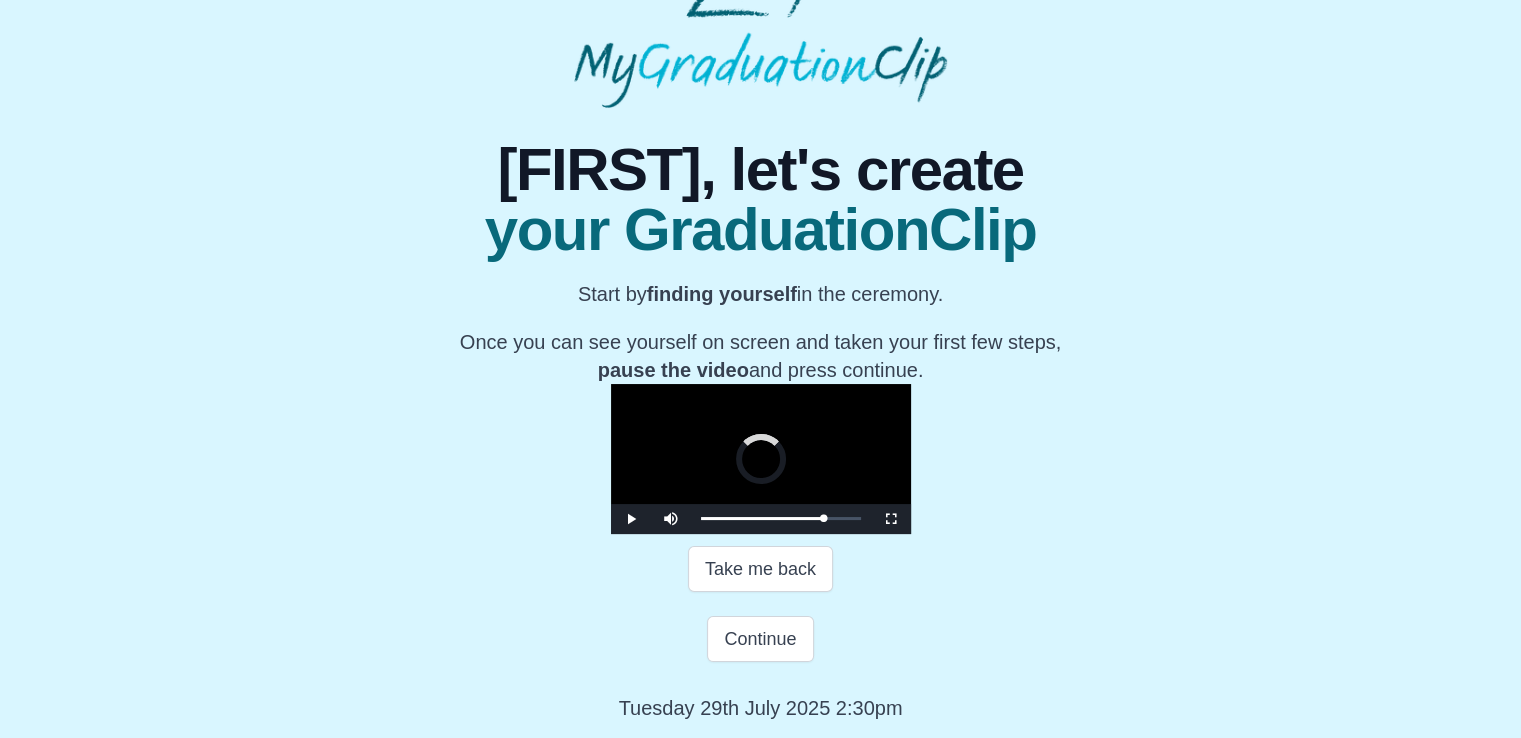 drag, startPoint x: 946, startPoint y: 582, endPoint x: 1016, endPoint y: 590, distance: 70.45566 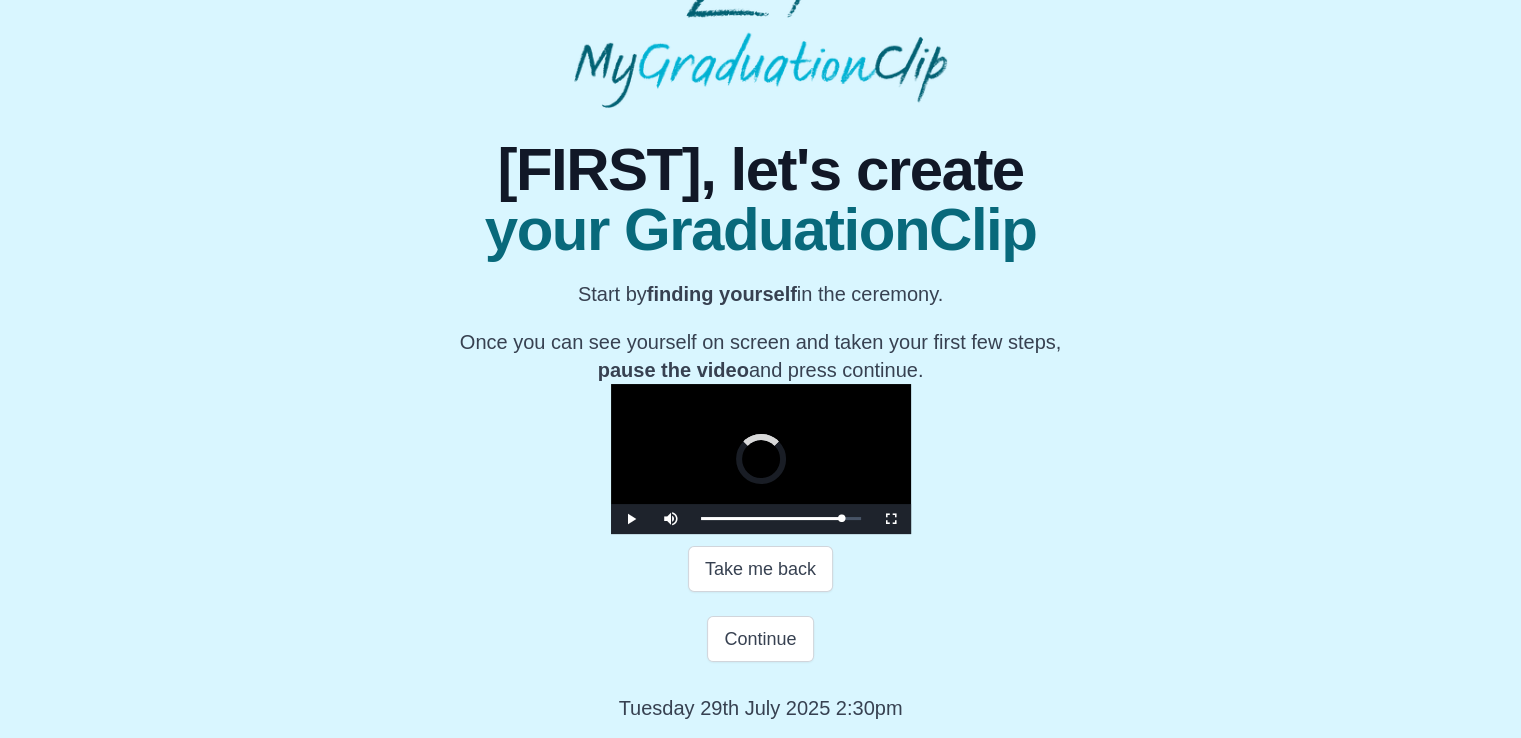click on "50:59" at bounding box center [0, 0] 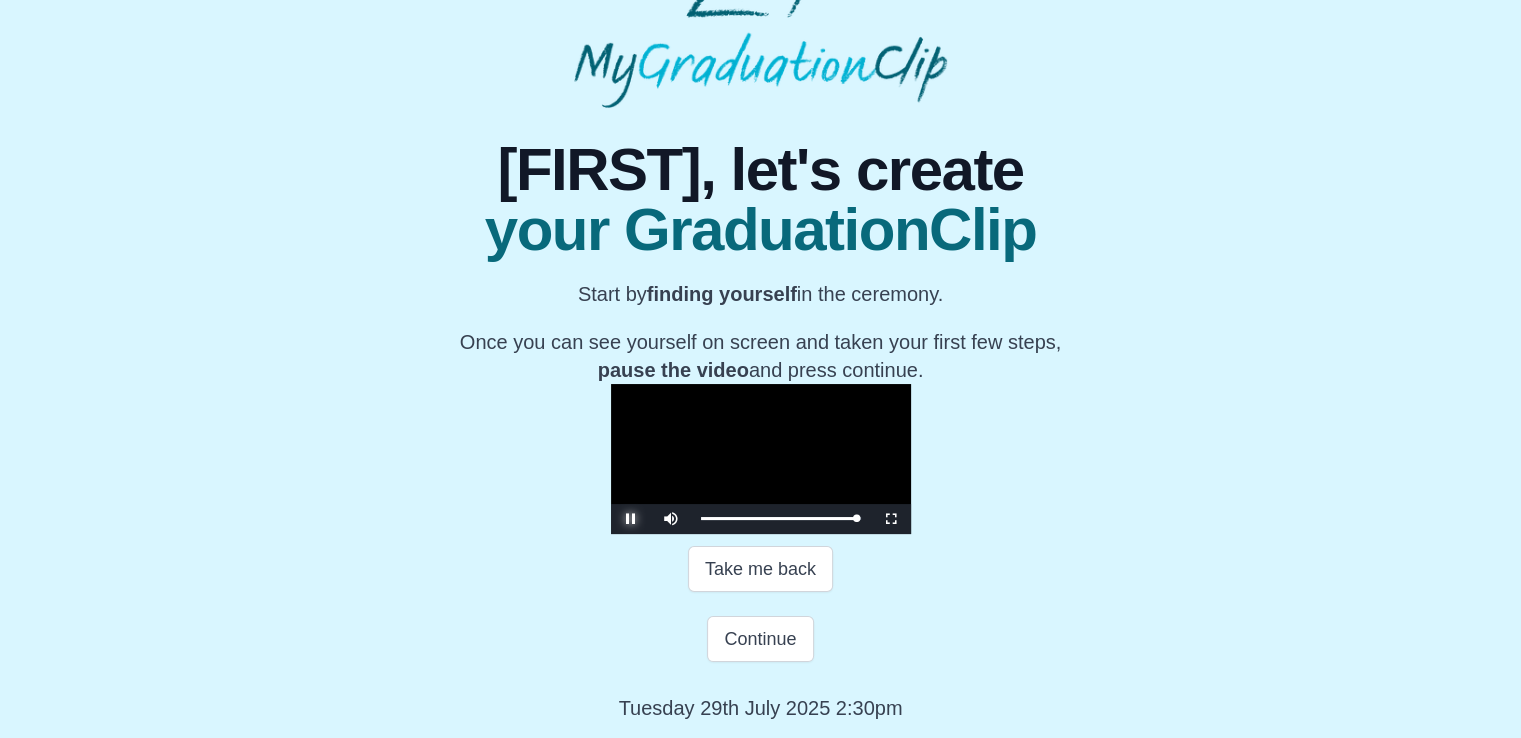 click at bounding box center [631, 519] 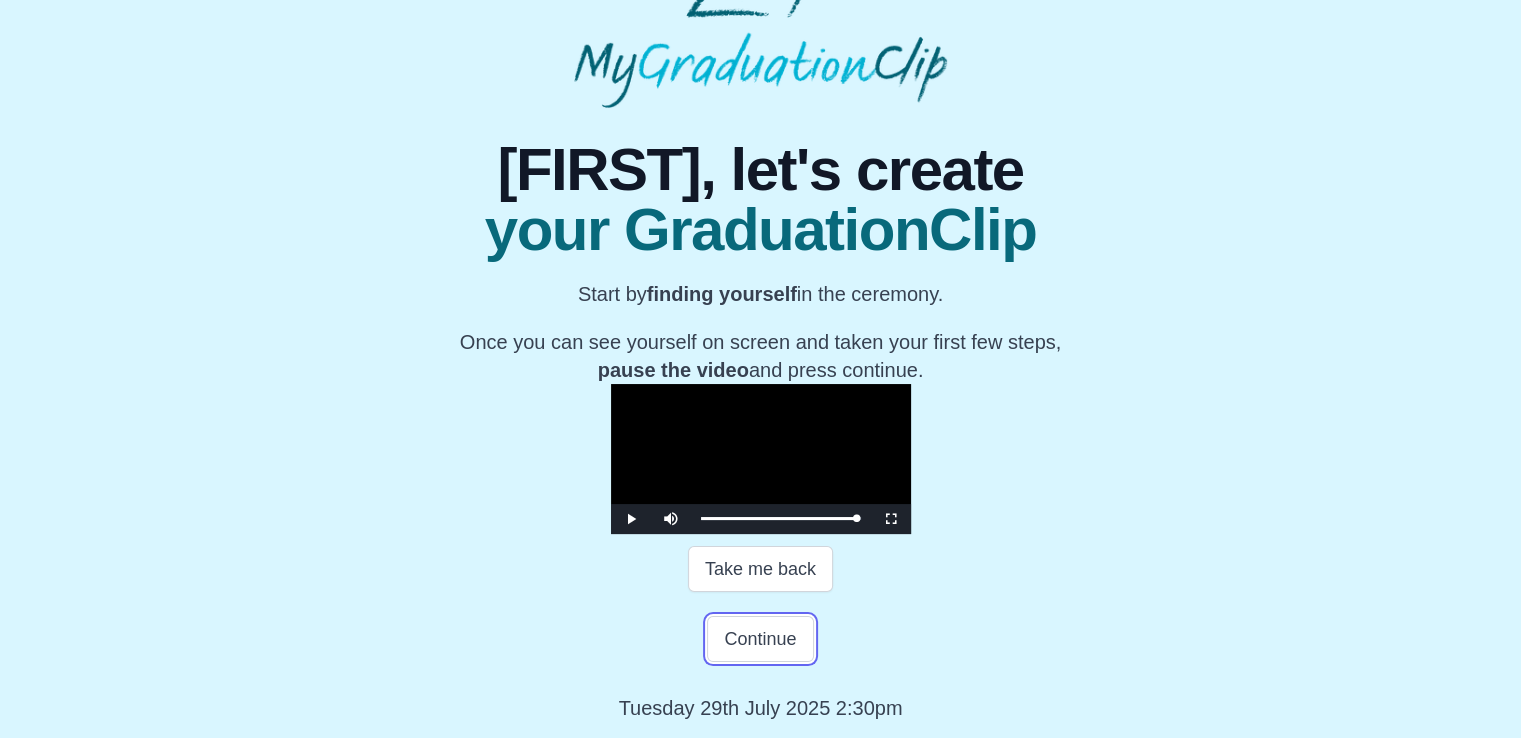 click on "Continue" at bounding box center [760, 639] 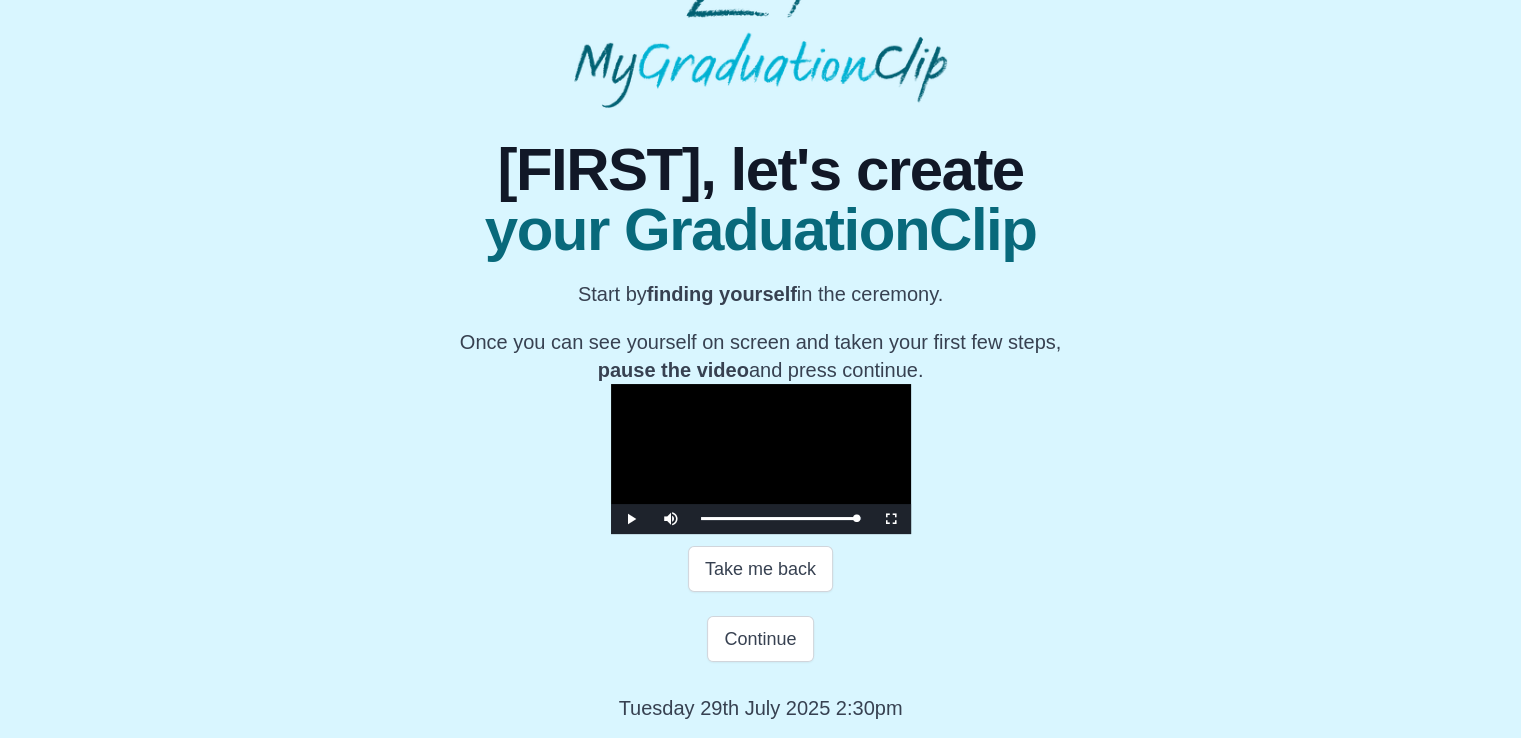 scroll, scrollTop: 0, scrollLeft: 0, axis: both 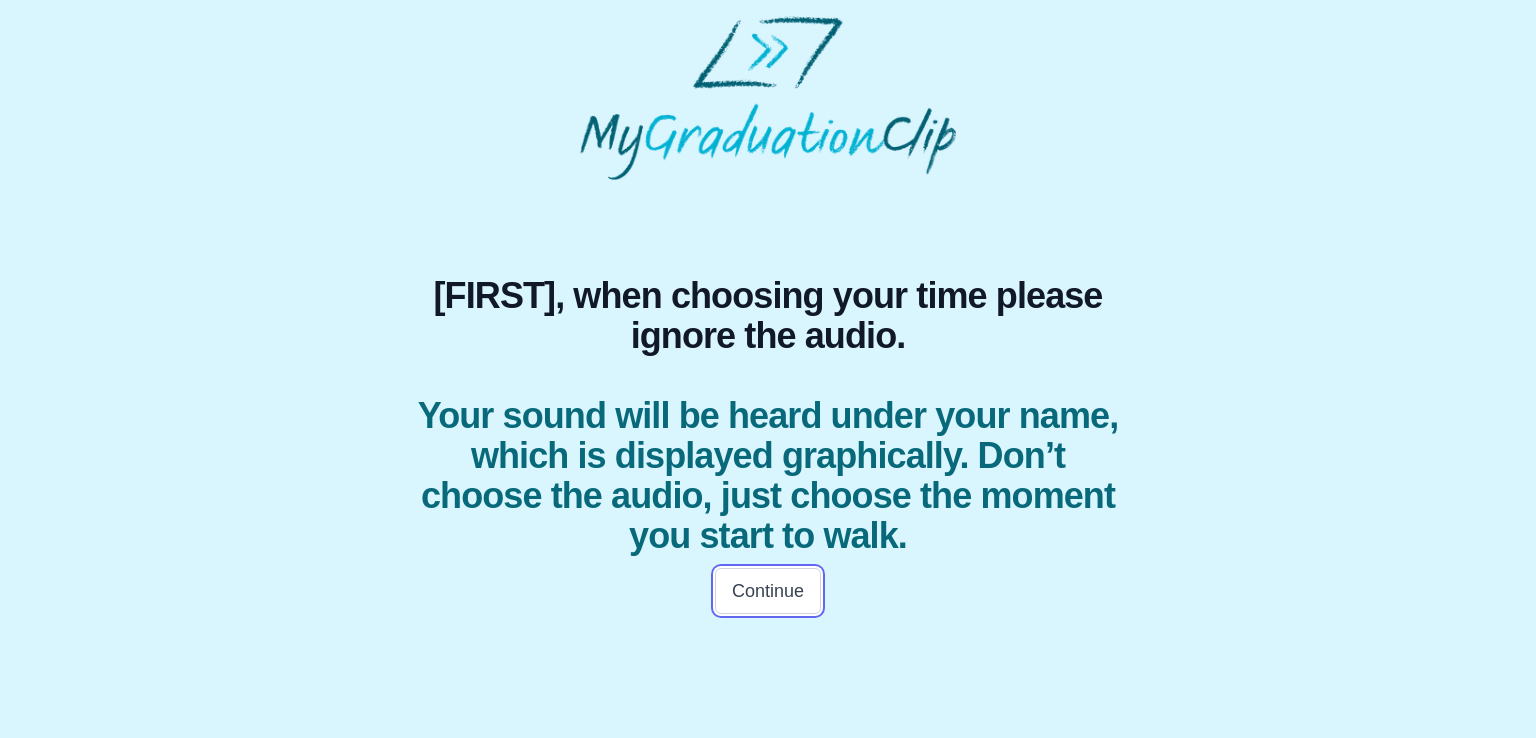 click on "Continue" at bounding box center [768, 591] 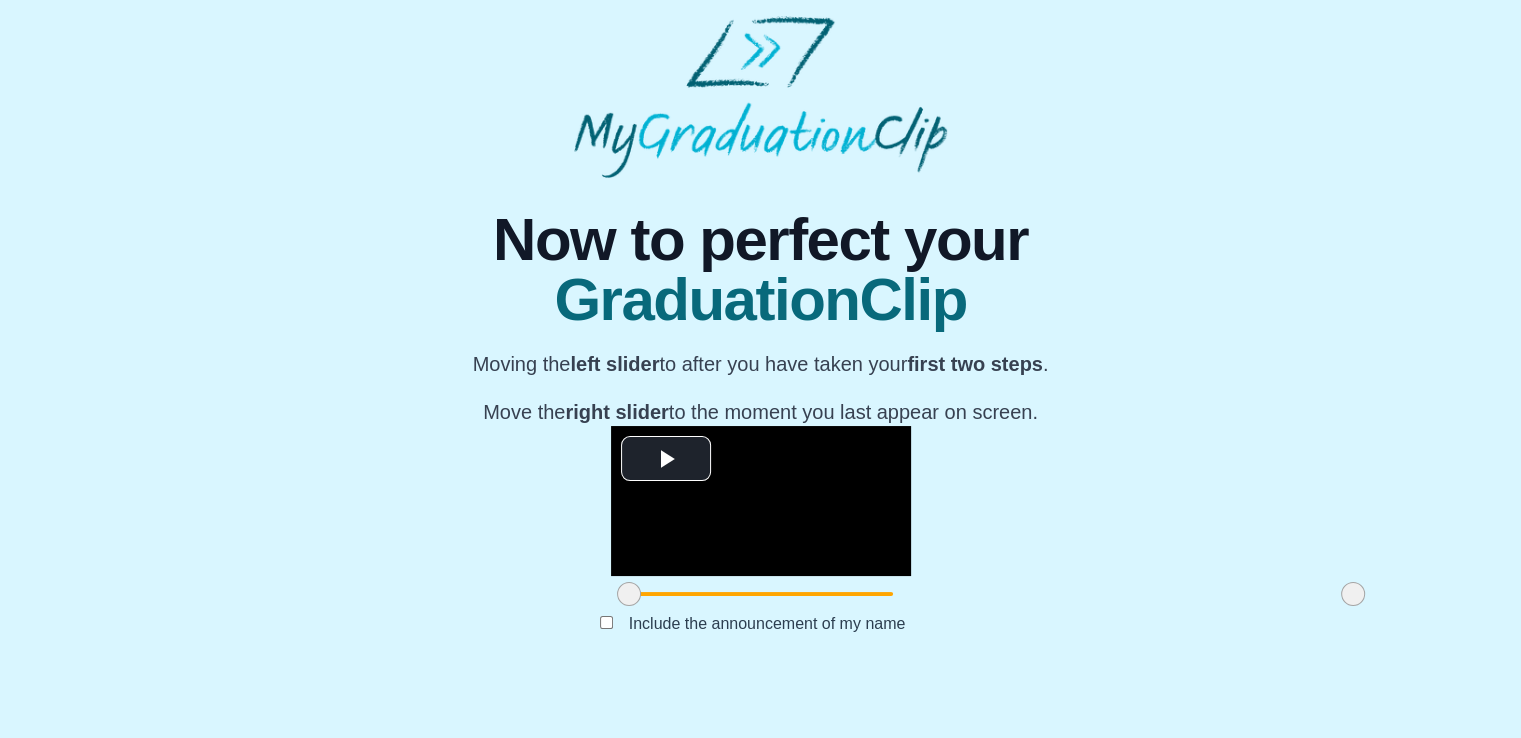 scroll, scrollTop: 230, scrollLeft: 0, axis: vertical 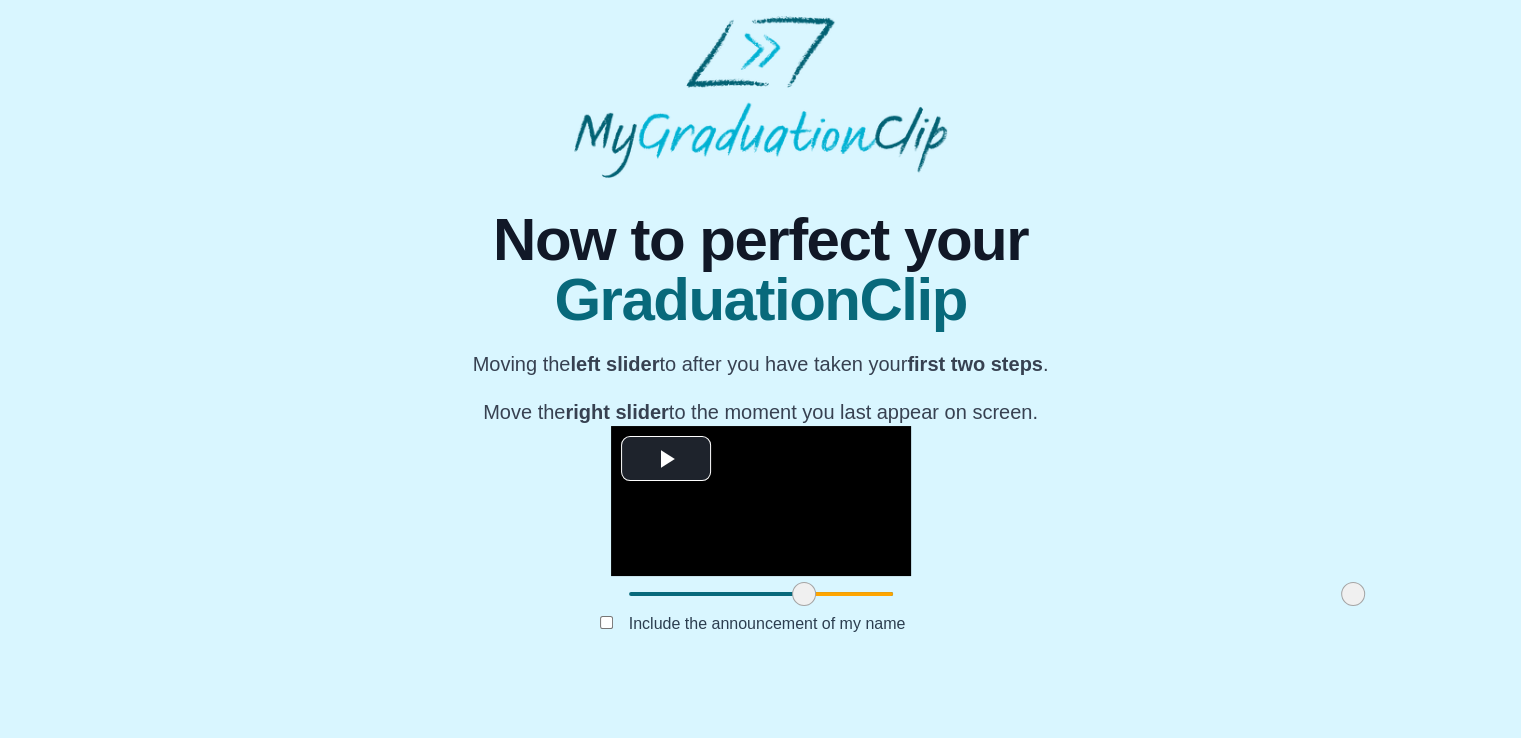drag, startPoint x: 396, startPoint y: 636, endPoint x: 571, endPoint y: 633, distance: 175.02571 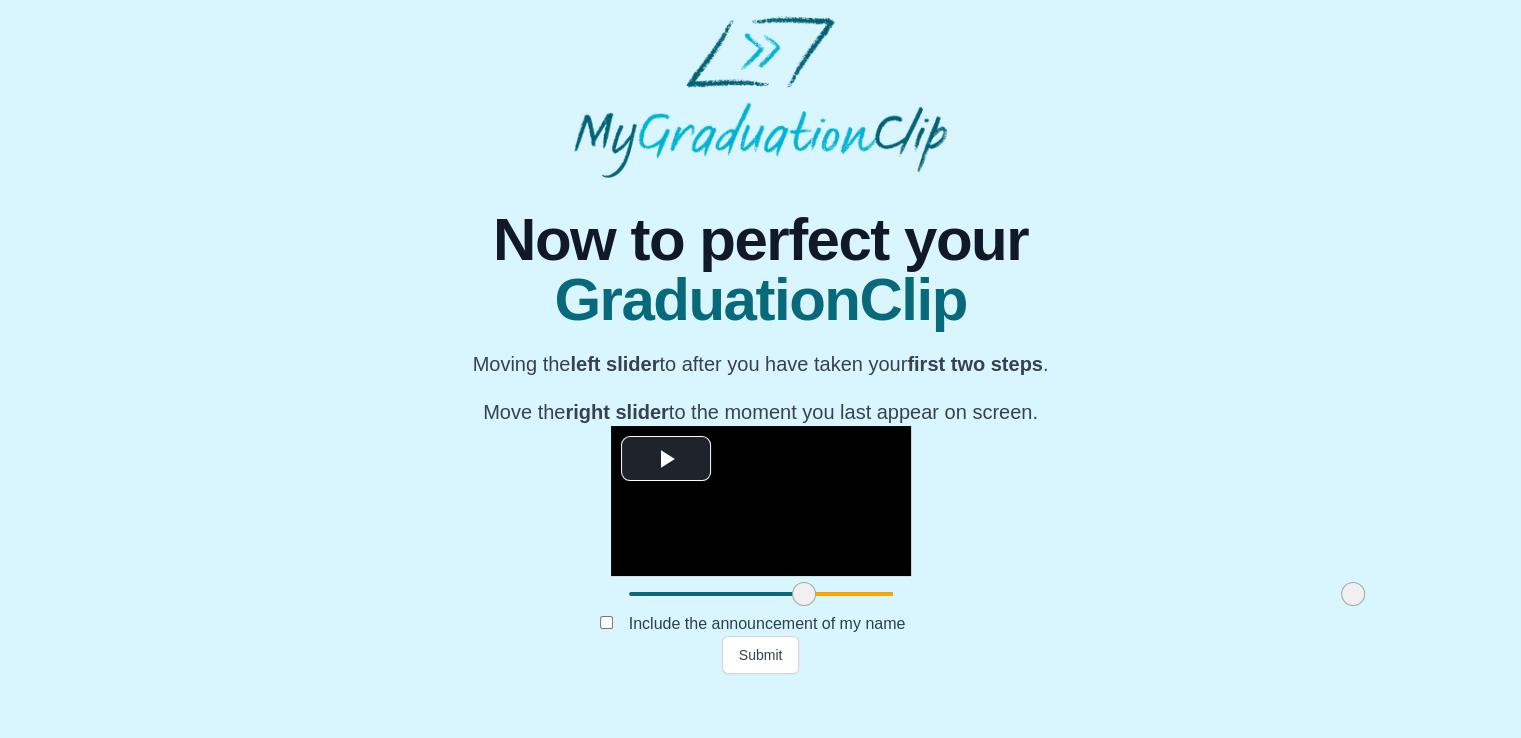 drag, startPoint x: 1131, startPoint y: 646, endPoint x: 1145, endPoint y: 647, distance: 14.035668 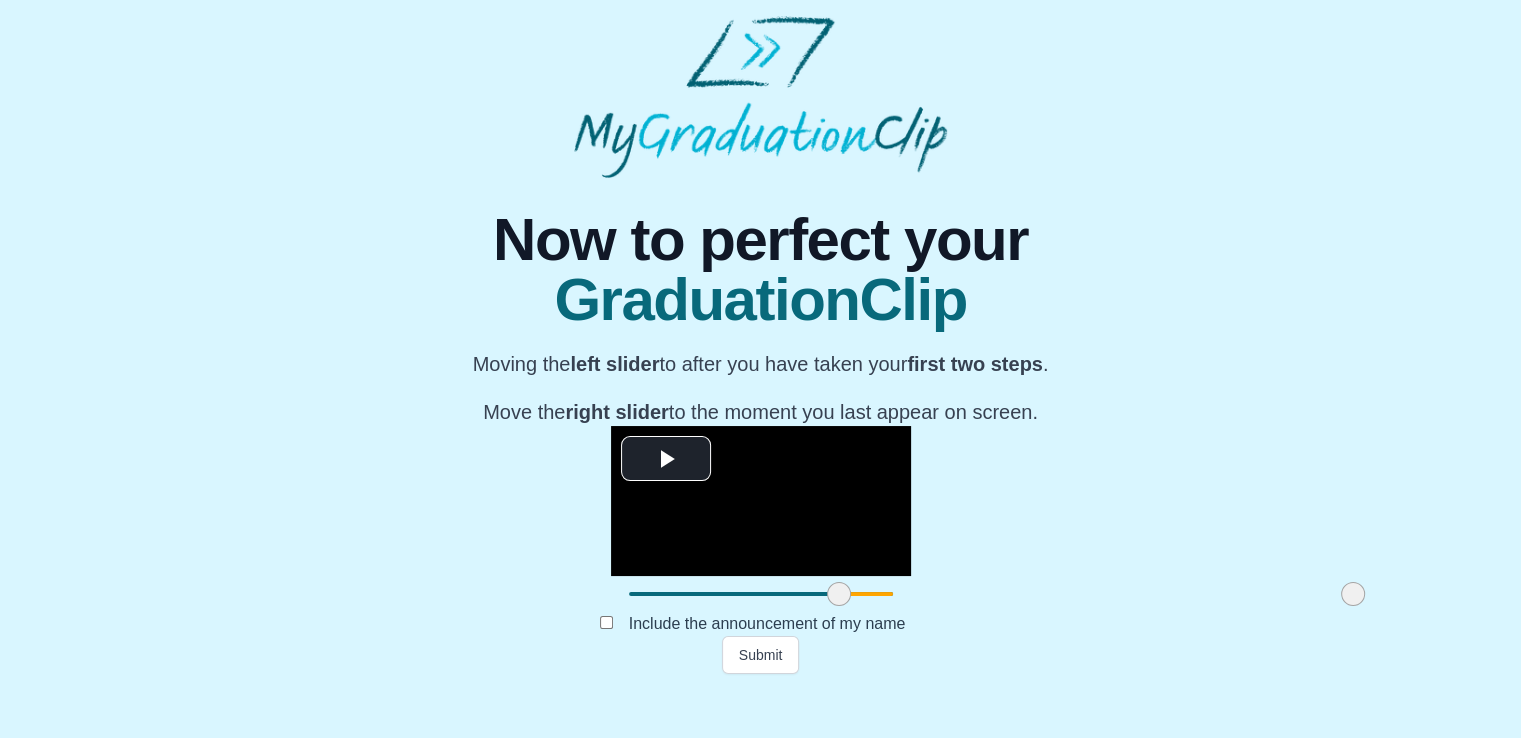 drag, startPoint x: 561, startPoint y: 639, endPoint x: 596, endPoint y: 638, distance: 35.014282 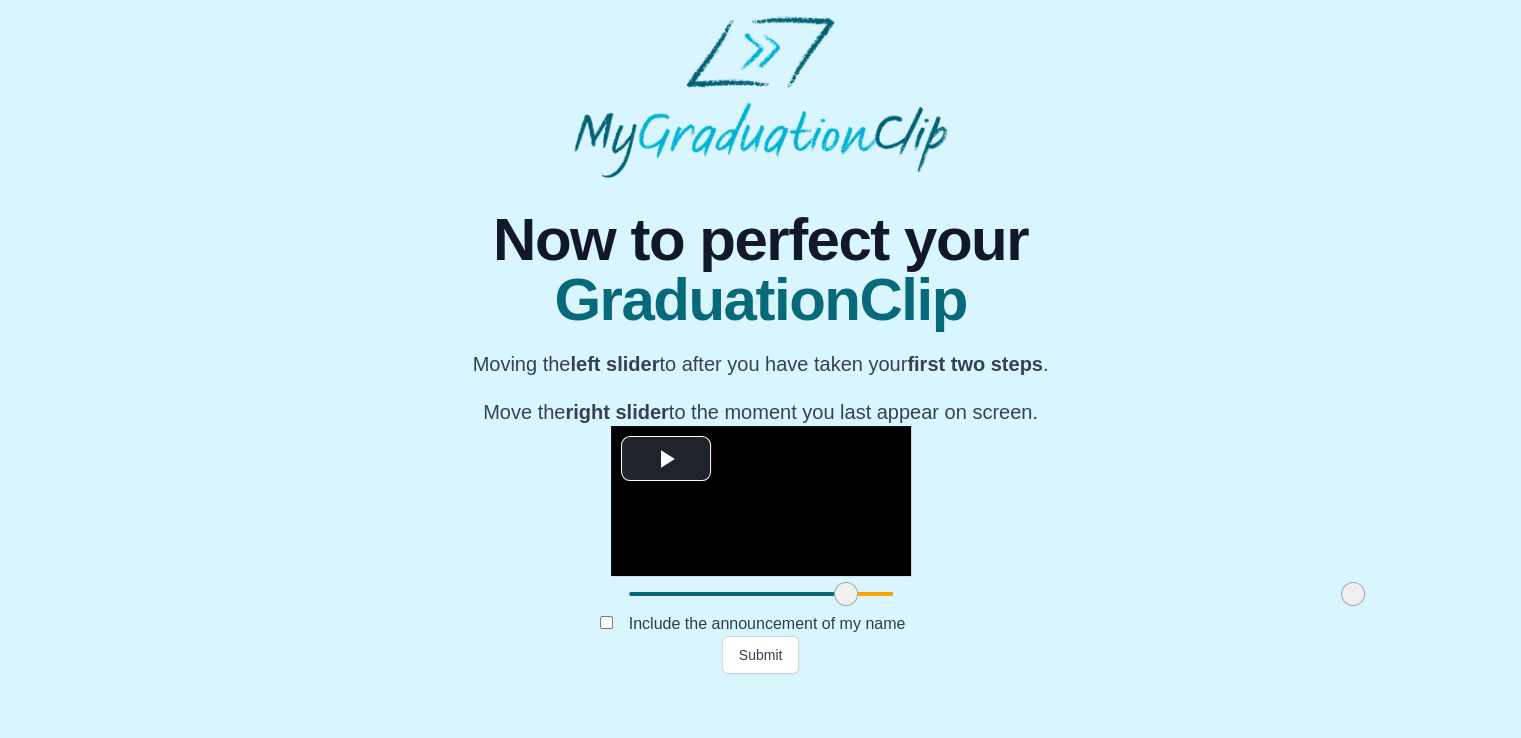click at bounding box center [846, 594] 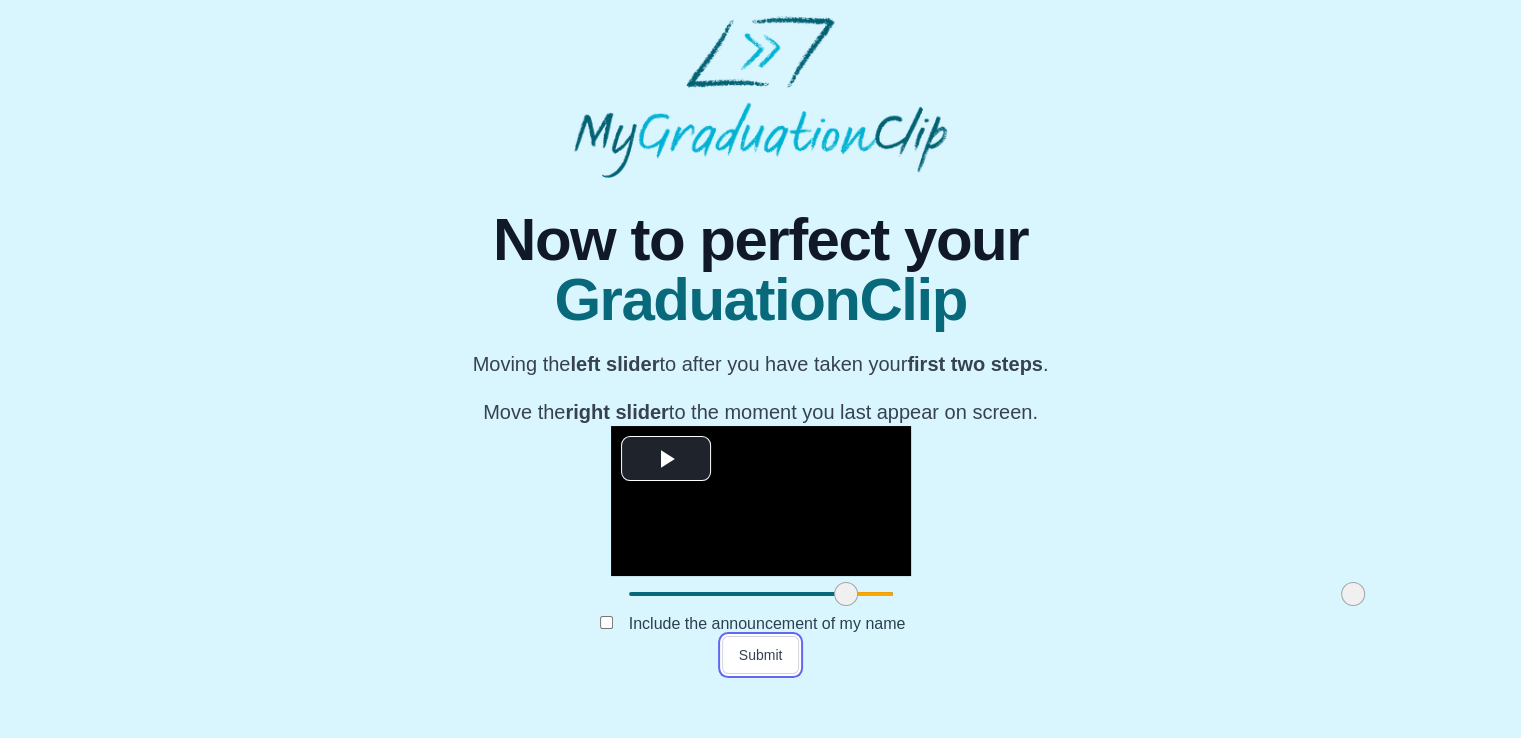 click on "Submit" at bounding box center (761, 655) 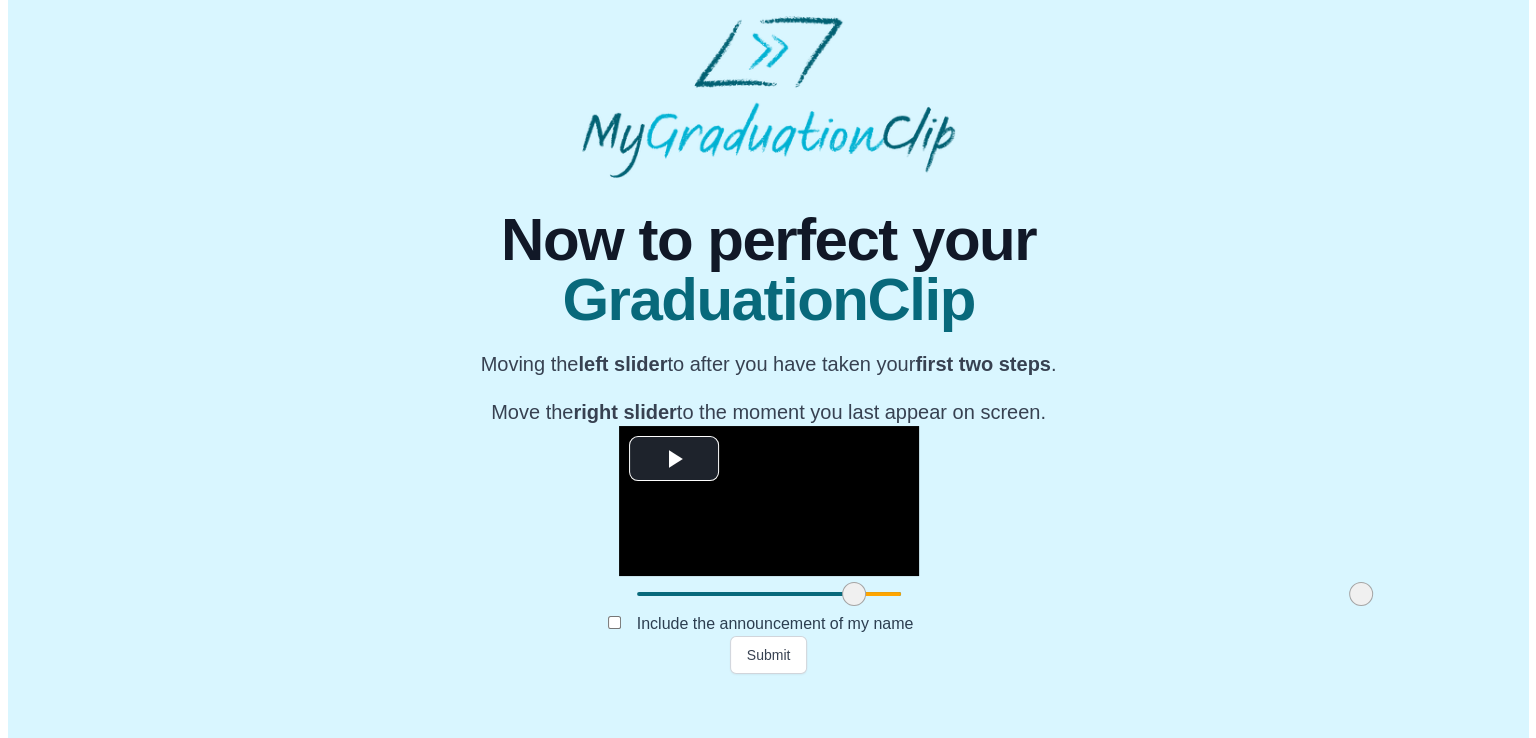 scroll, scrollTop: 0, scrollLeft: 0, axis: both 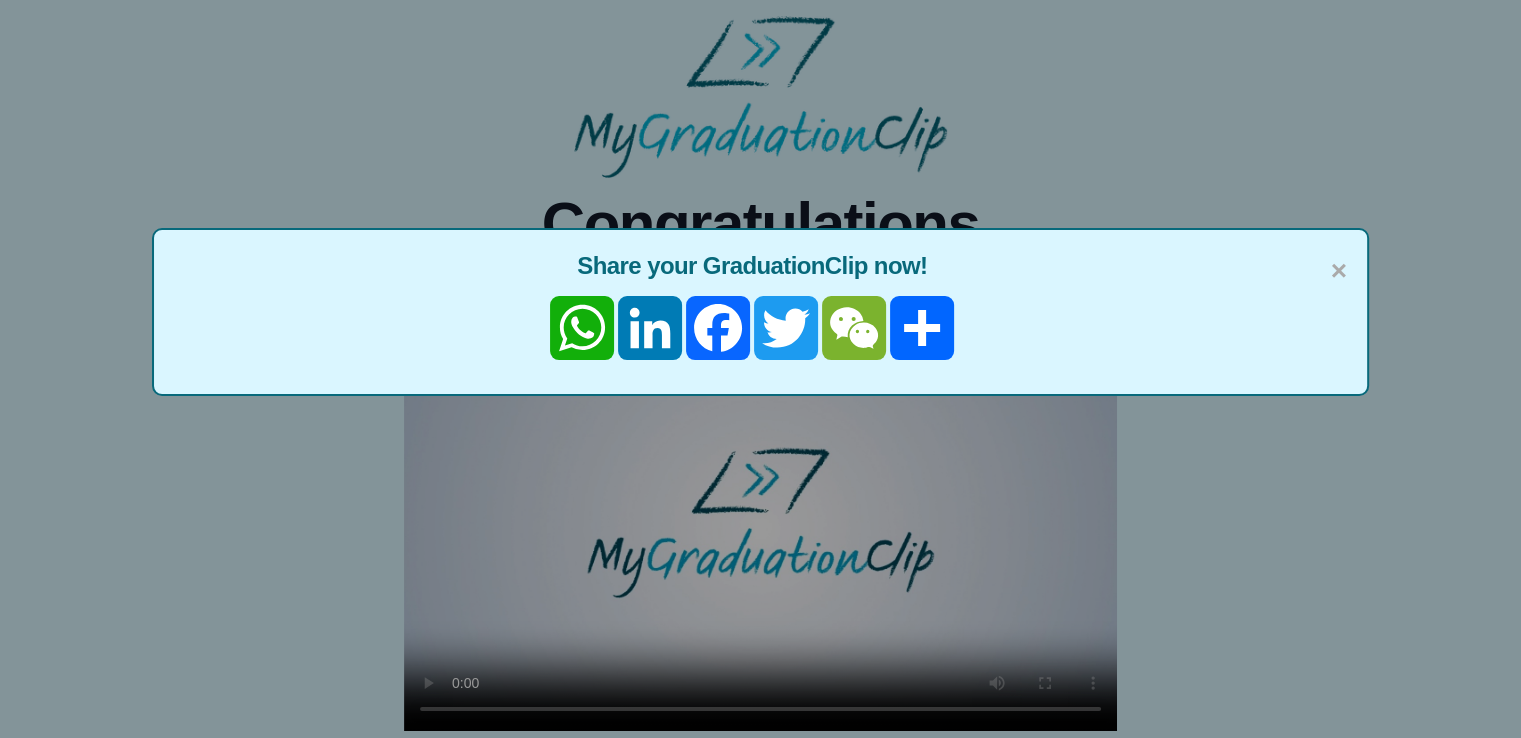 click on "WhatsApp" at bounding box center (582, 328) 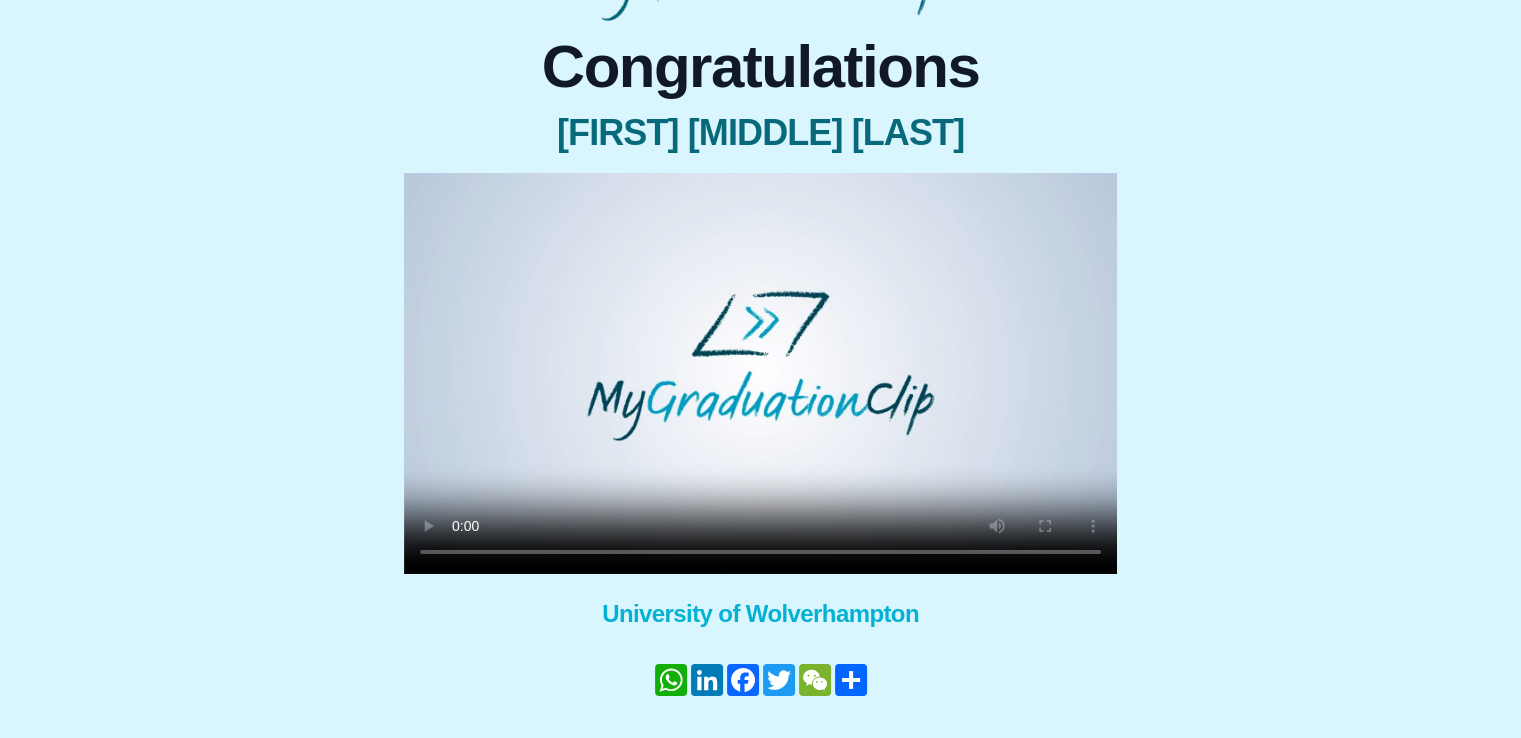 scroll, scrollTop: 0, scrollLeft: 0, axis: both 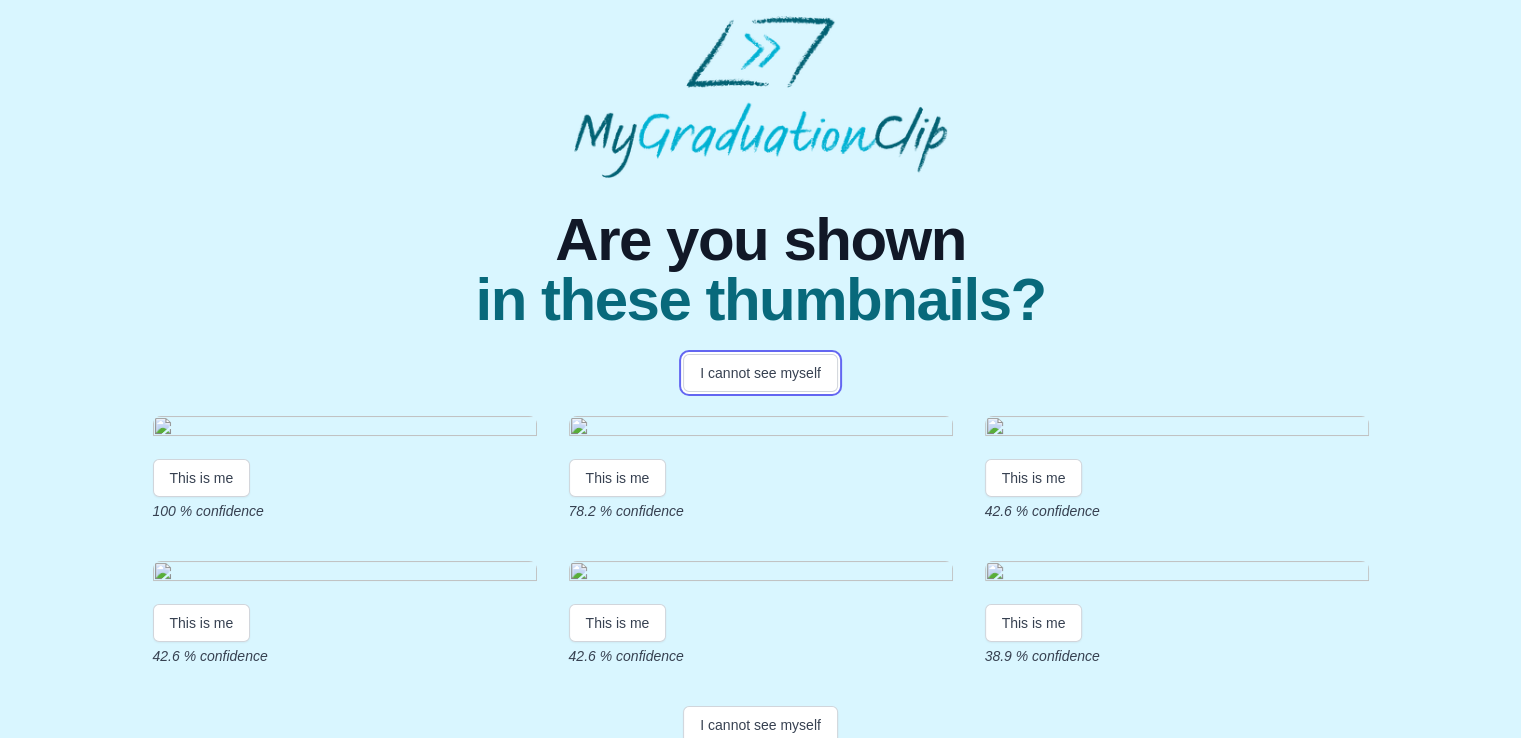 click on "I cannot see myself" at bounding box center [760, 373] 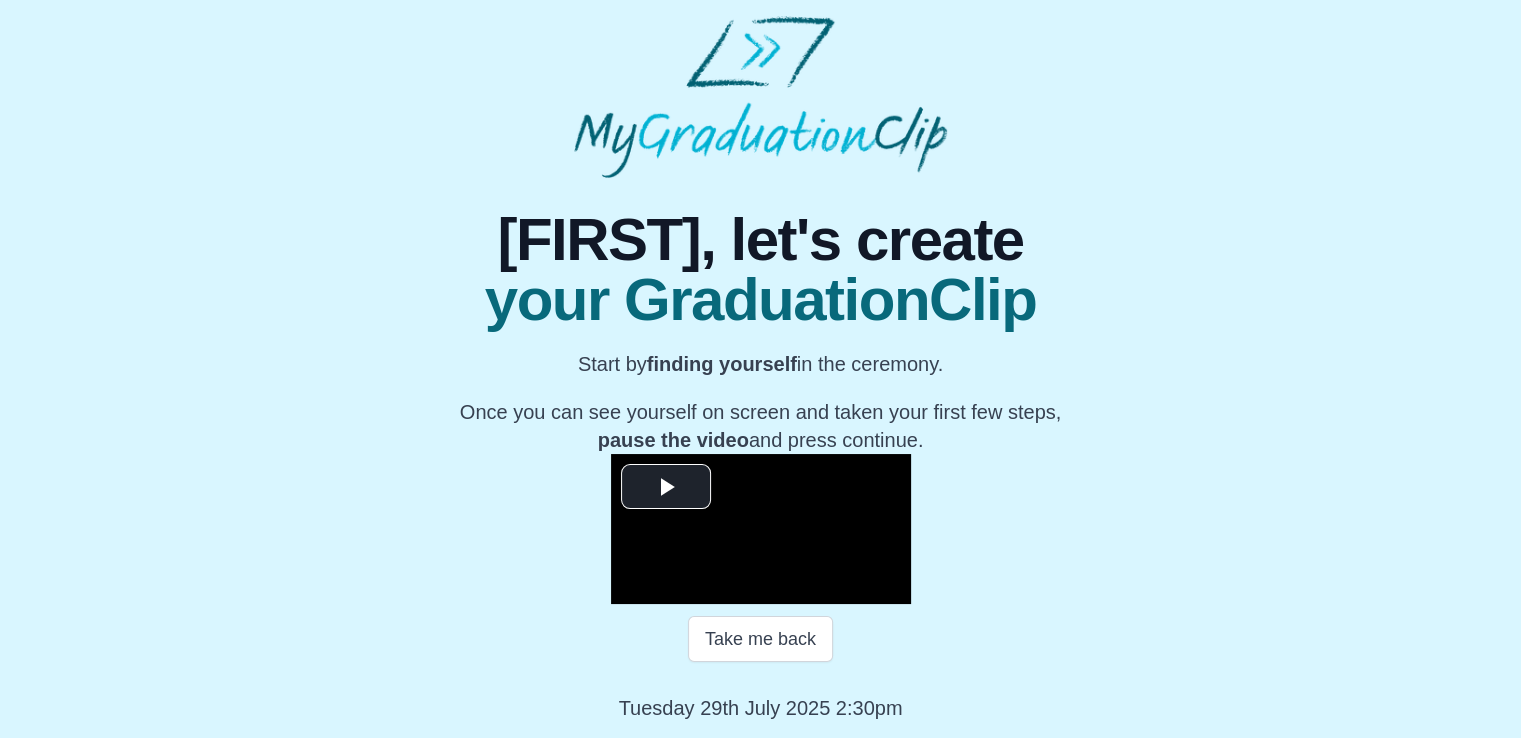 scroll, scrollTop: 142, scrollLeft: 0, axis: vertical 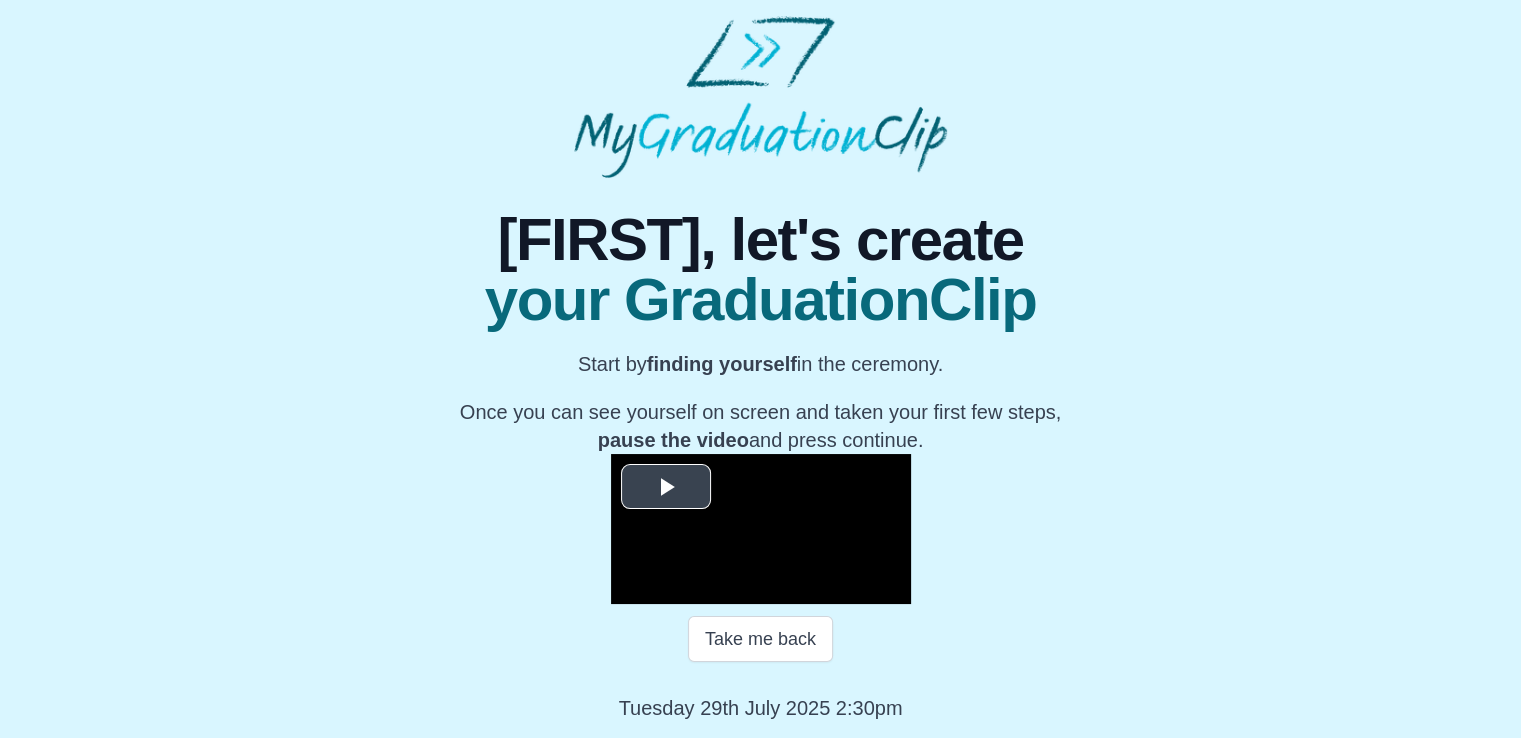 click at bounding box center [666, 486] 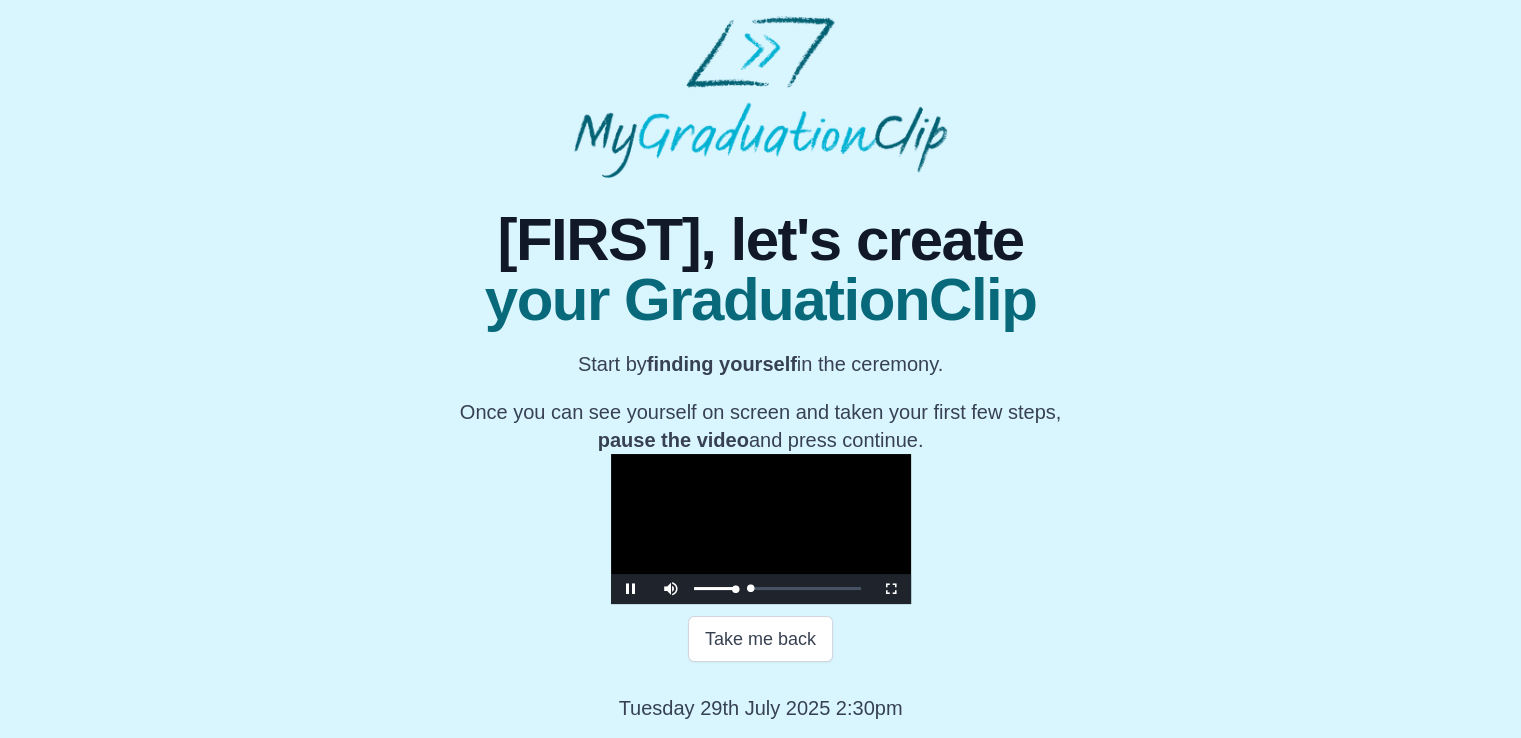 drag, startPoint x: 507, startPoint y: 721, endPoint x: 951, endPoint y: 732, distance: 444.13623 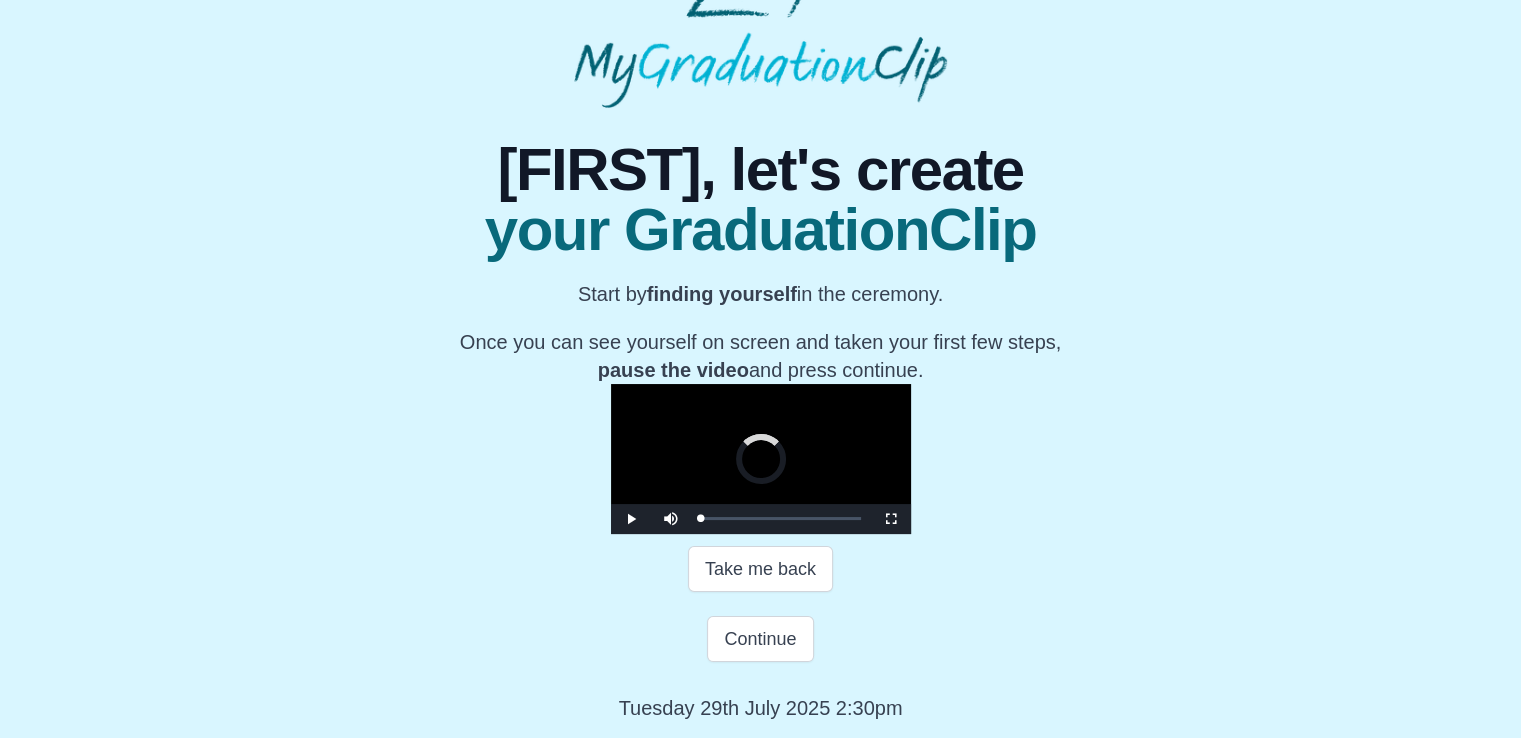 click on "Loaded : 0% 51:26 51:26 Progress : 0%" at bounding box center [781, 519] 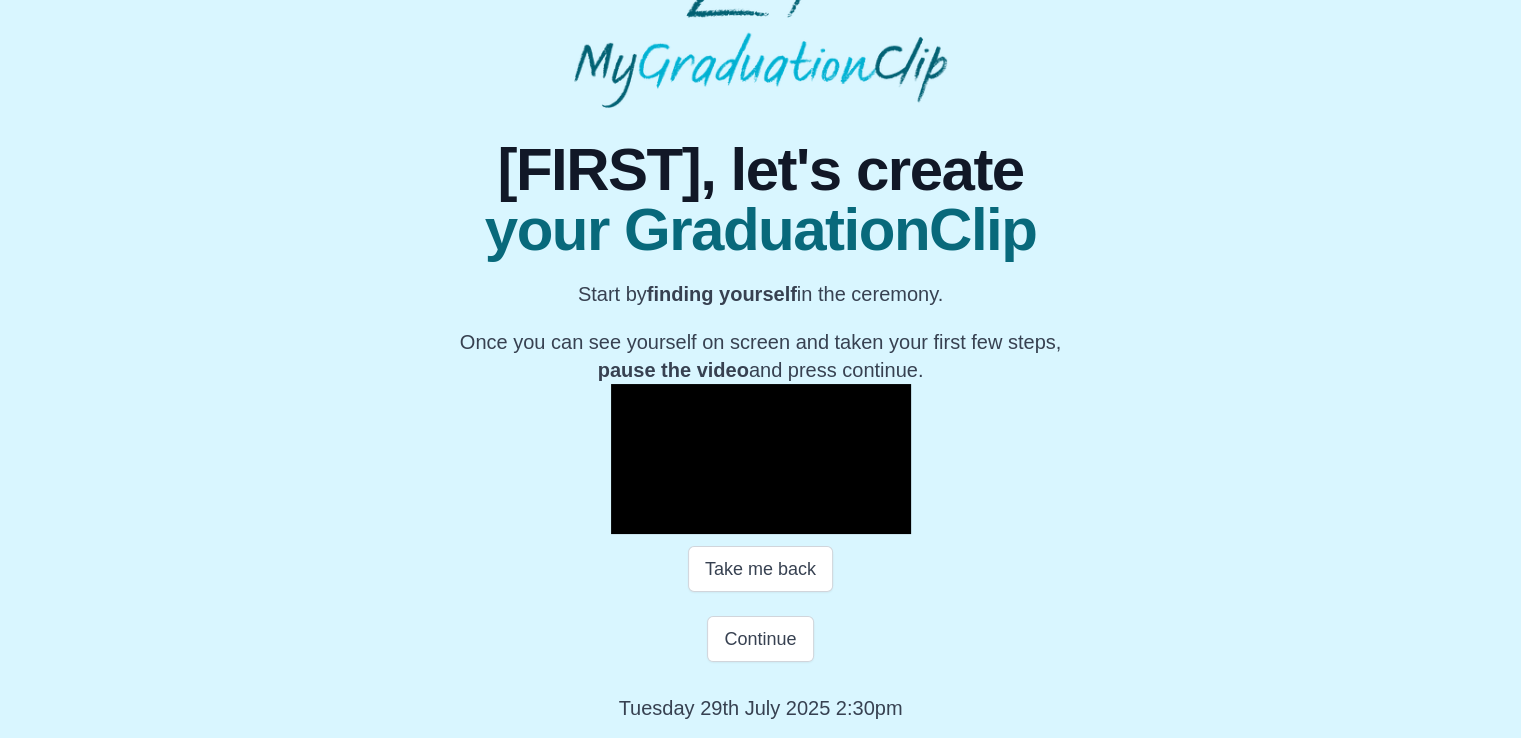 scroll, scrollTop: 279, scrollLeft: 0, axis: vertical 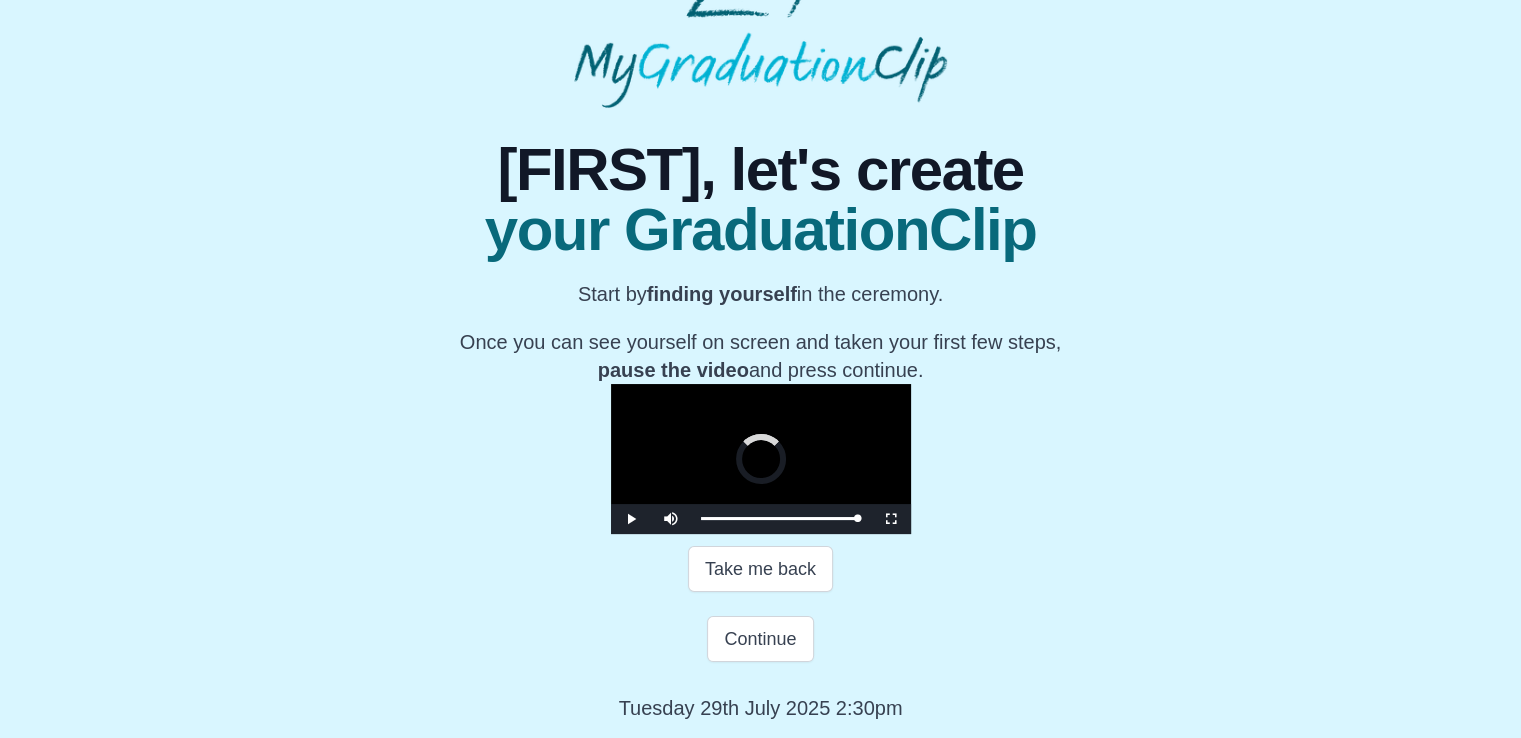 click on "Loaded : 0% 50:54 50:54 Progress : 0%" at bounding box center (781, 519) 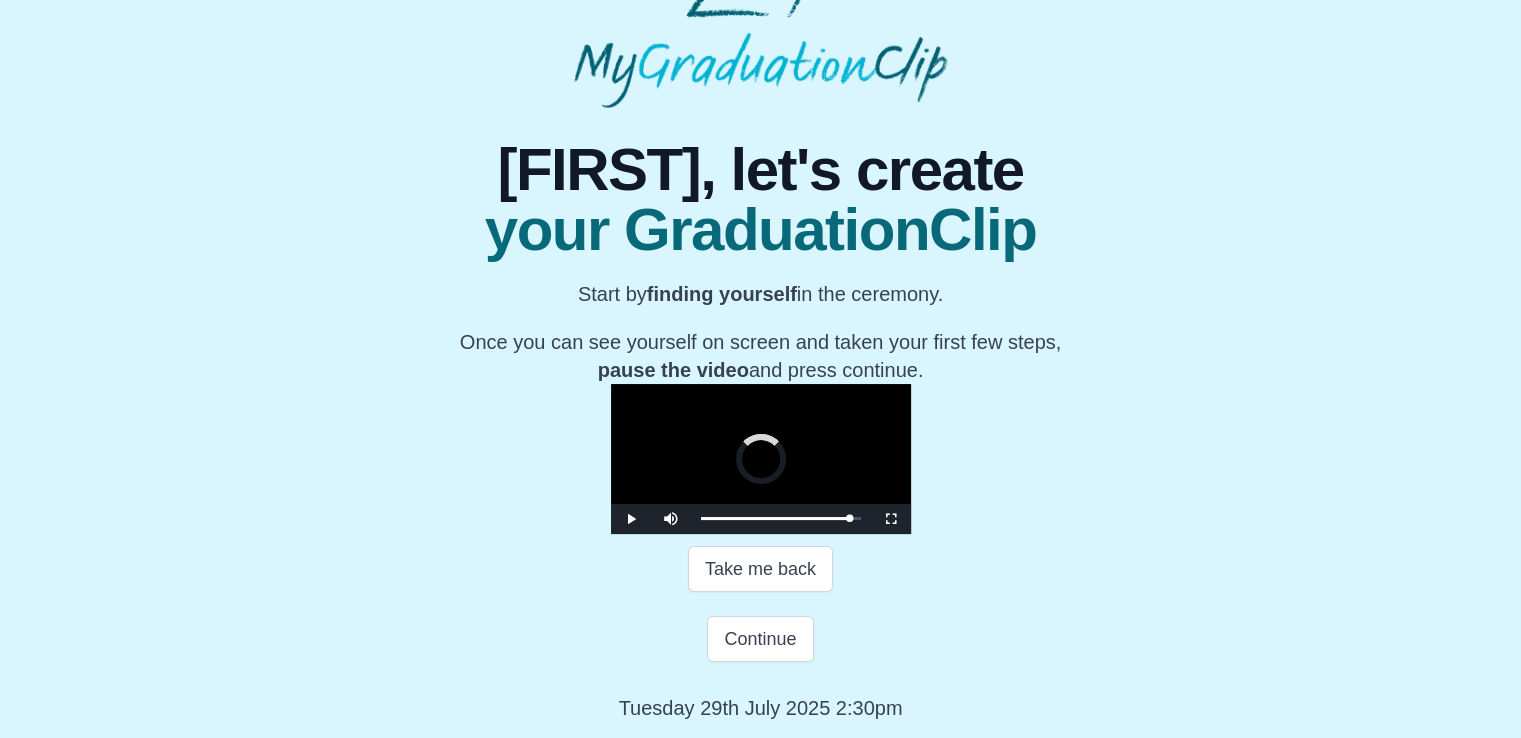 click on "Loaded : 0% 52:03 52:03 Progress : 0%" at bounding box center [781, 519] 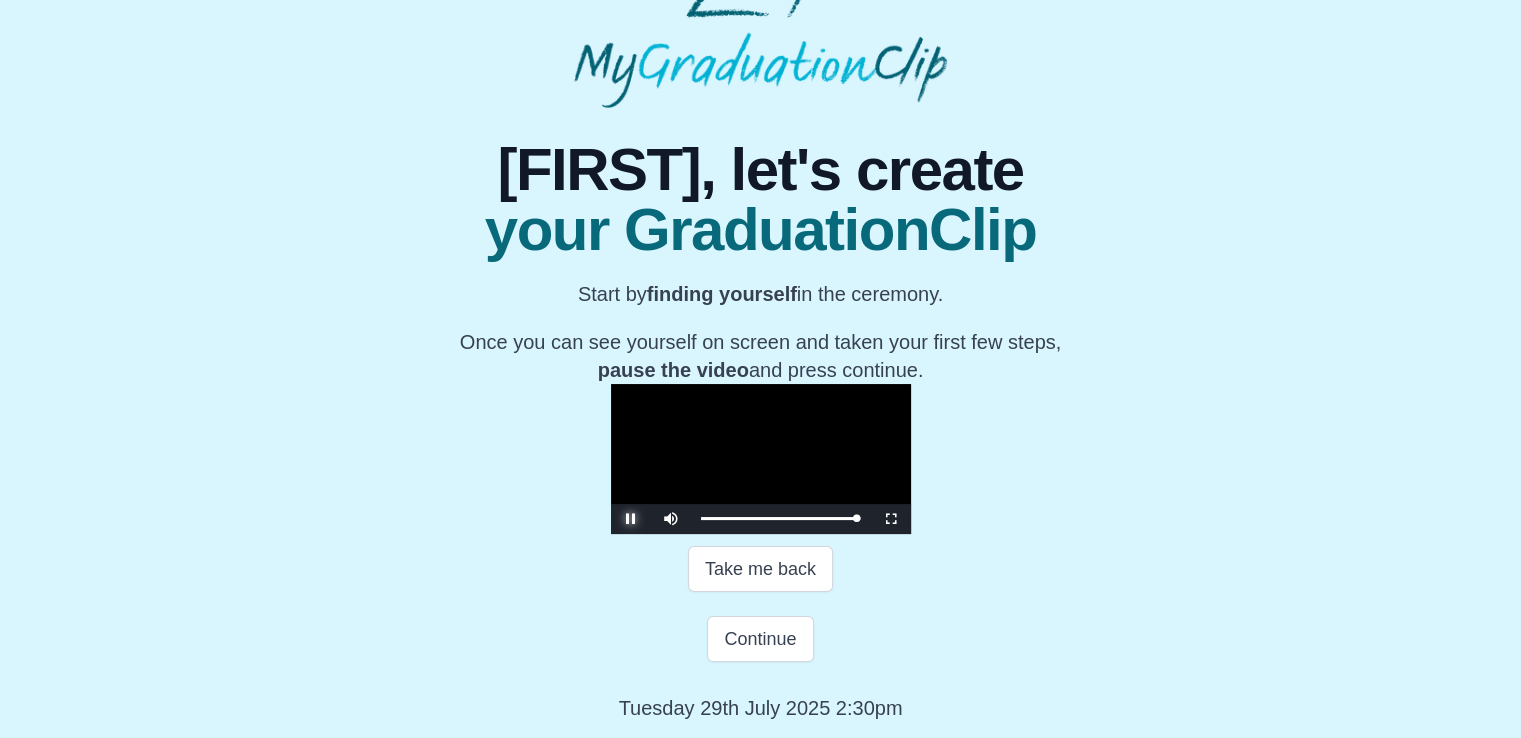 click at bounding box center (631, 519) 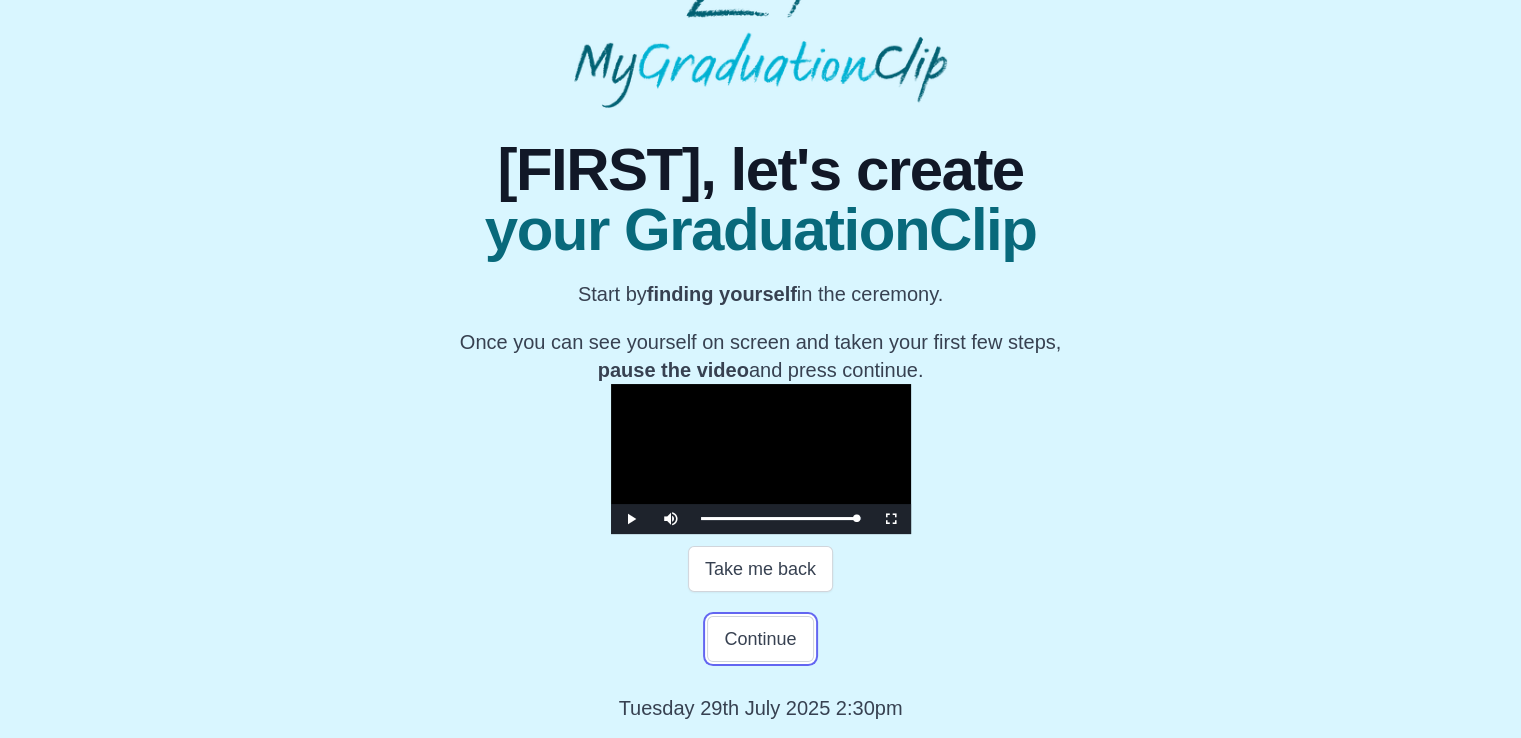 click on "Continue" at bounding box center [760, 639] 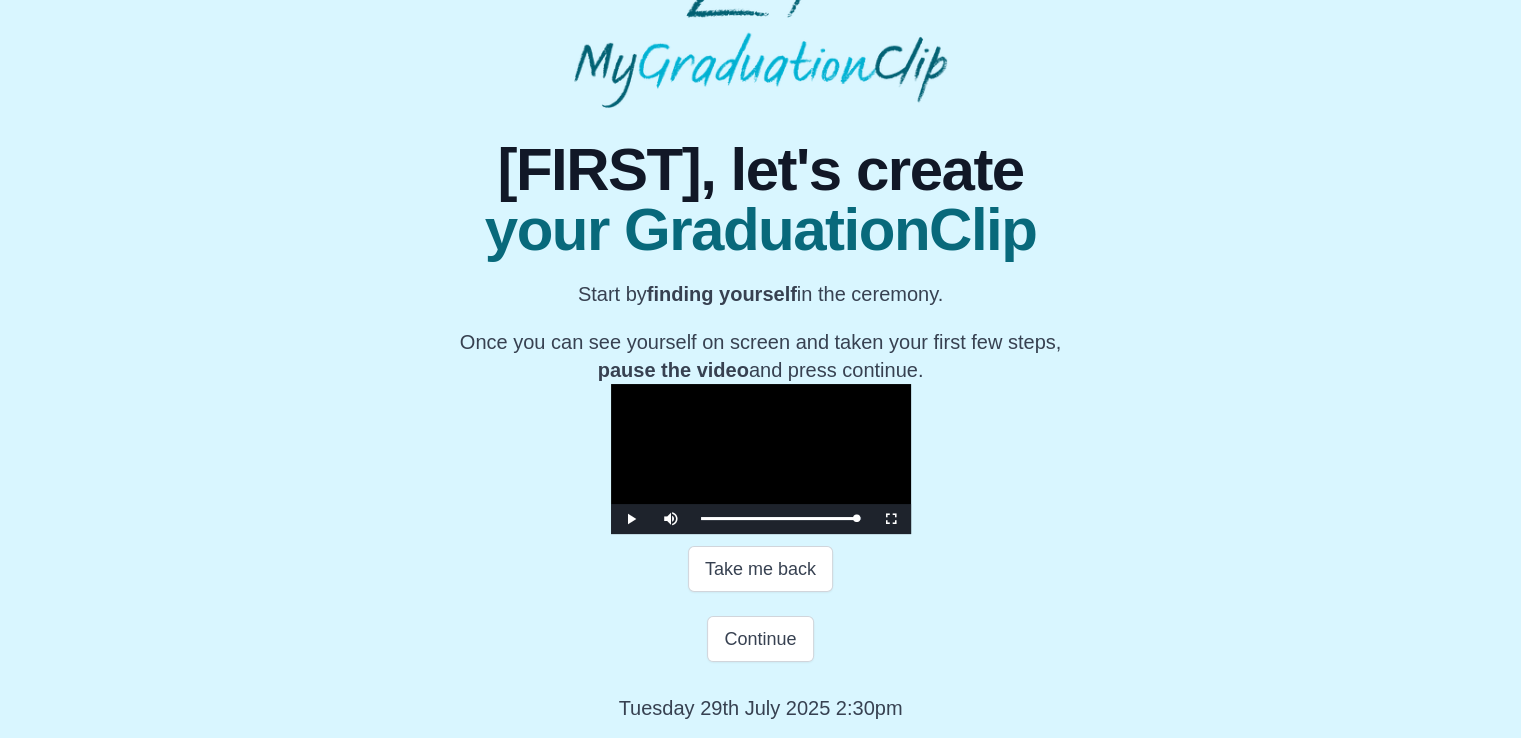 scroll, scrollTop: 0, scrollLeft: 0, axis: both 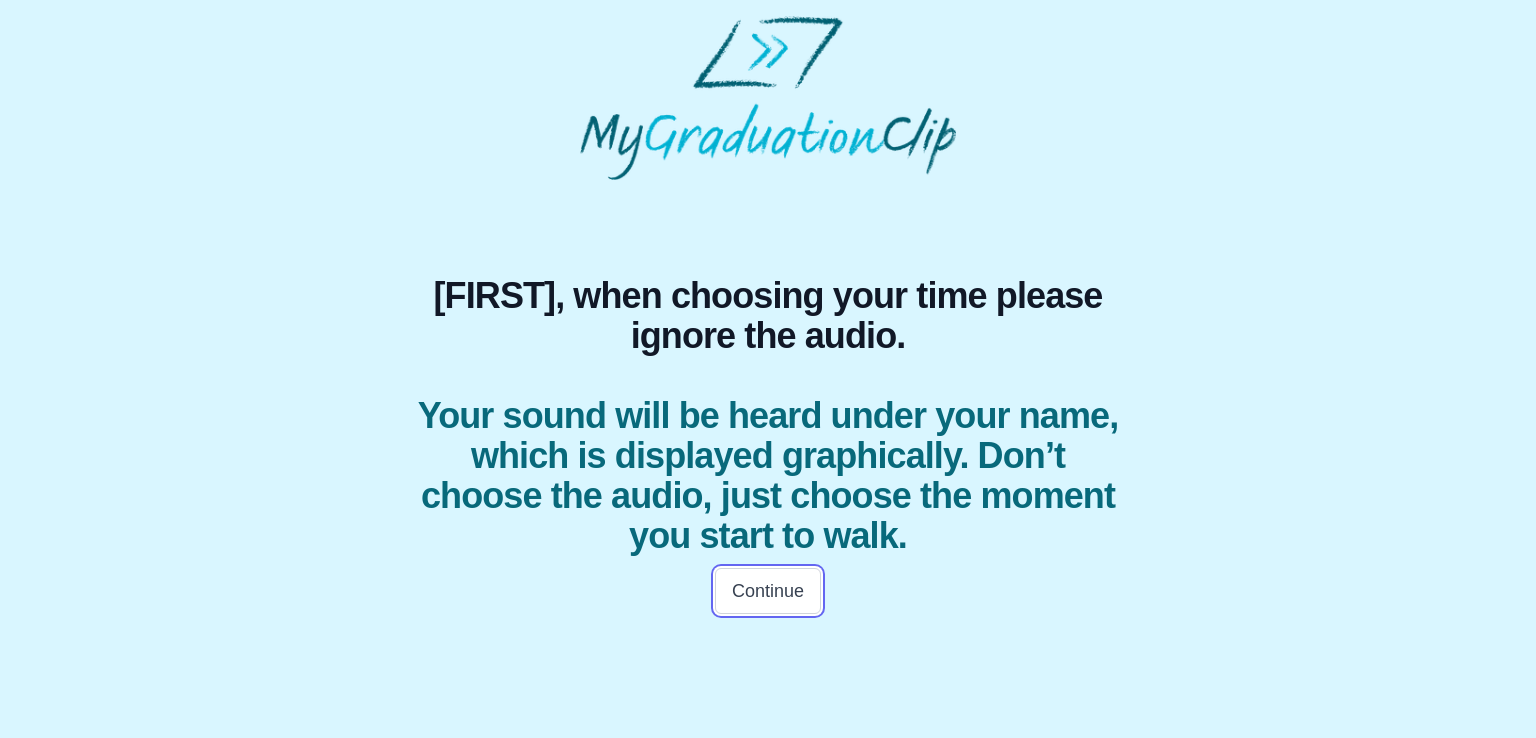 click on "Continue" at bounding box center (768, 591) 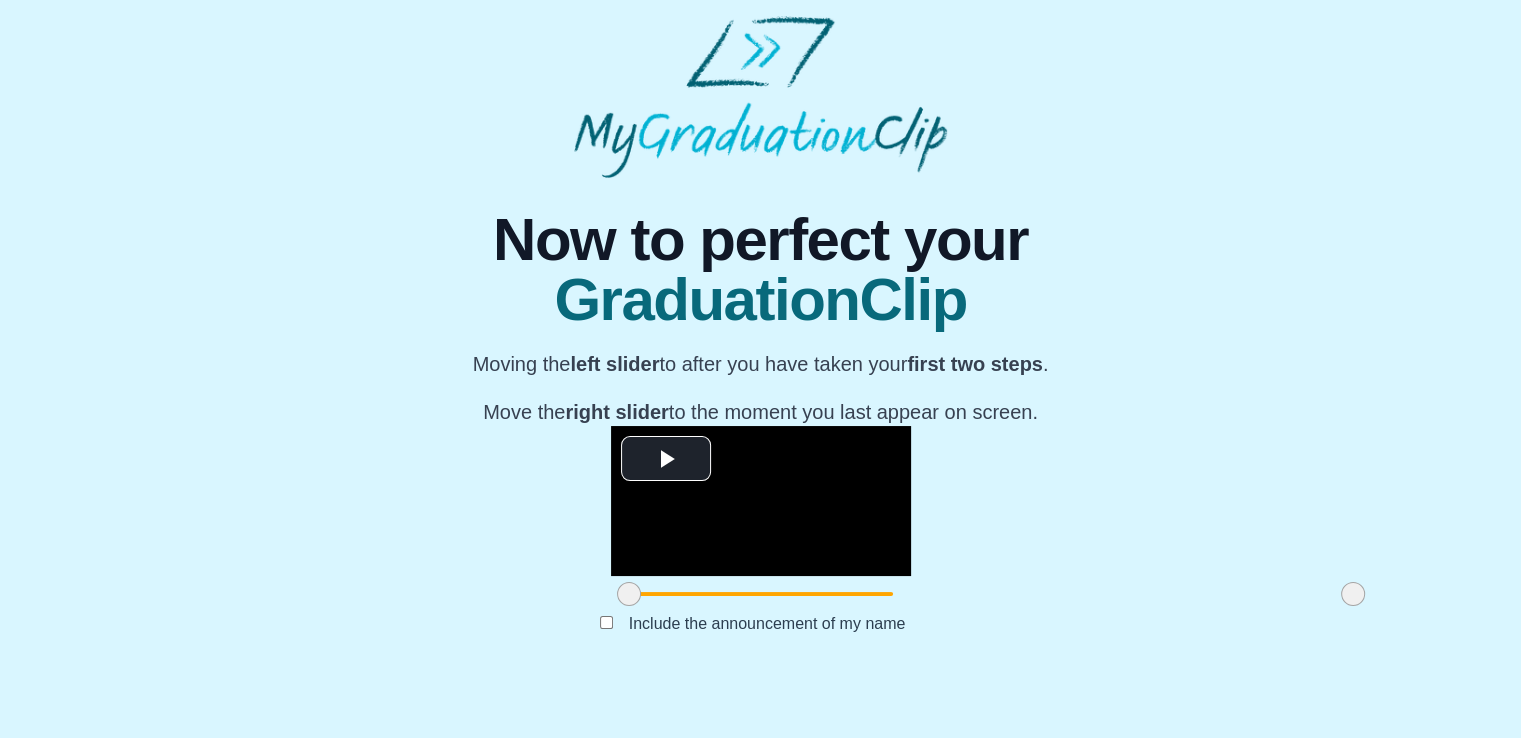 scroll, scrollTop: 230, scrollLeft: 0, axis: vertical 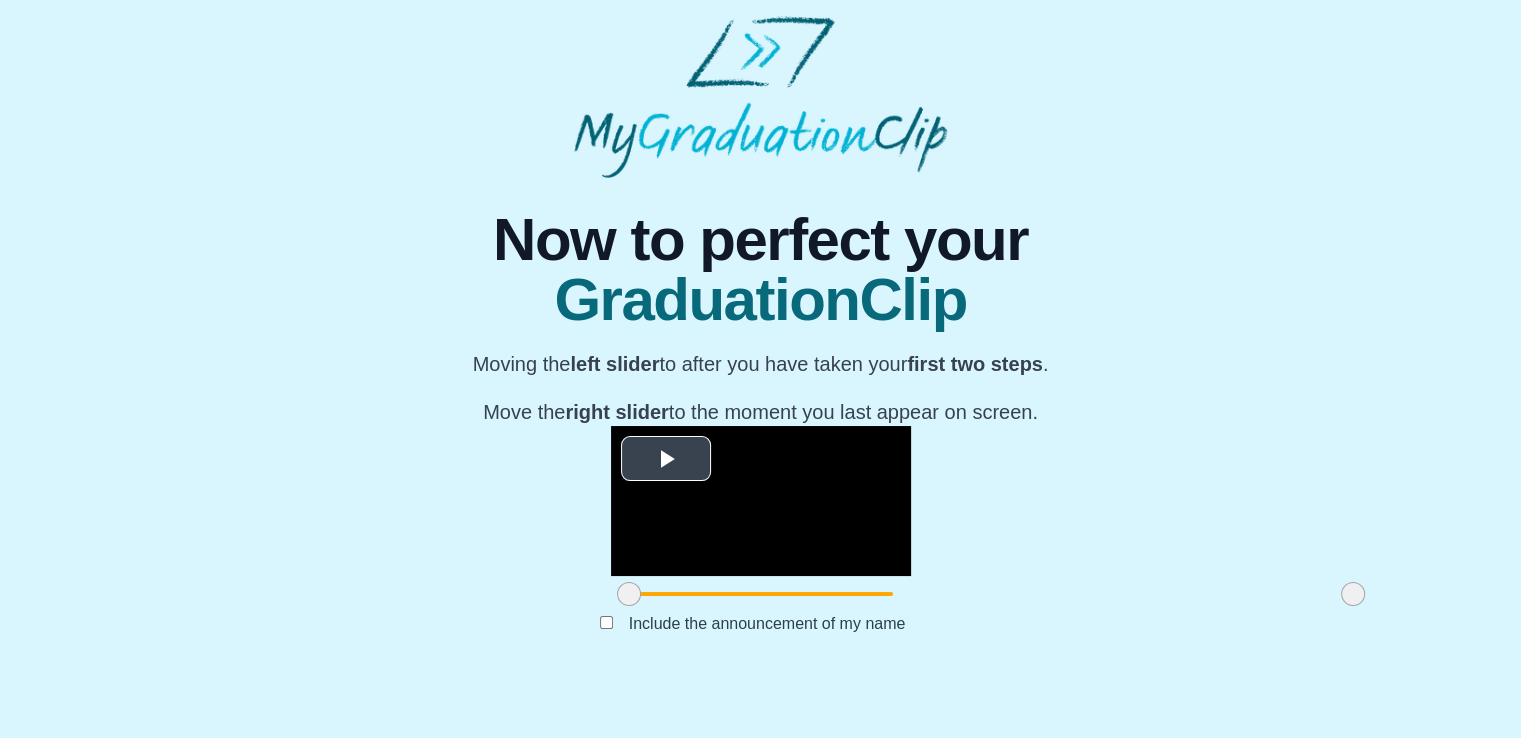 click at bounding box center [666, 458] 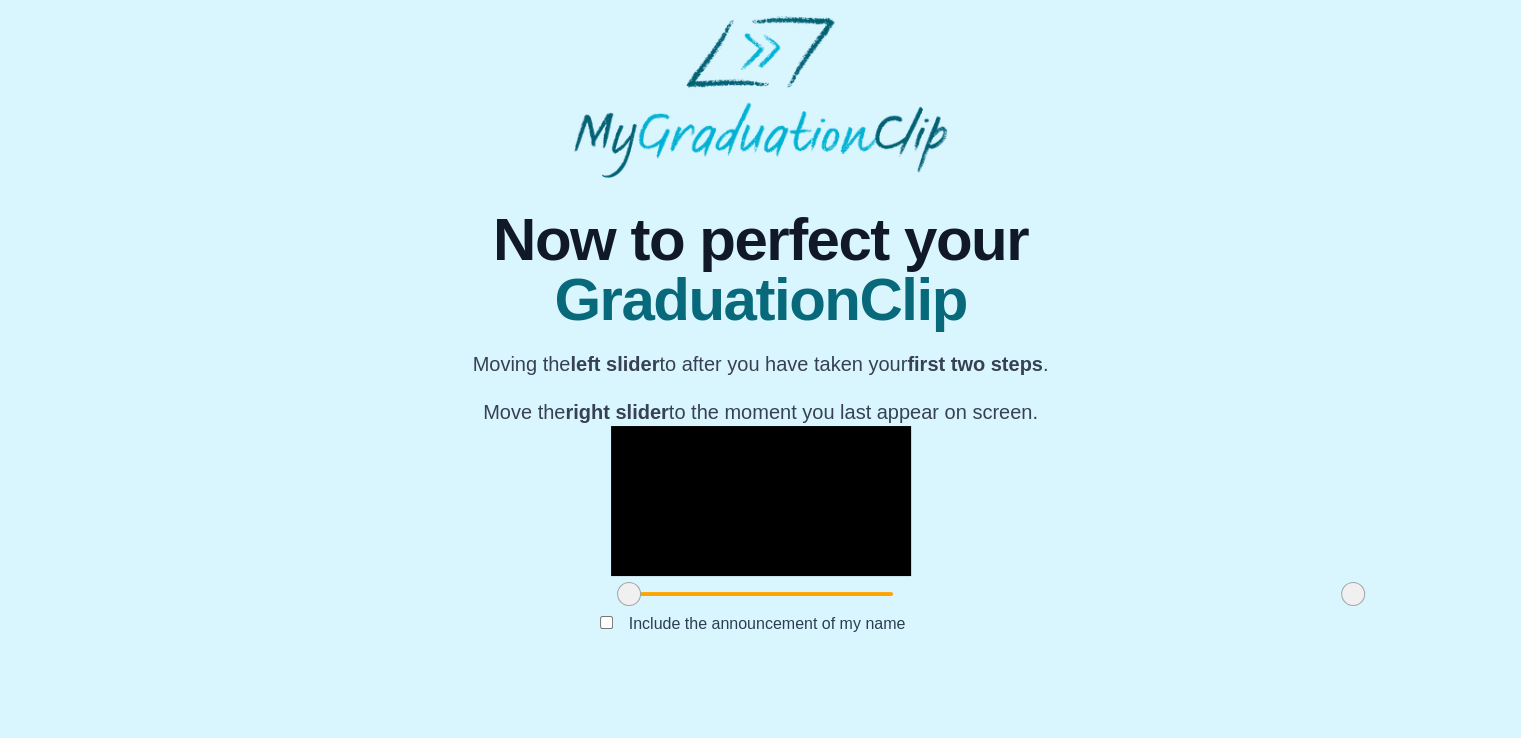 click at bounding box center [629, 594] 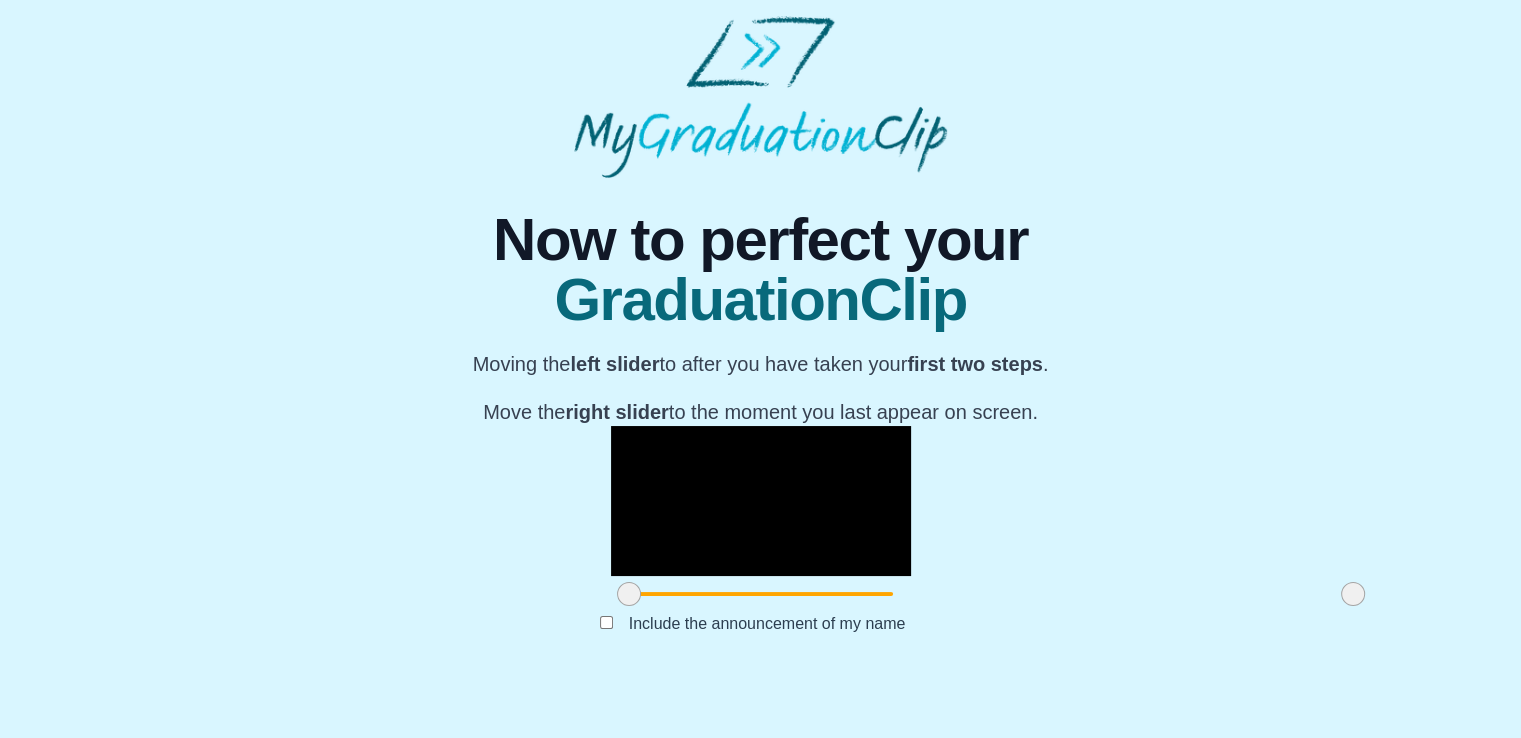 scroll, scrollTop: 230, scrollLeft: 0, axis: vertical 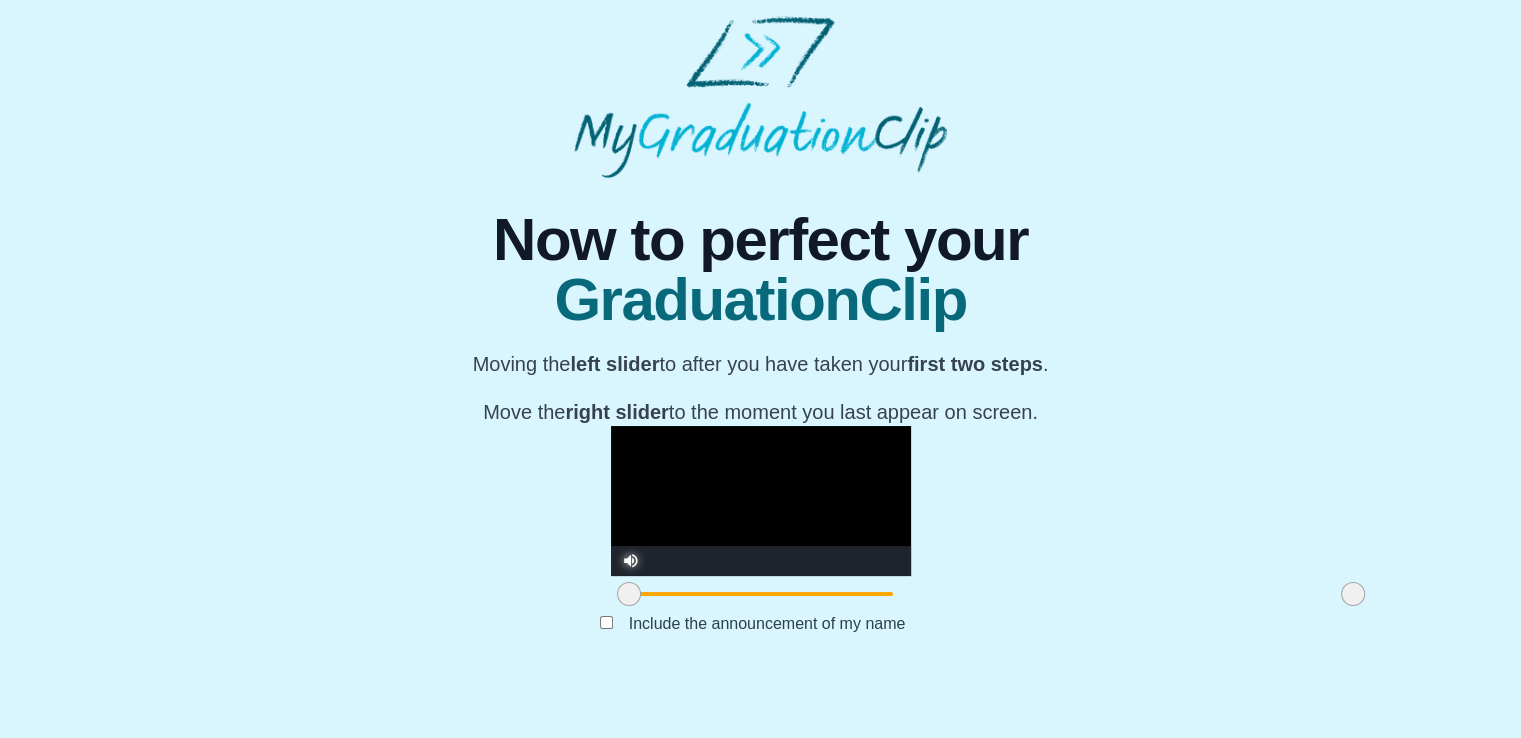 click at bounding box center [631, 546] 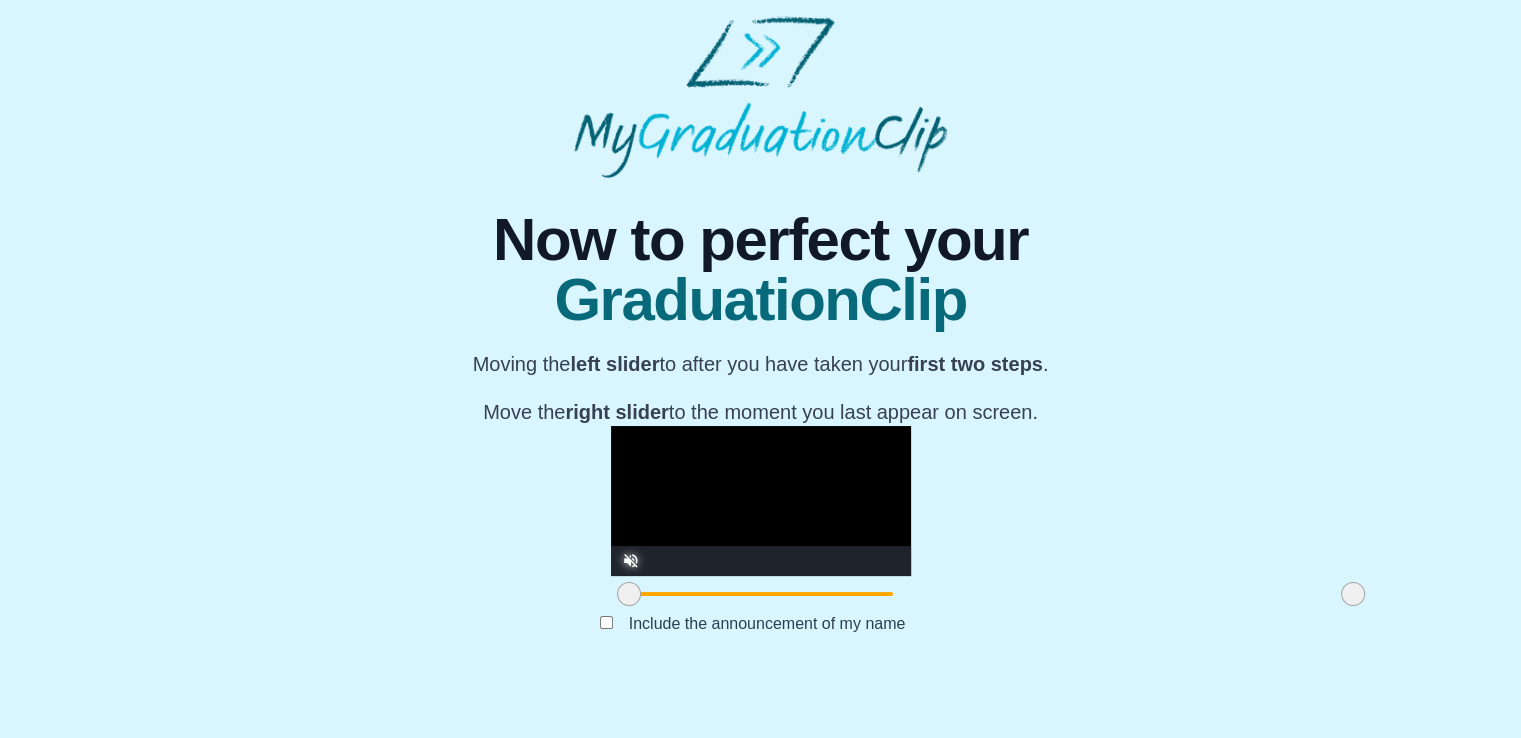 click at bounding box center (631, 546) 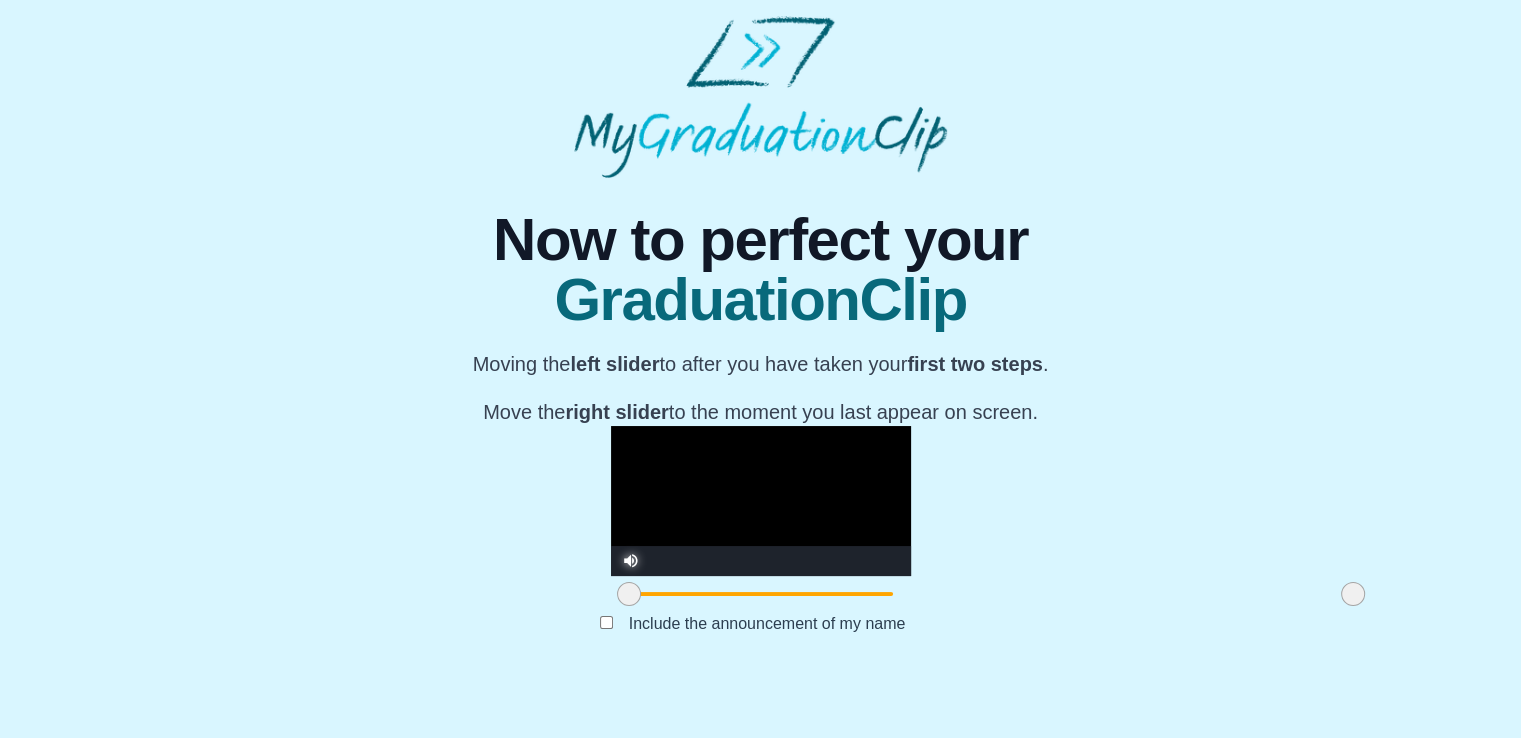 click at bounding box center [629, 594] 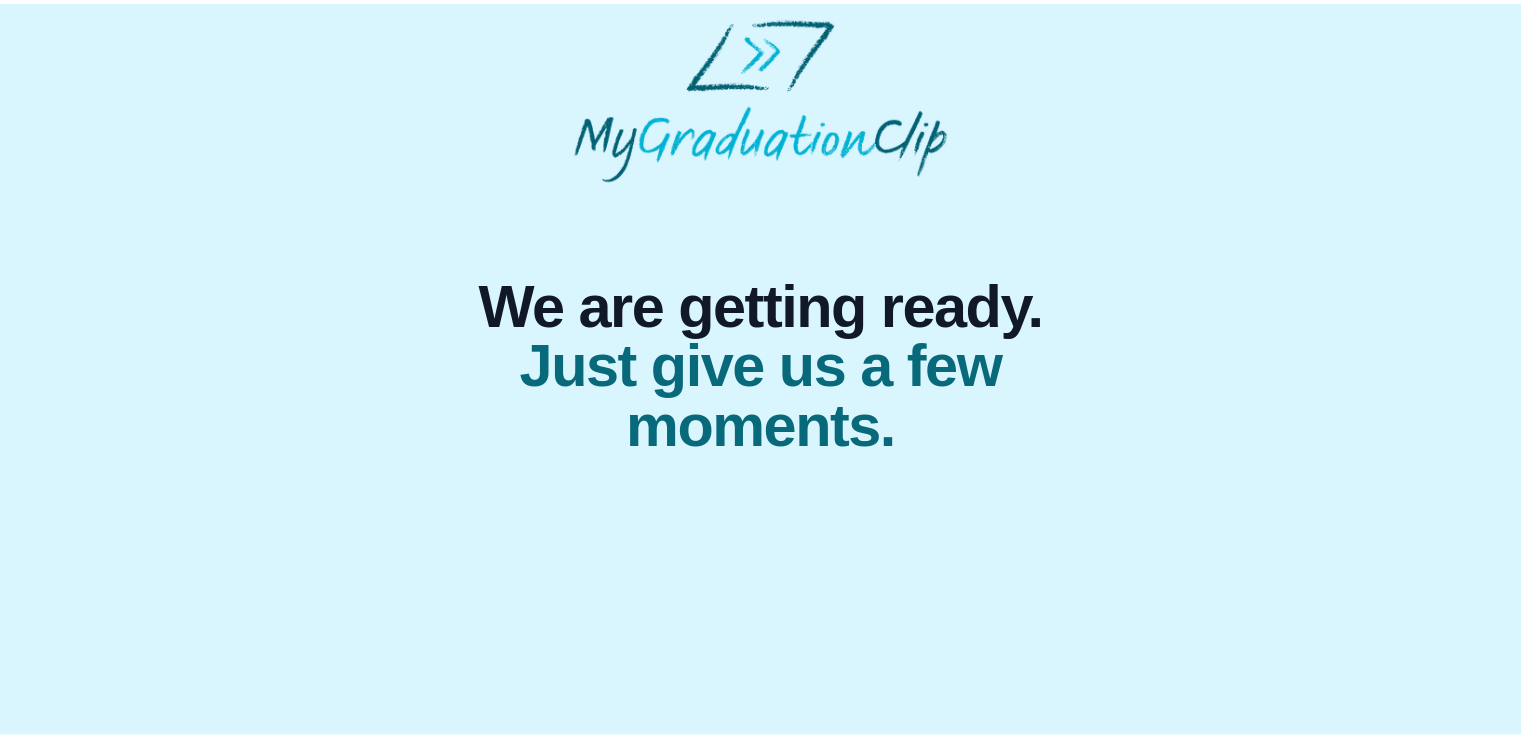 scroll, scrollTop: 0, scrollLeft: 0, axis: both 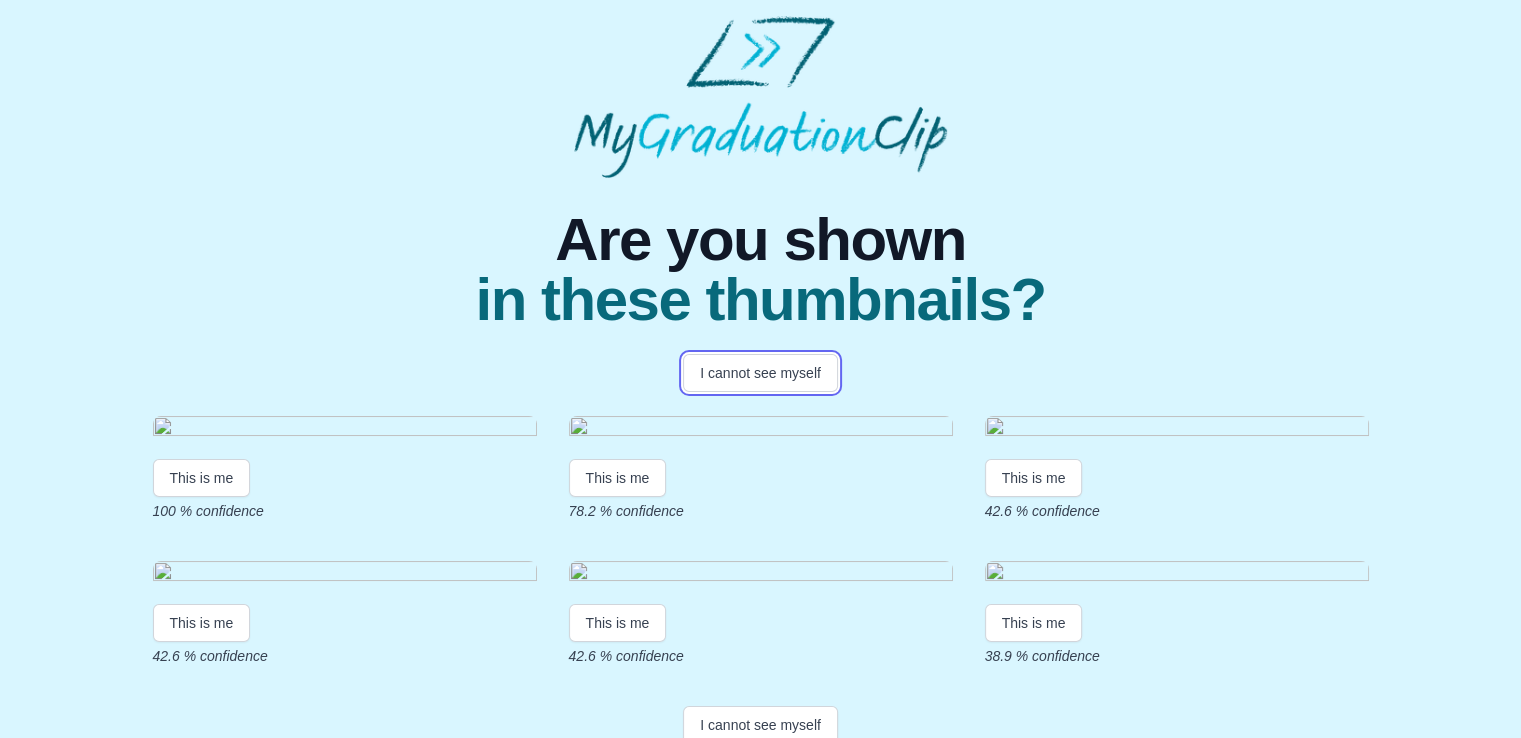 click on "I cannot see myself" at bounding box center (760, 373) 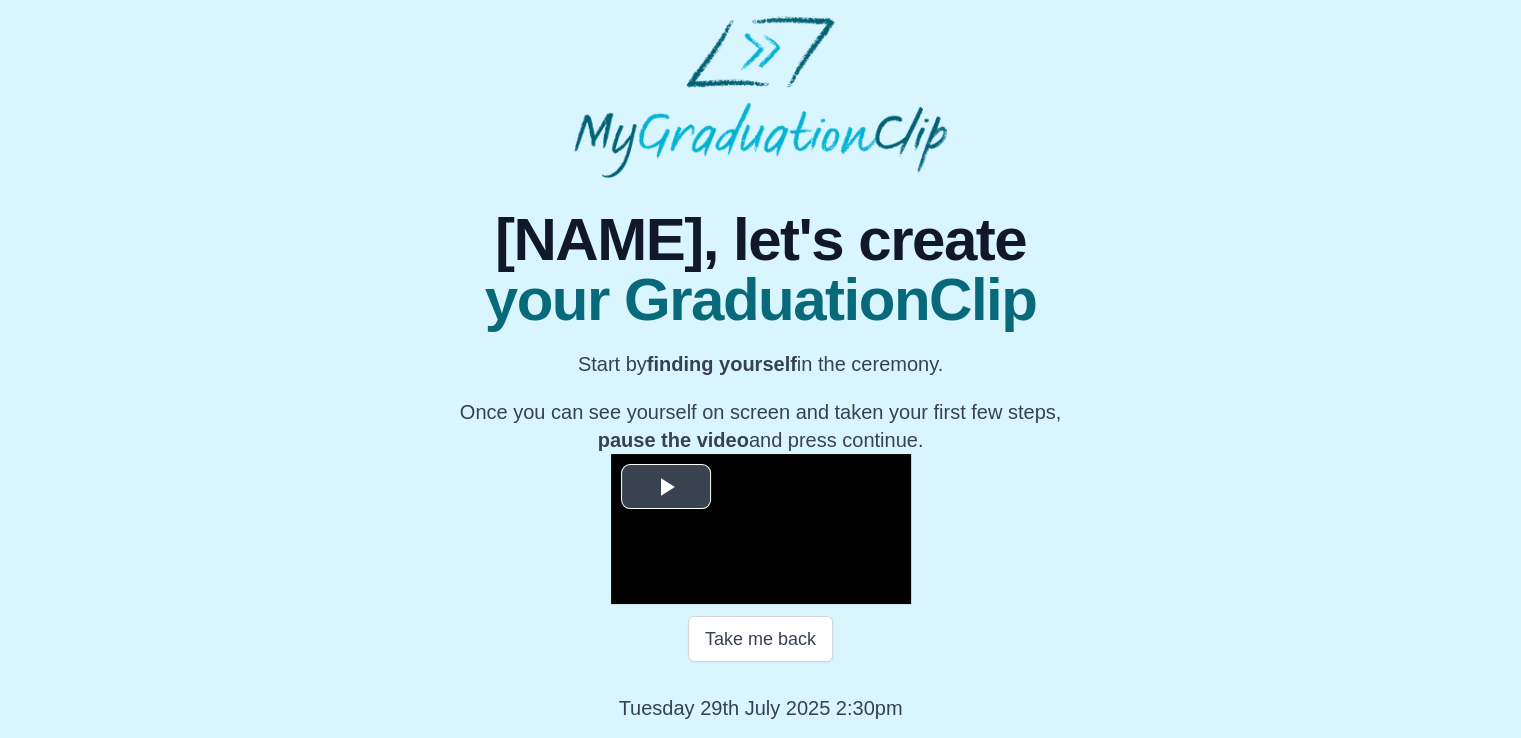 click at bounding box center (666, 486) 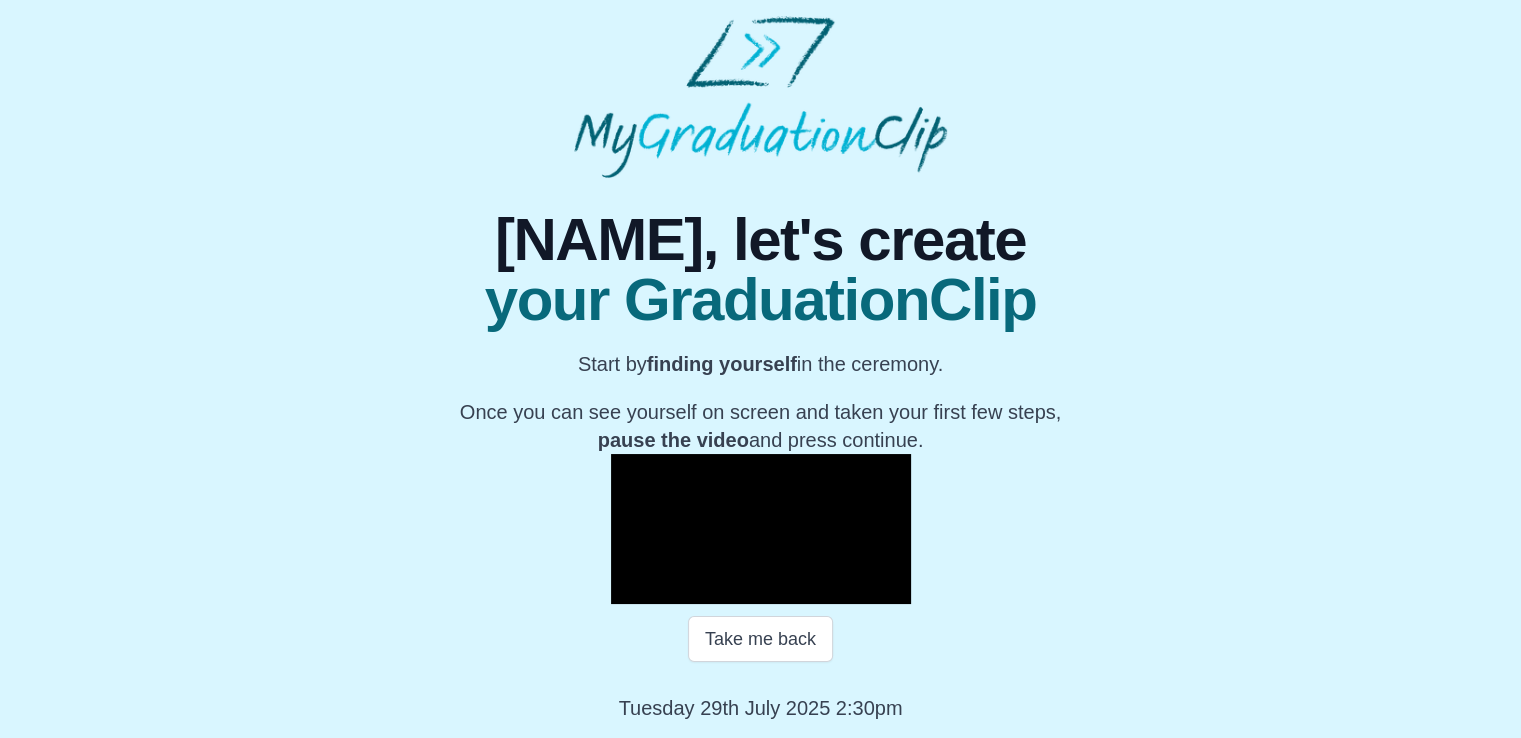 scroll, scrollTop: 188, scrollLeft: 0, axis: vertical 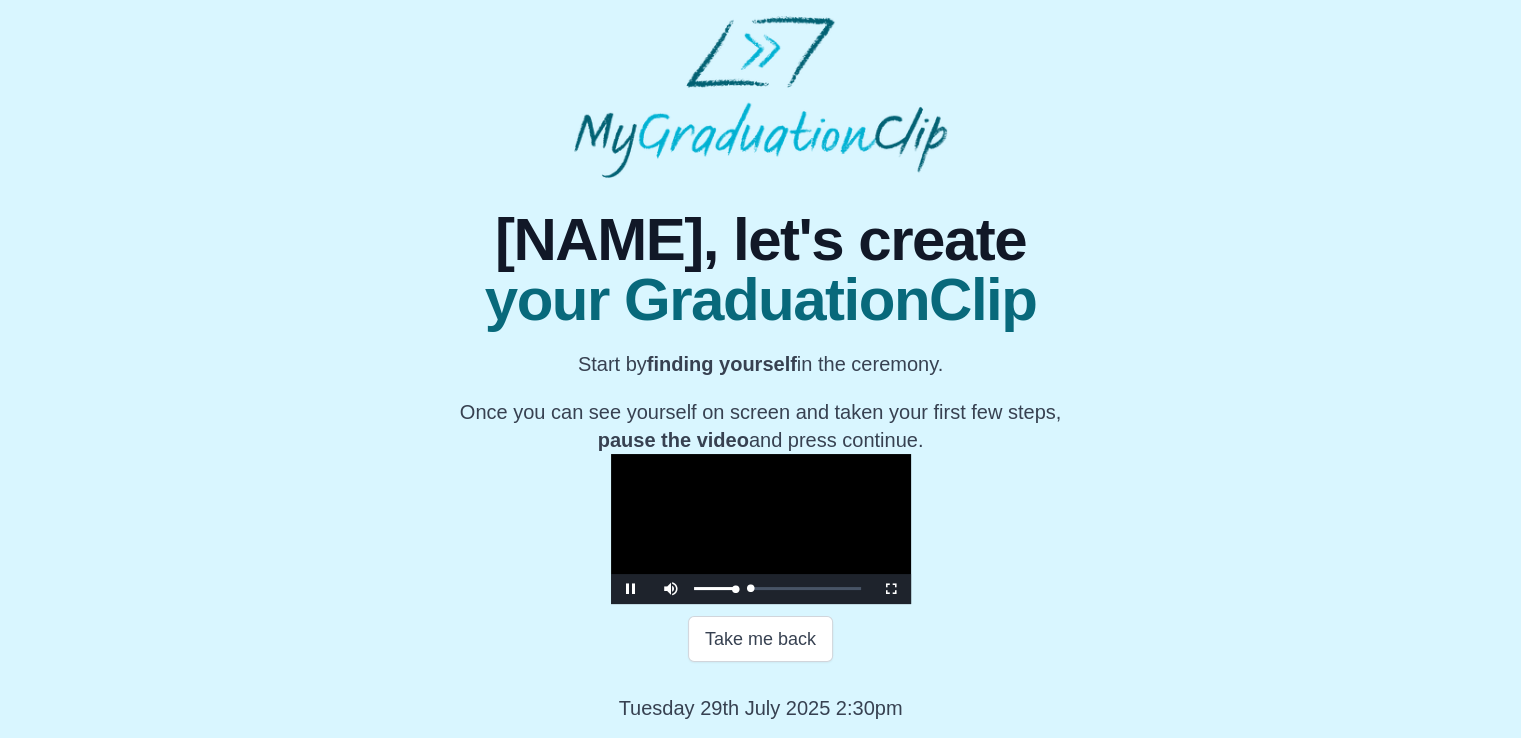 drag, startPoint x: 506, startPoint y: 675, endPoint x: 824, endPoint y: 641, distance: 319.81244 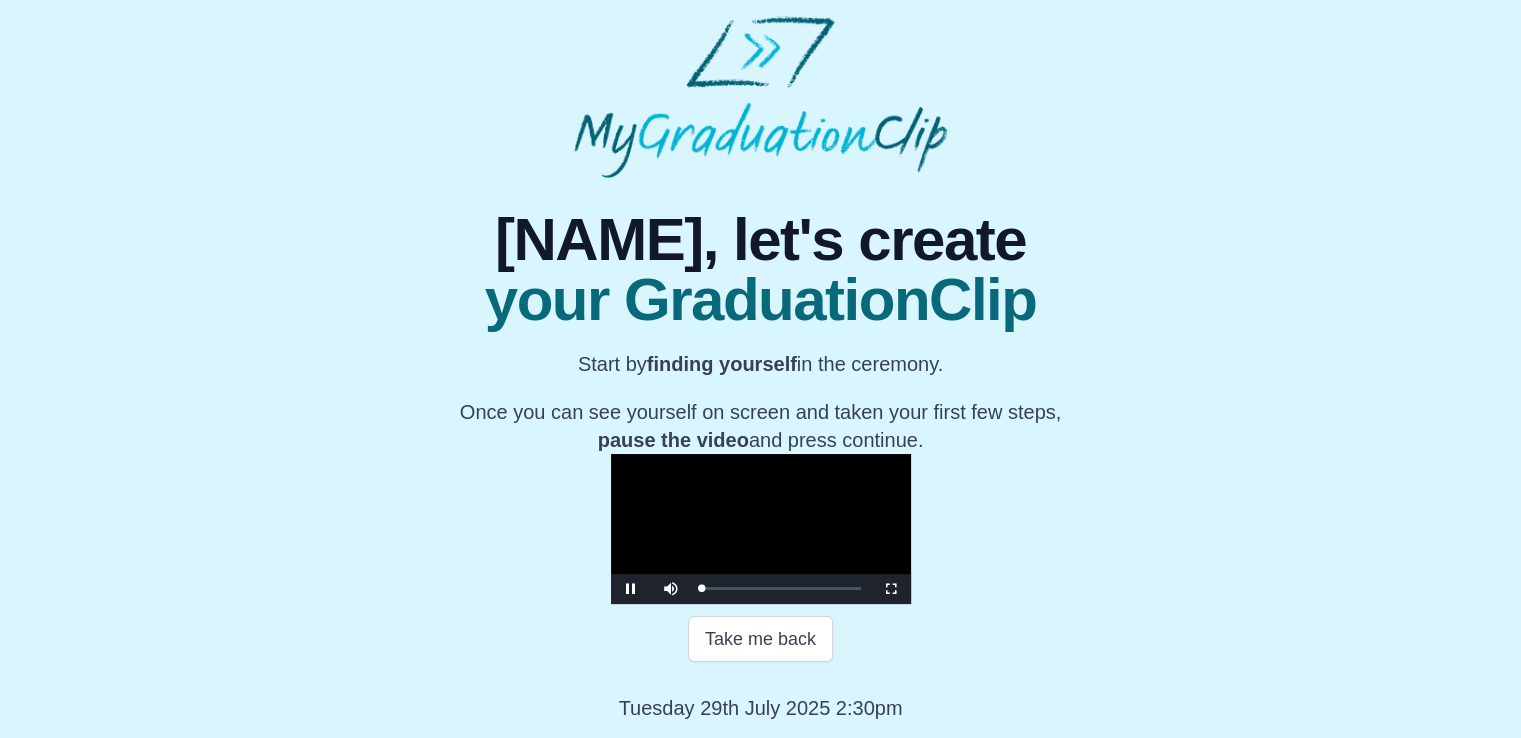click on "51:47" at bounding box center (0, 0) 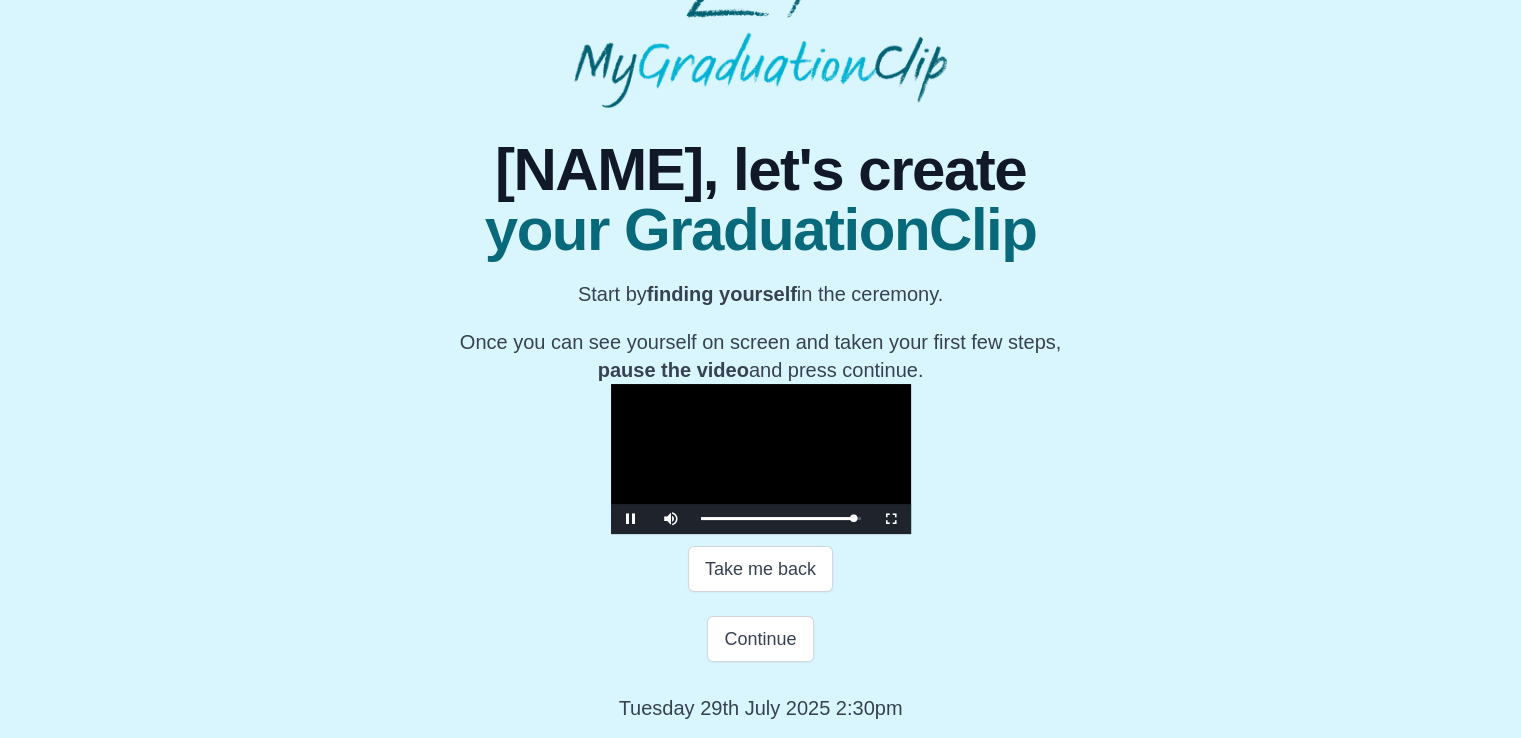 drag, startPoint x: 400, startPoint y: 705, endPoint x: 1044, endPoint y: 661, distance: 645.50134 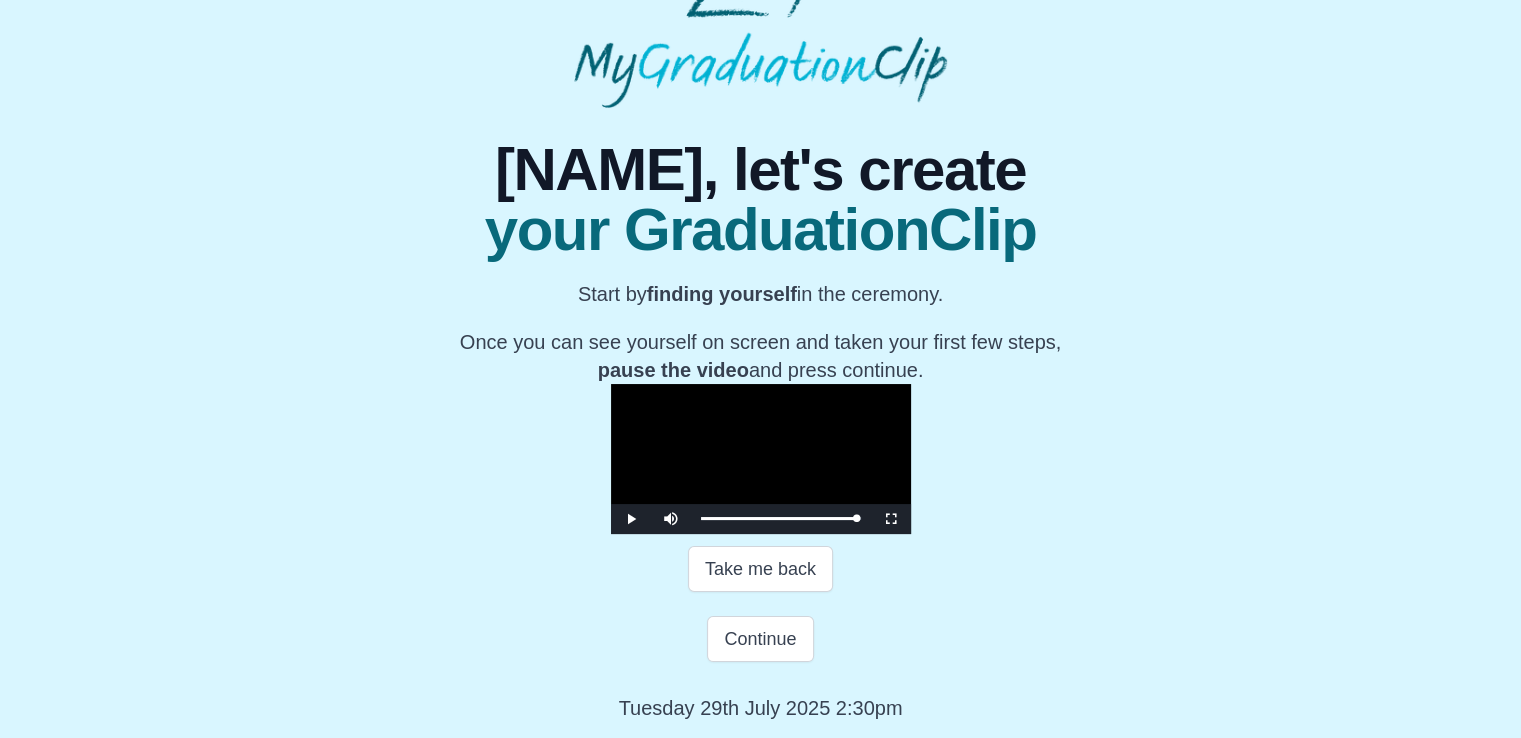 click on "Loaded : 0% 53:22 53:17 Progress : 0%" at bounding box center [781, 518] 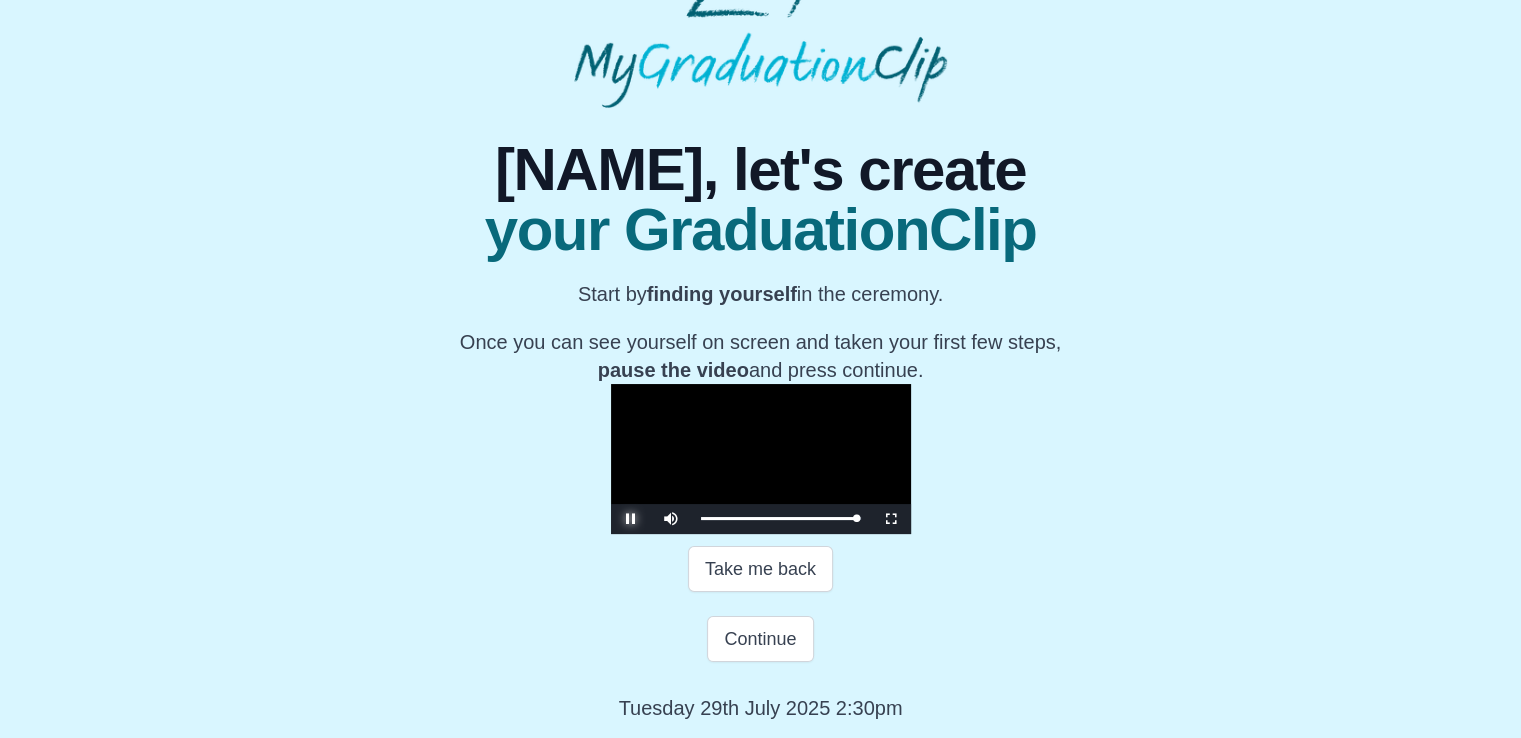 click at bounding box center [631, 519] 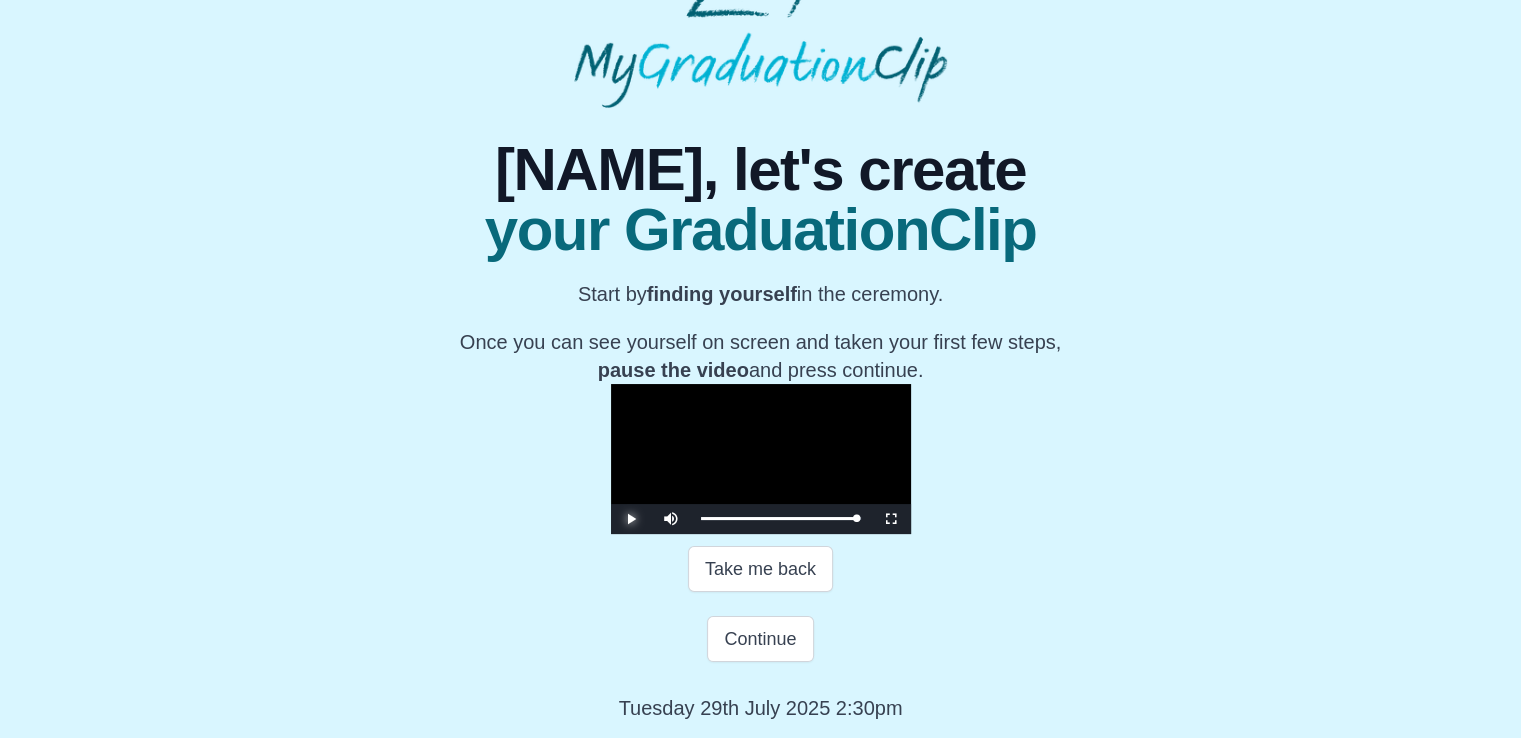 scroll, scrollTop: 348, scrollLeft: 0, axis: vertical 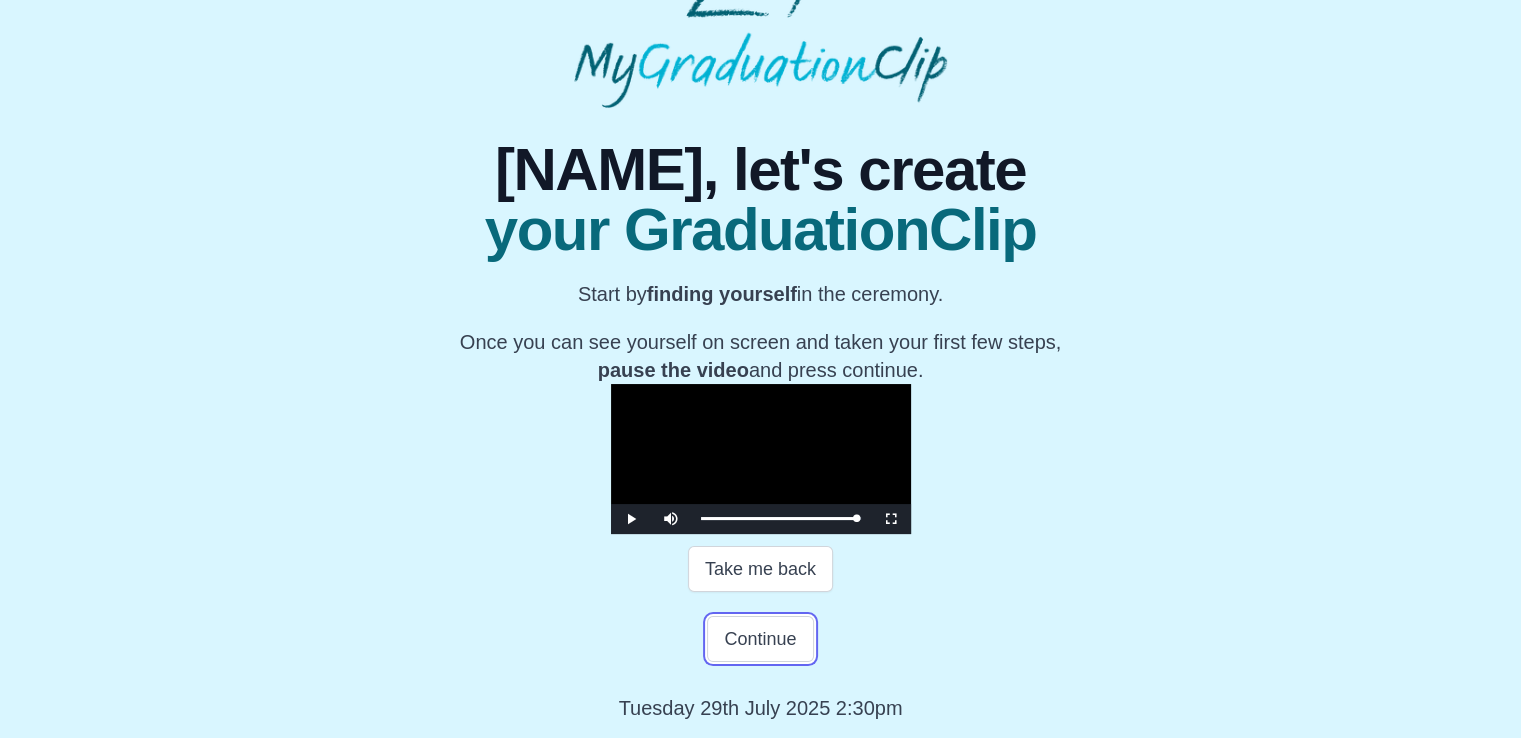 click on "Continue" at bounding box center [760, 639] 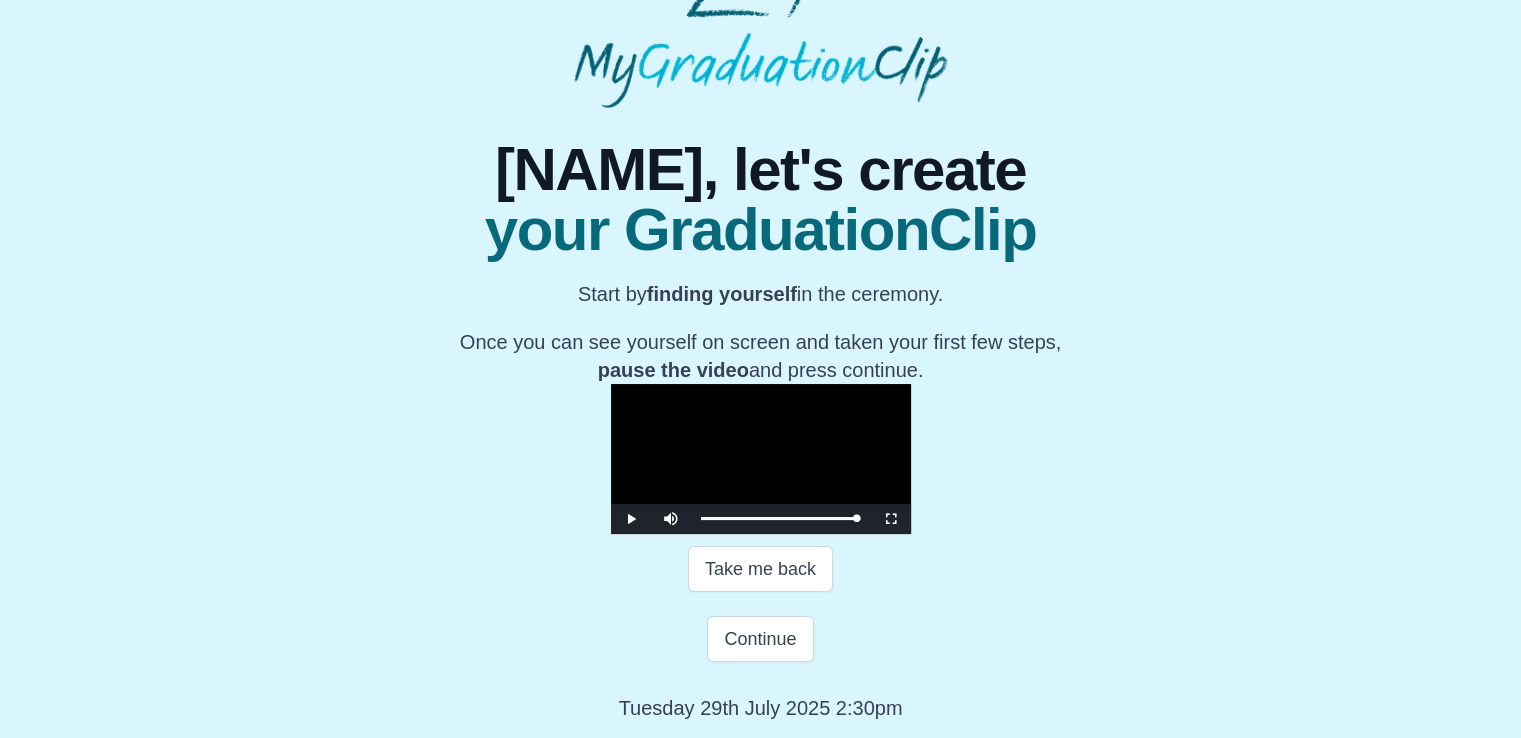 scroll, scrollTop: 0, scrollLeft: 0, axis: both 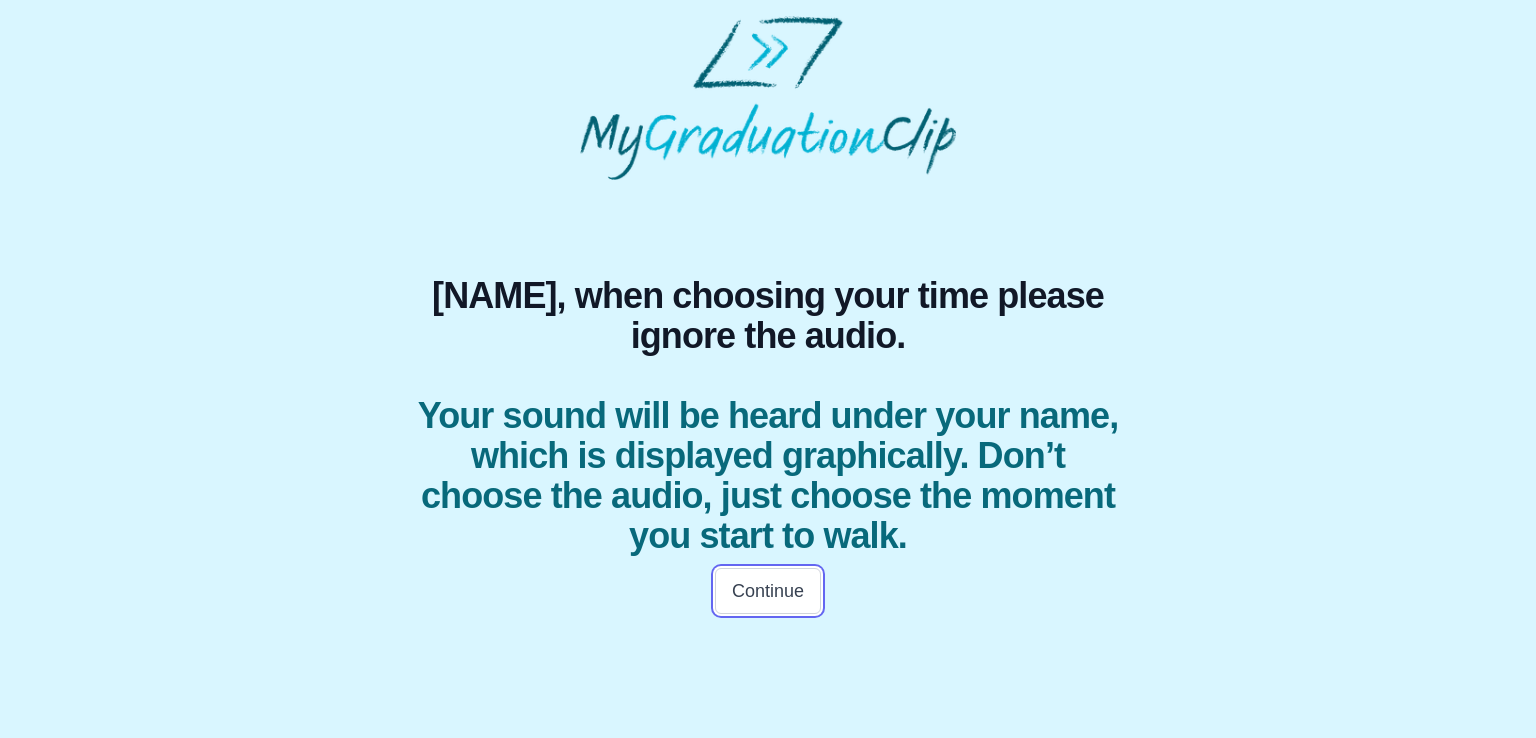 click on "Continue" at bounding box center [768, 591] 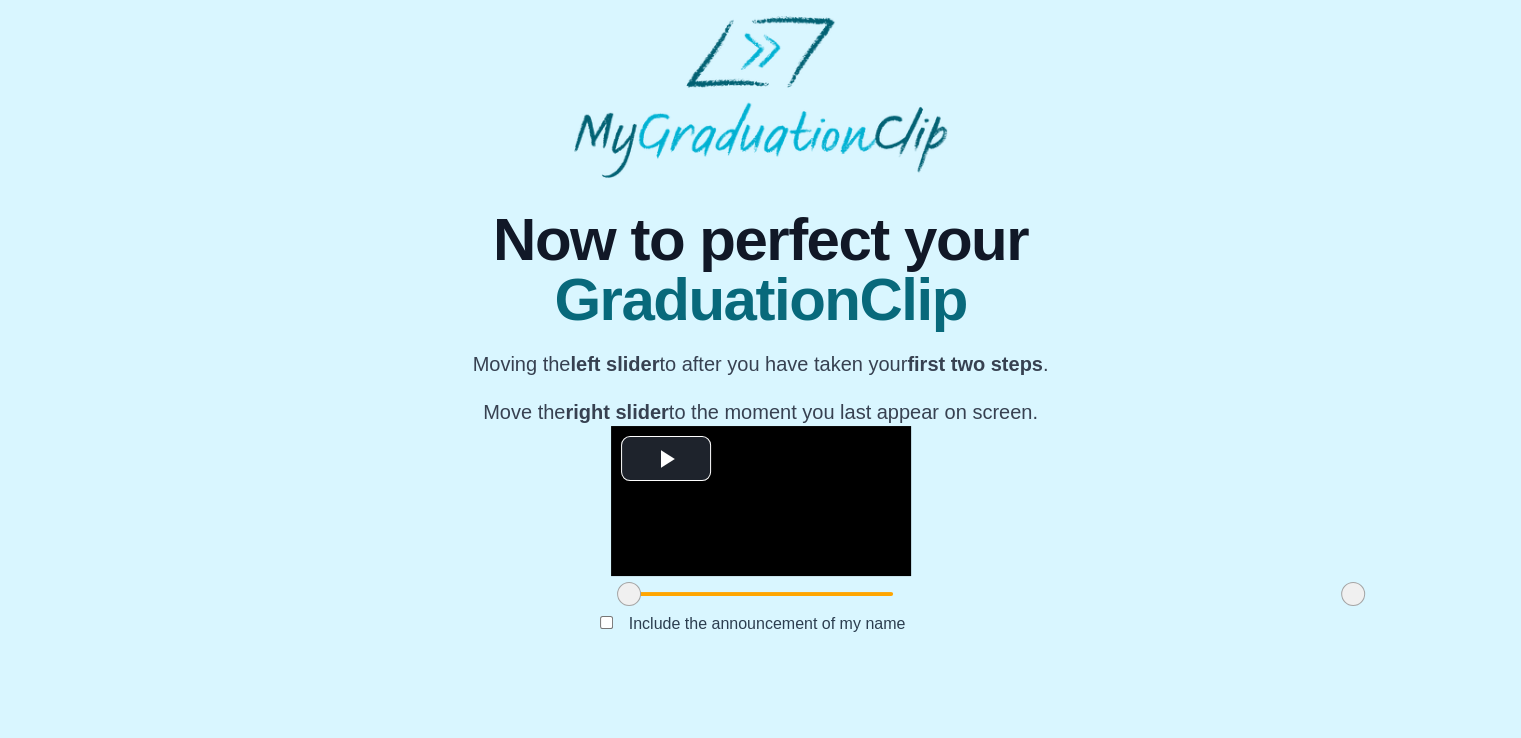 scroll, scrollTop: 230, scrollLeft: 0, axis: vertical 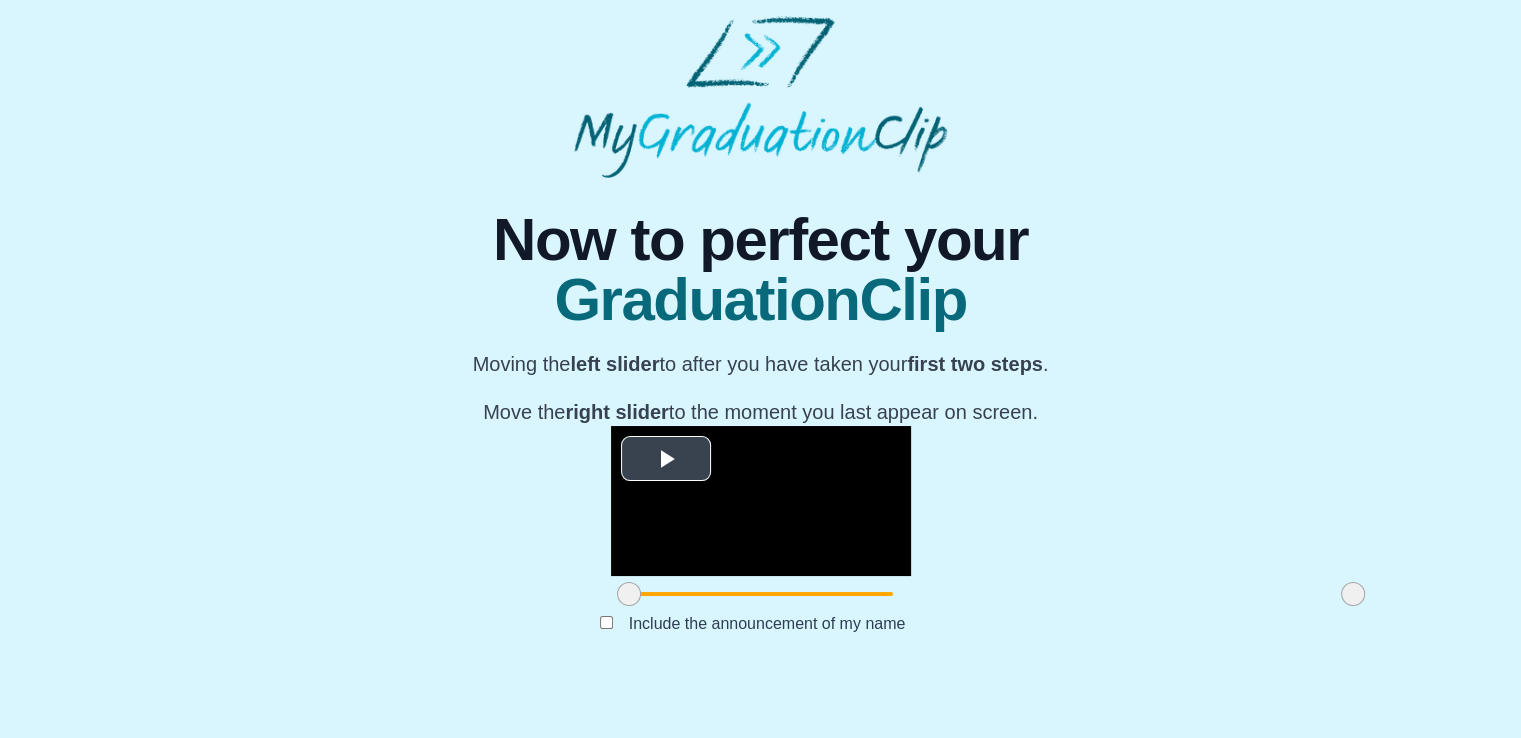 click at bounding box center [666, 458] 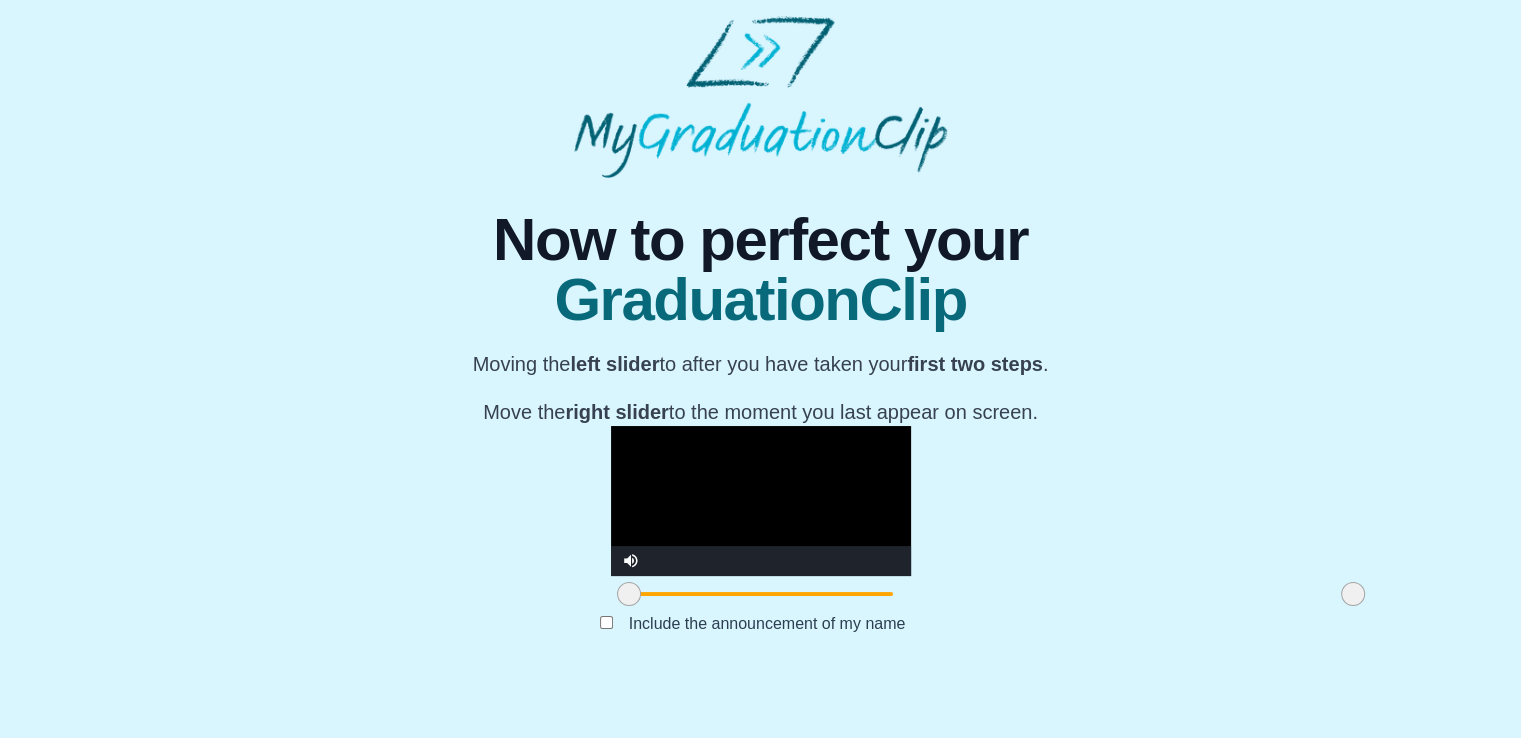 click at bounding box center [629, 594] 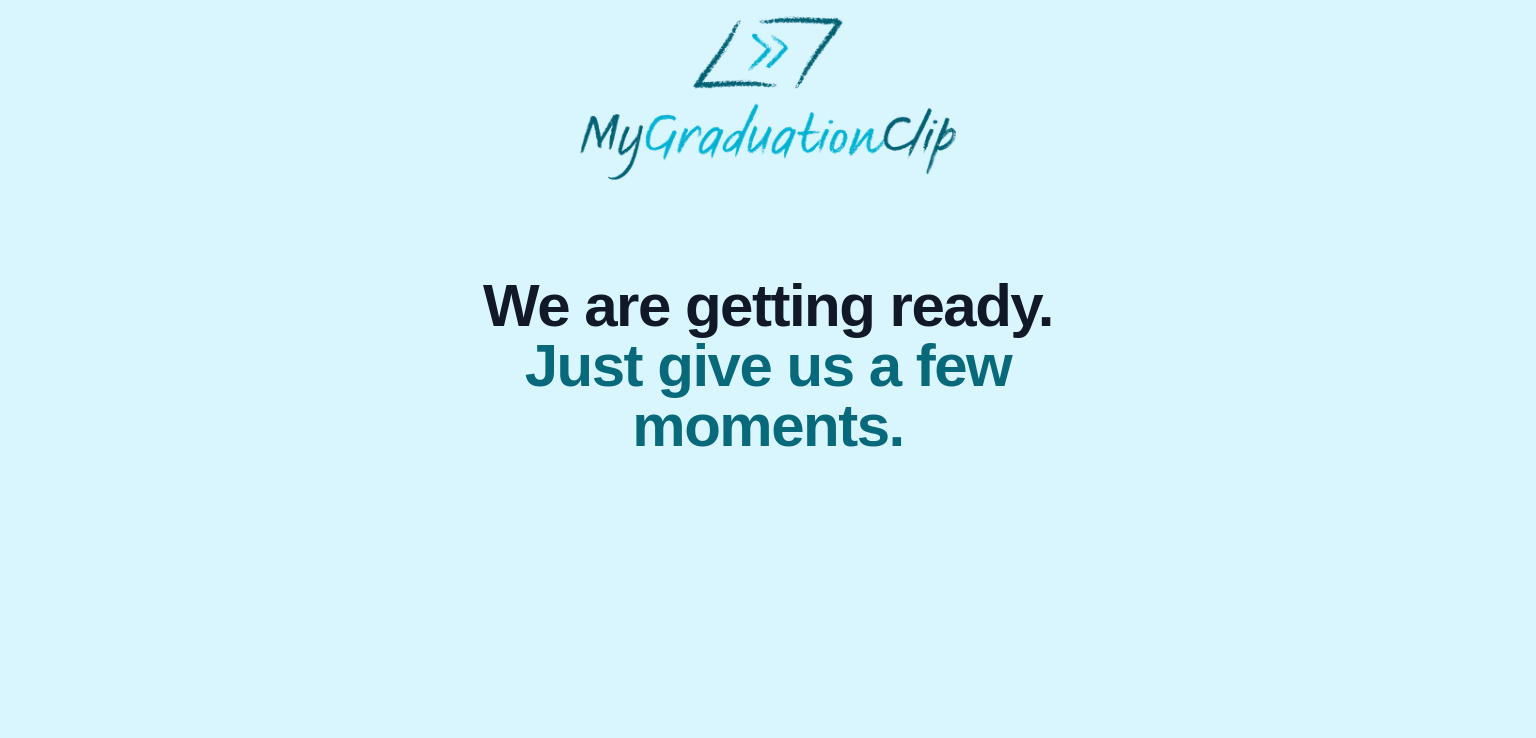 scroll, scrollTop: 0, scrollLeft: 0, axis: both 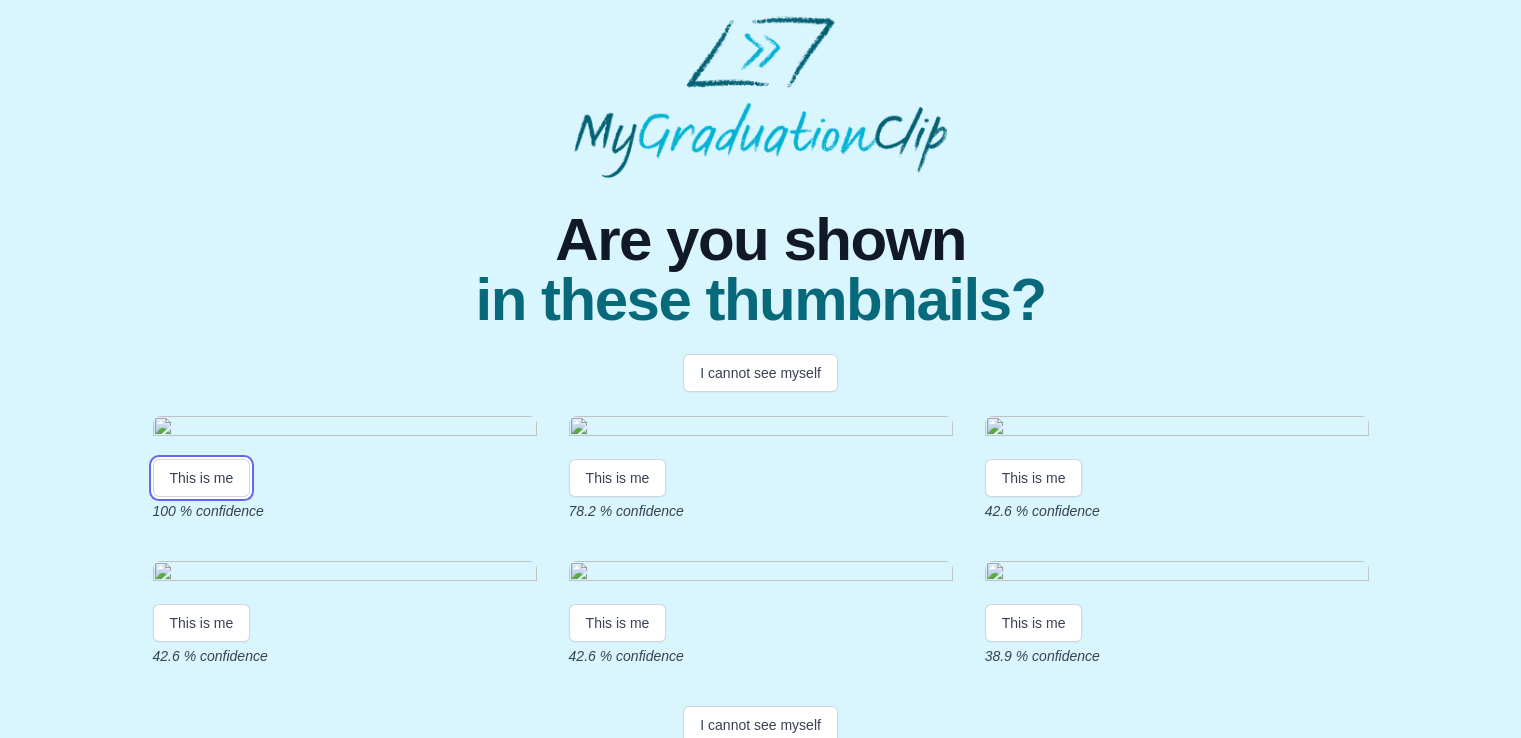 click on "This is me" at bounding box center (202, 478) 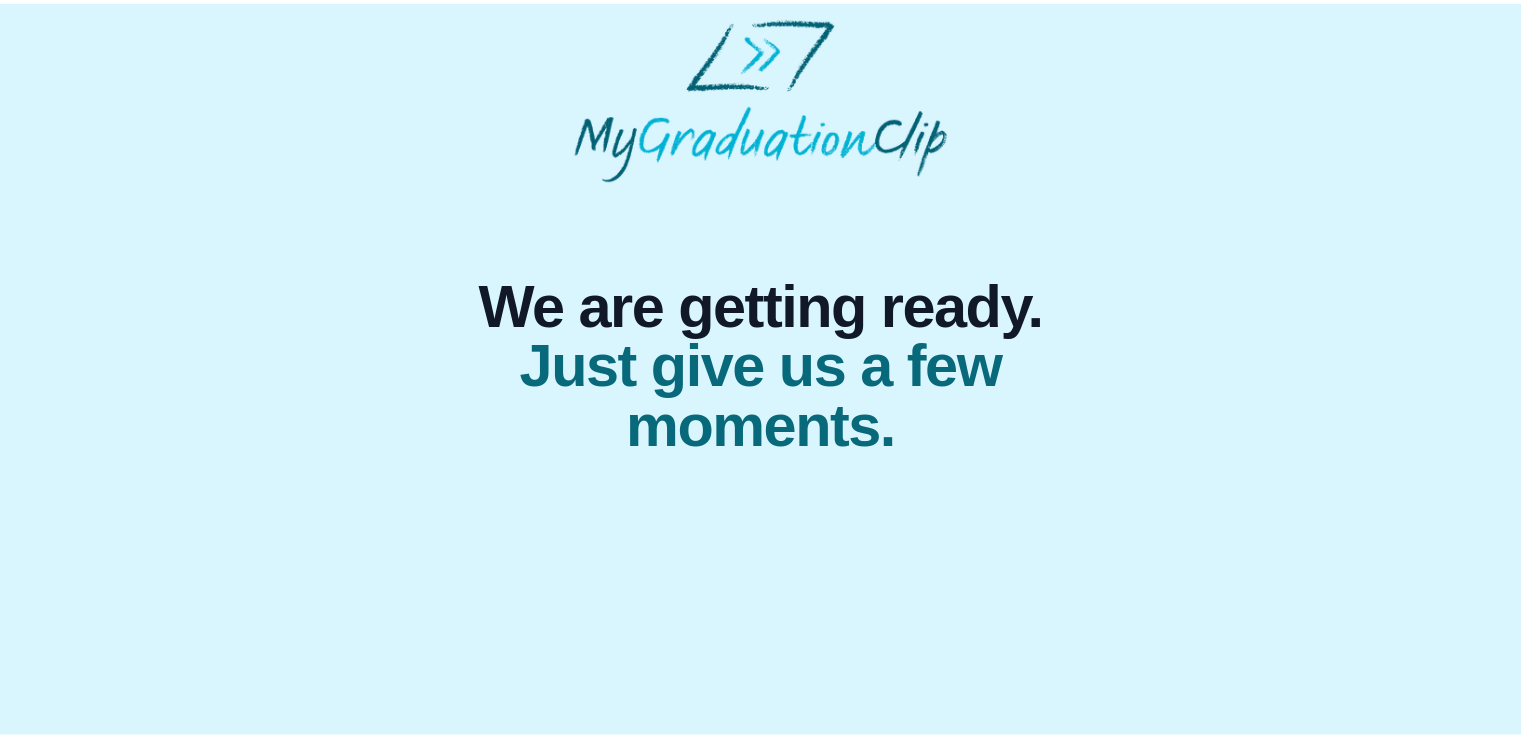 scroll, scrollTop: 0, scrollLeft: 0, axis: both 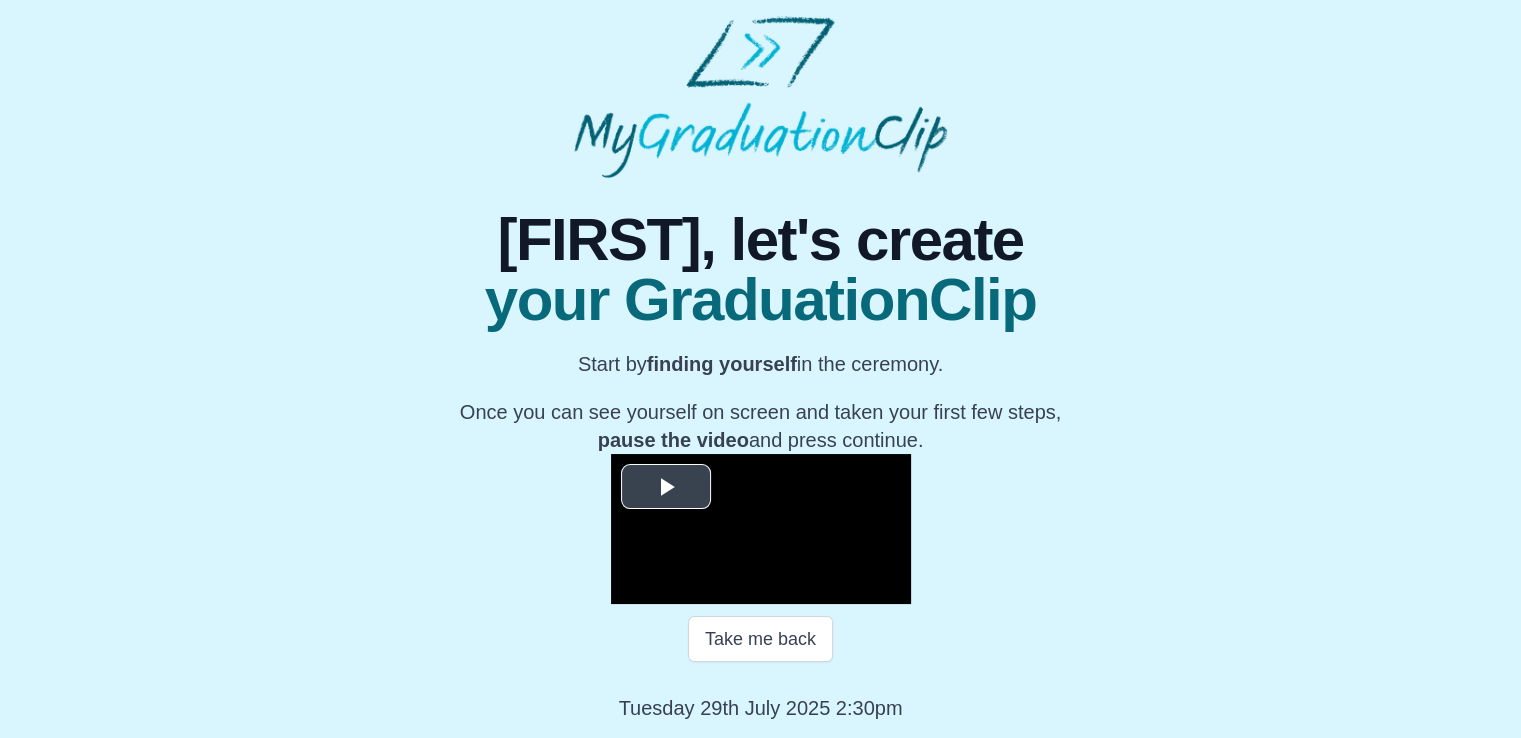 click at bounding box center [666, 486] 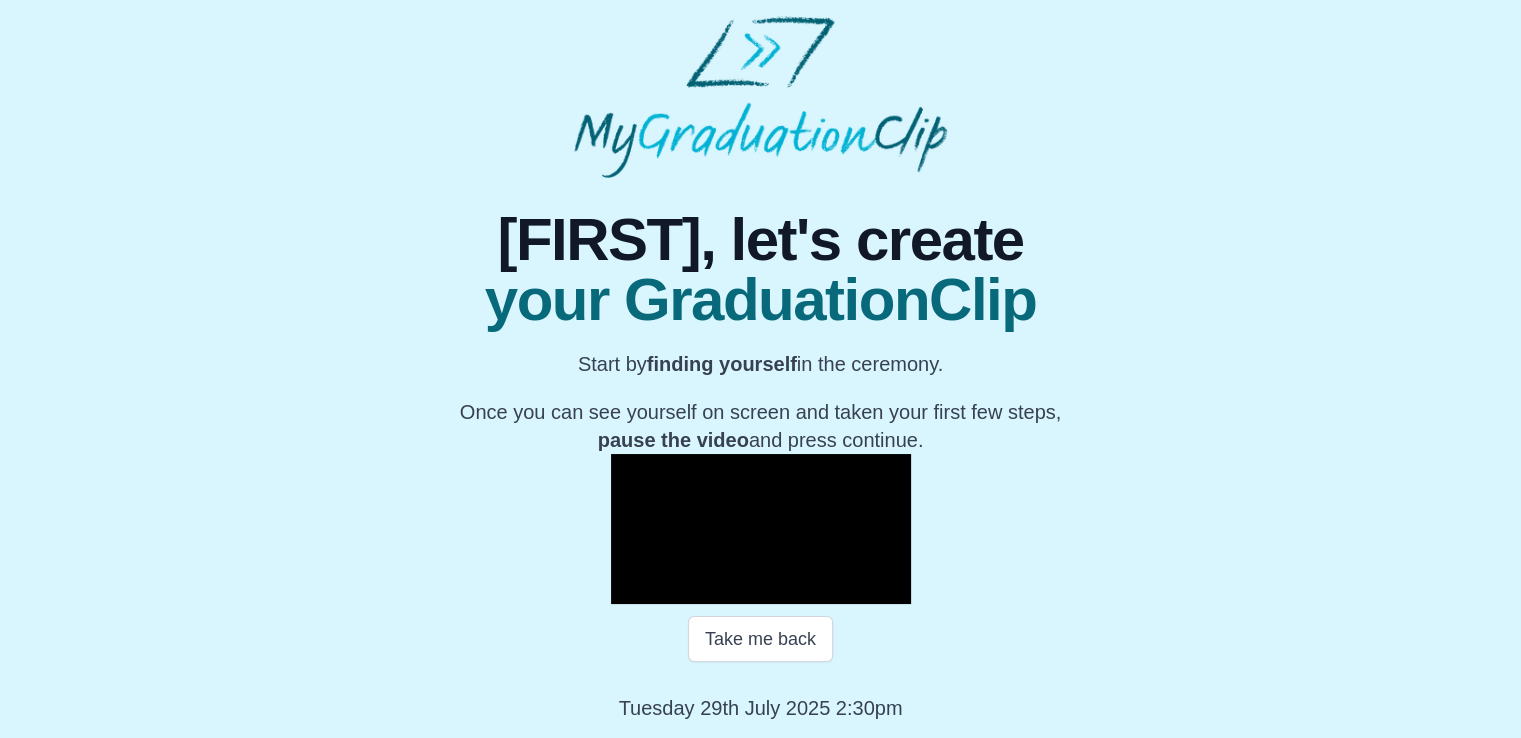 click on "**********" at bounding box center [760, 369] 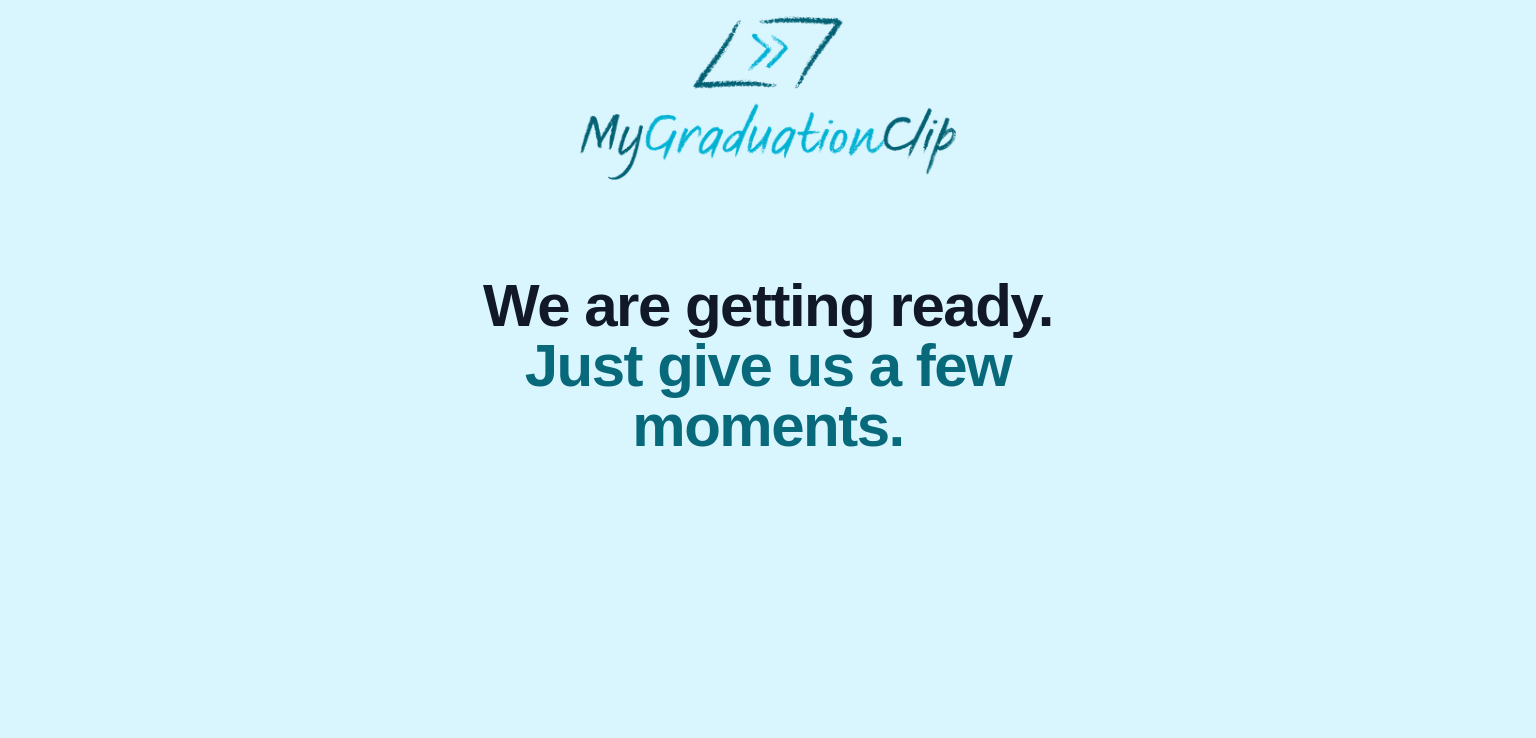 scroll, scrollTop: 0, scrollLeft: 0, axis: both 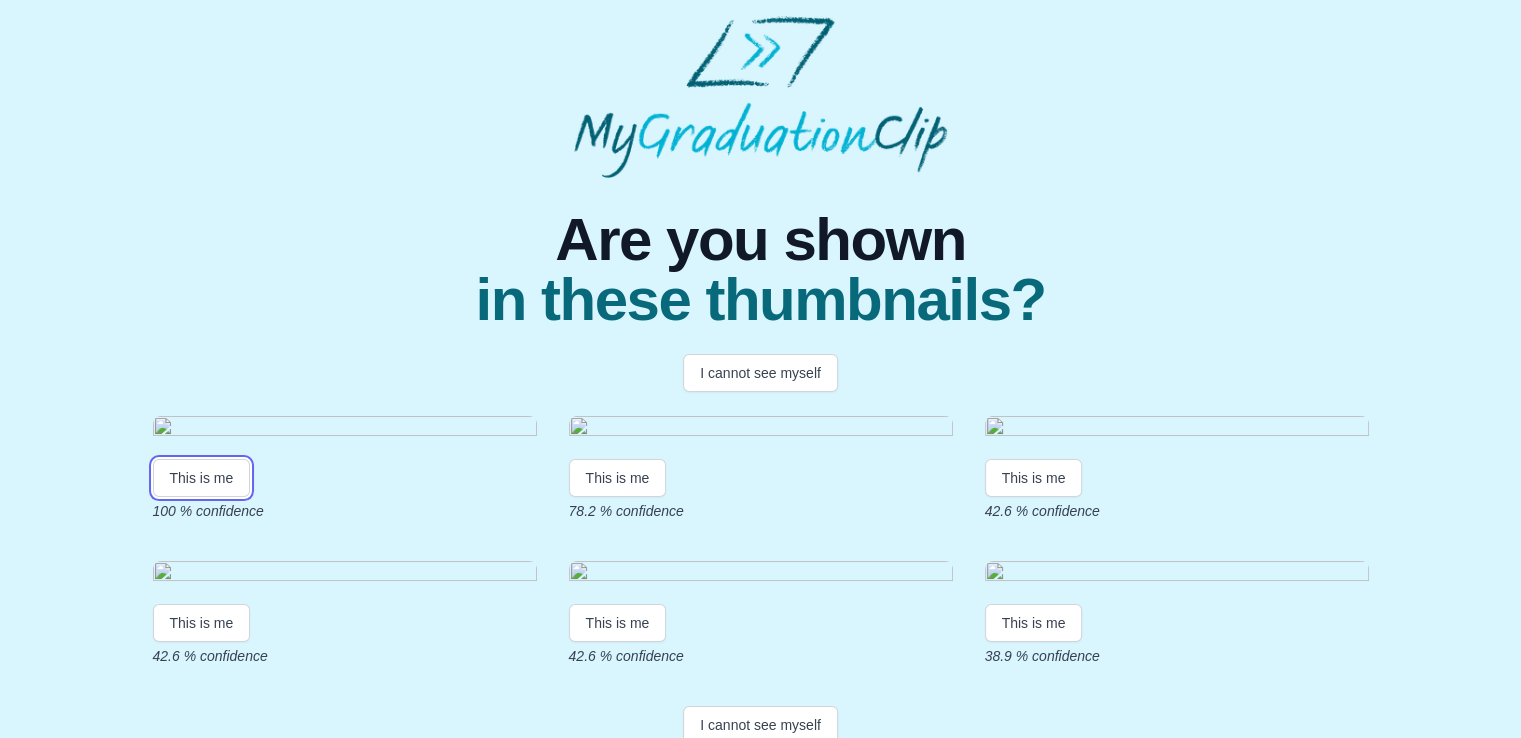 click on "This is me" at bounding box center [202, 478] 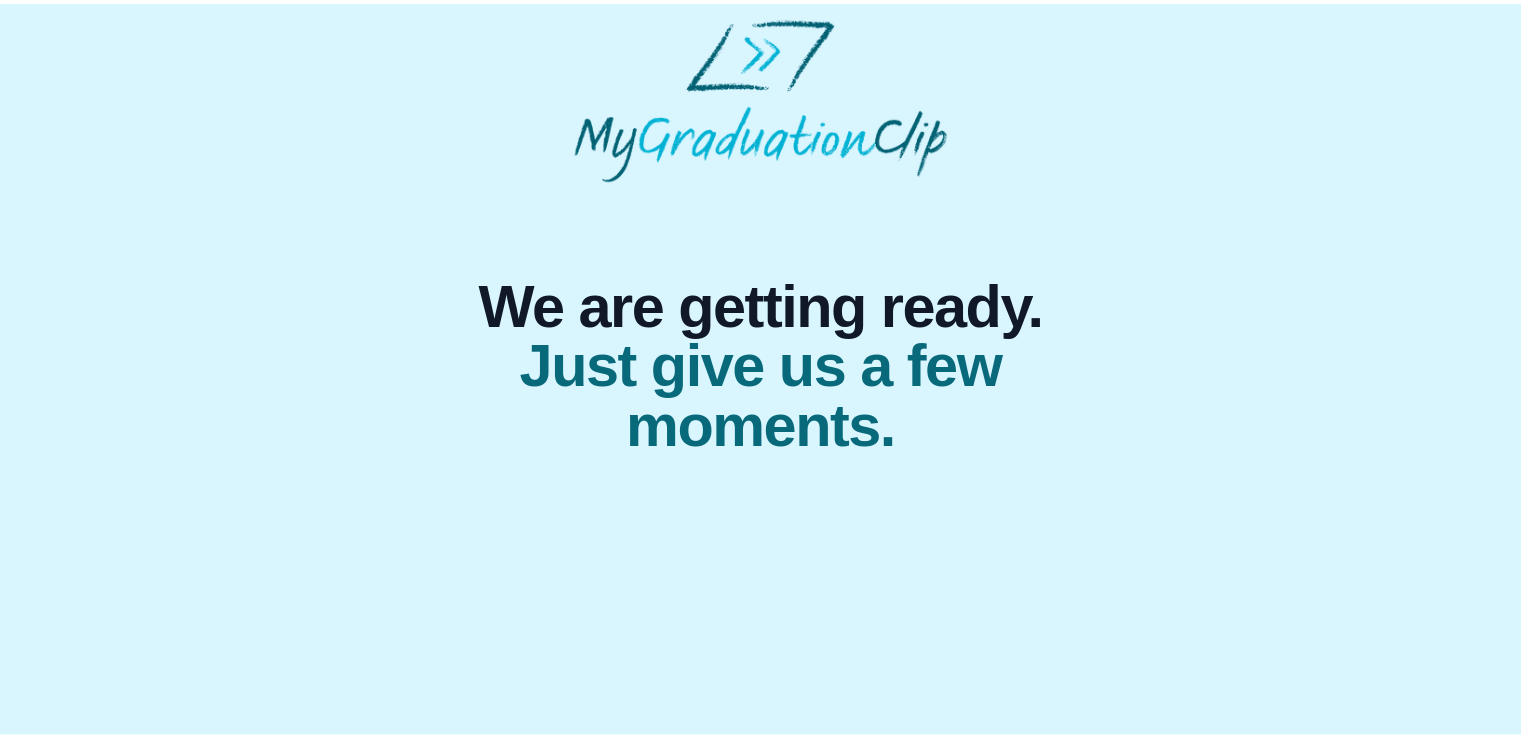scroll, scrollTop: 0, scrollLeft: 0, axis: both 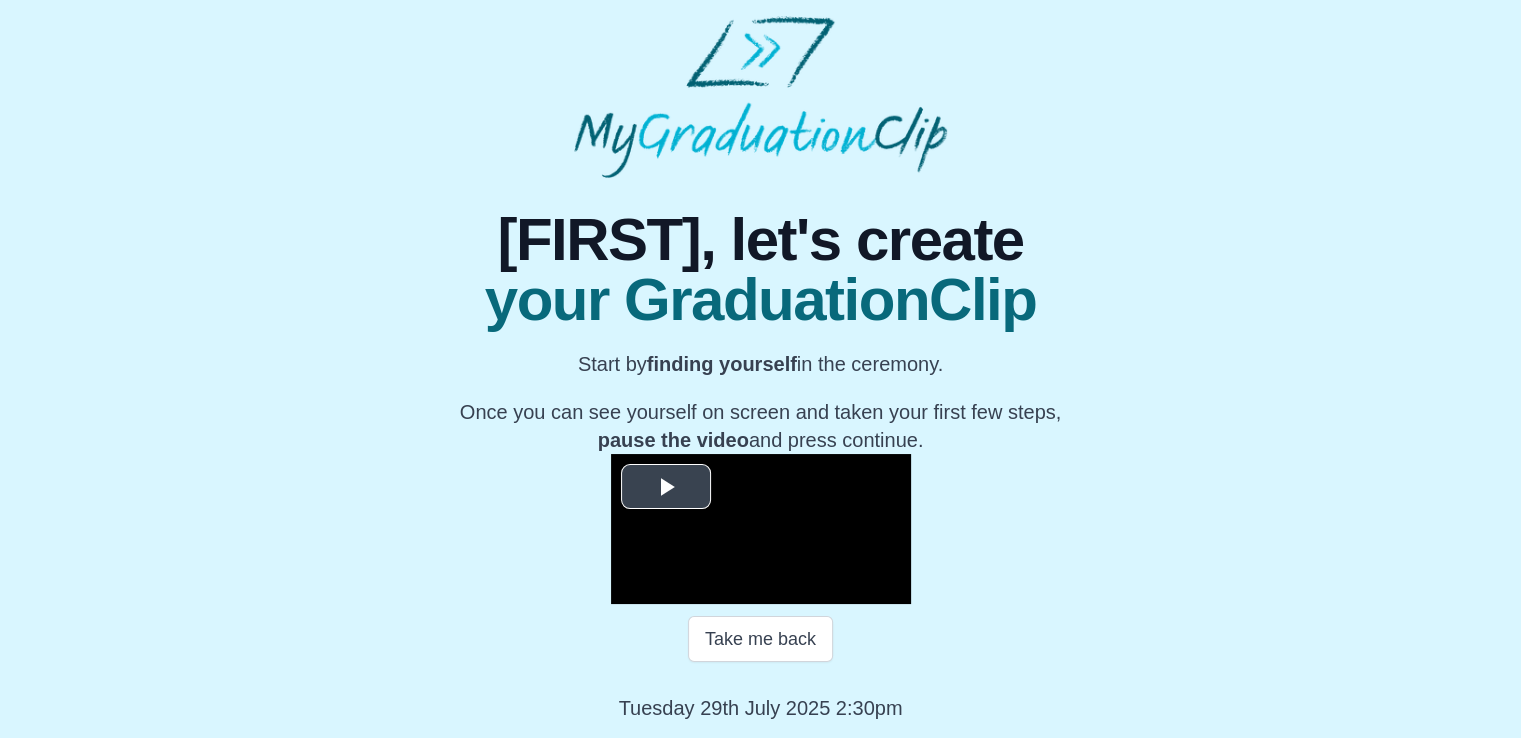 click at bounding box center [666, 486] 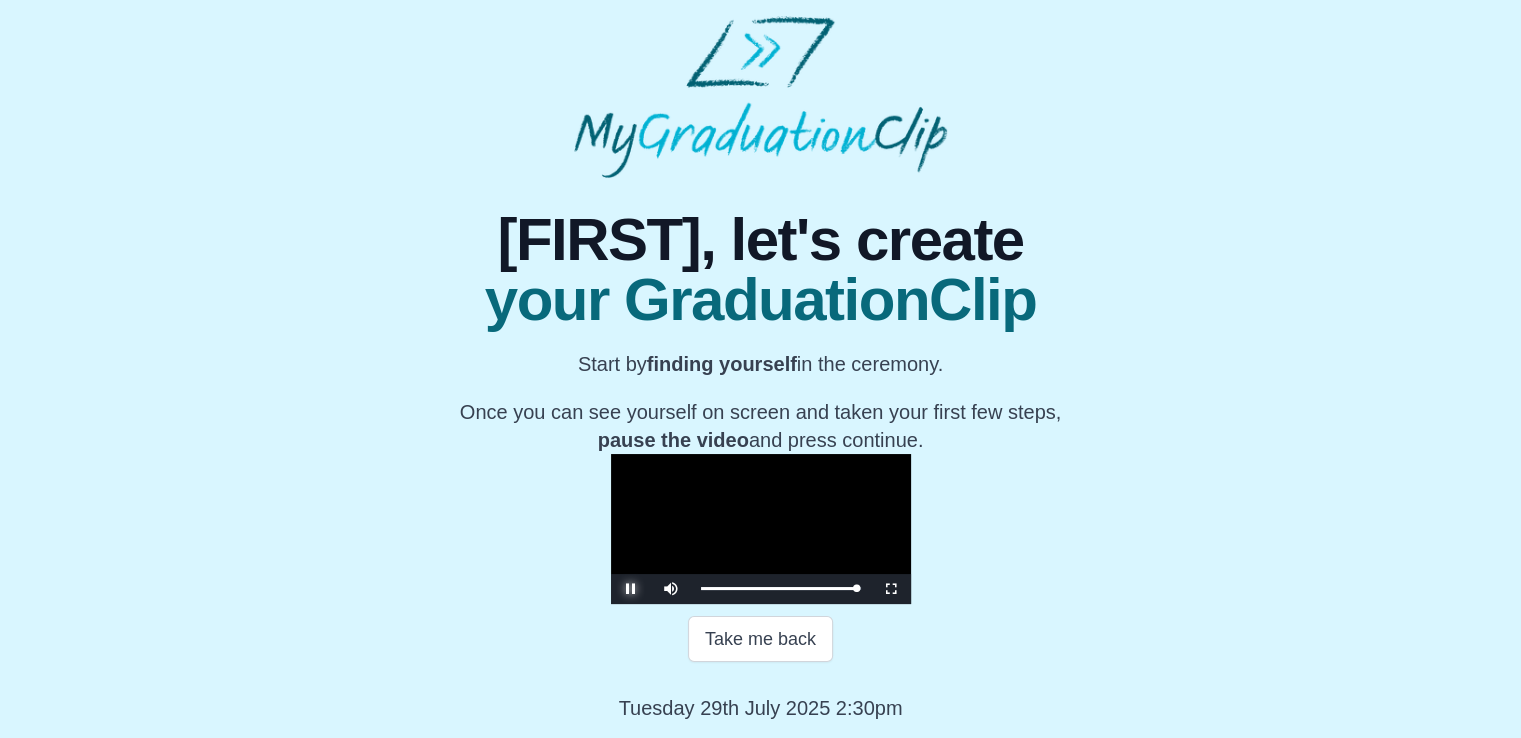 click at bounding box center (631, 589) 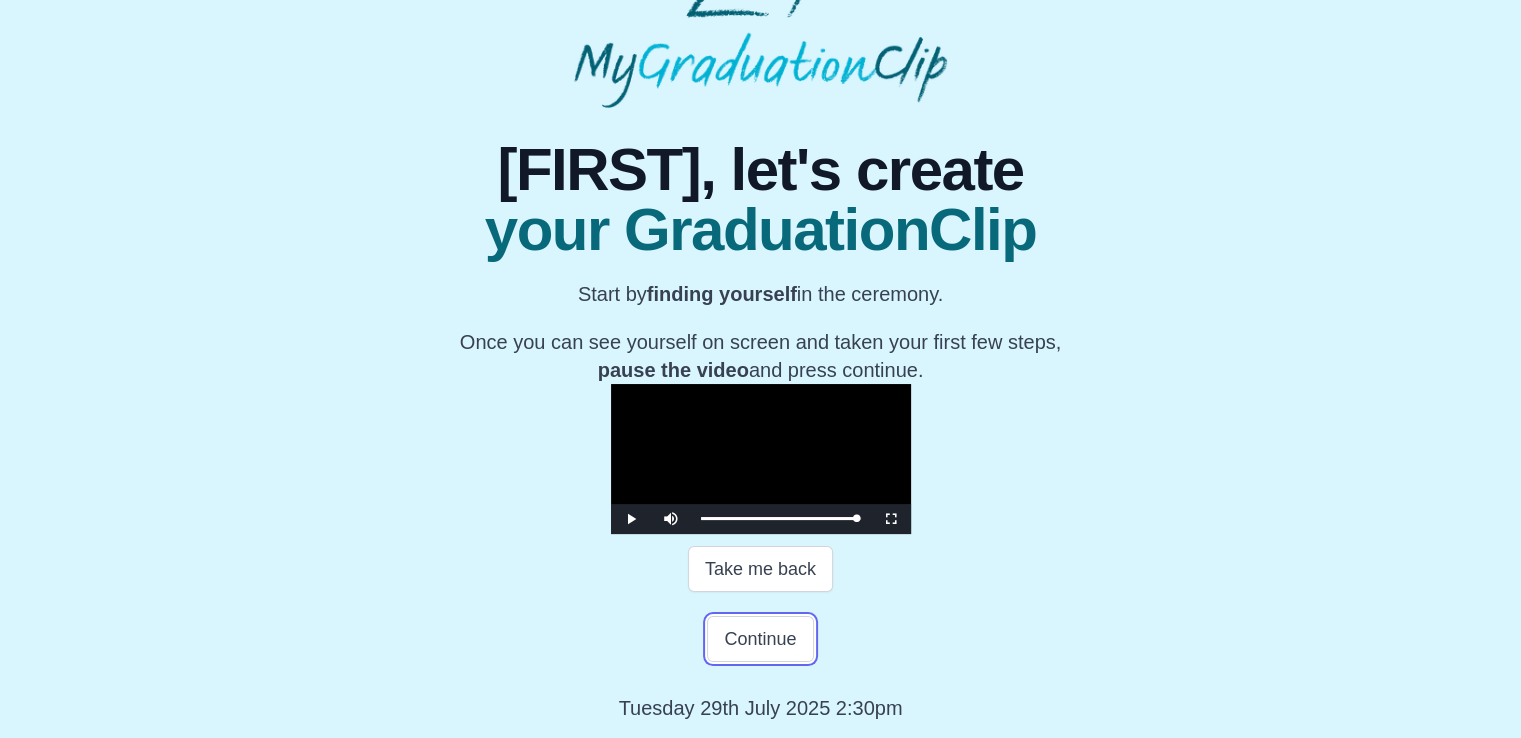 click on "Continue" at bounding box center [760, 639] 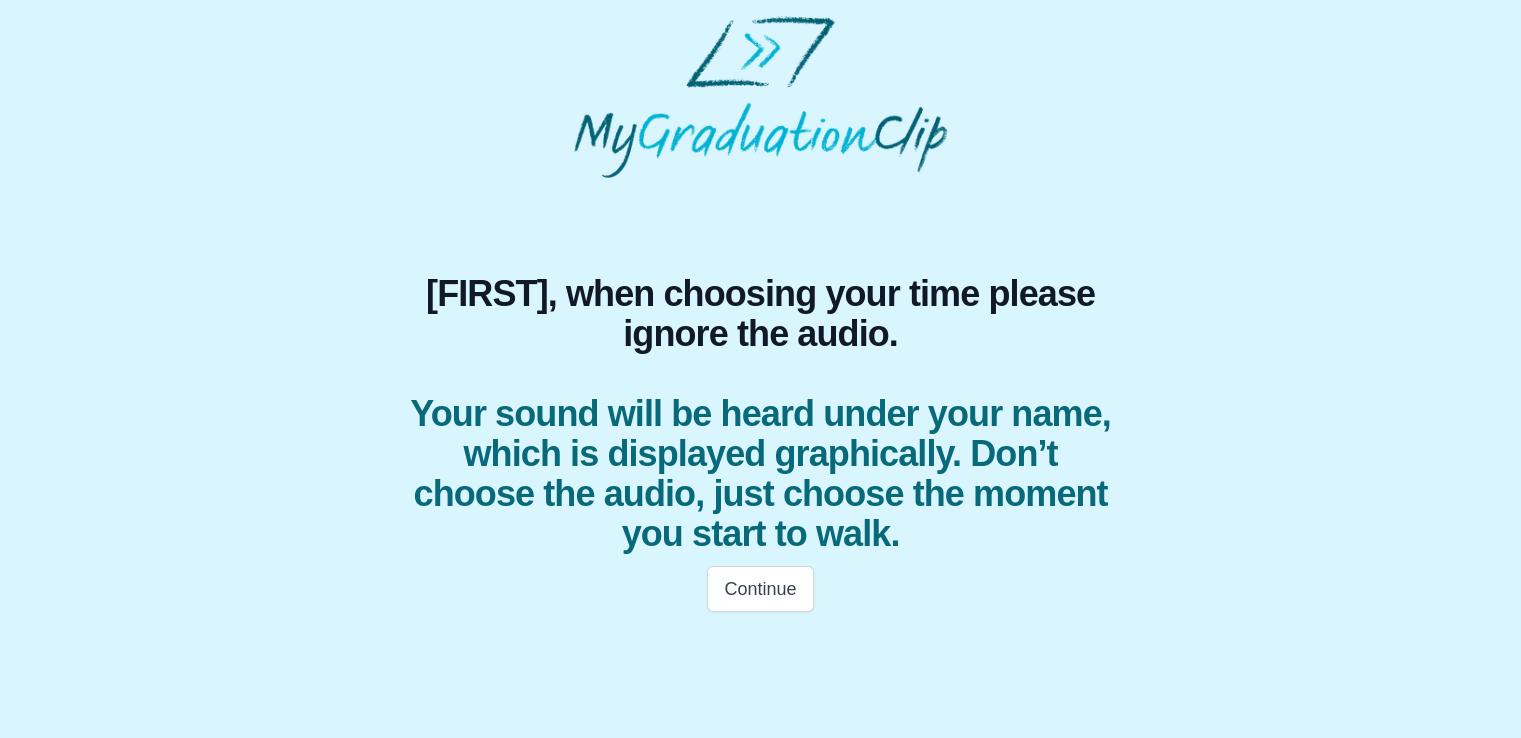 scroll, scrollTop: 0, scrollLeft: 0, axis: both 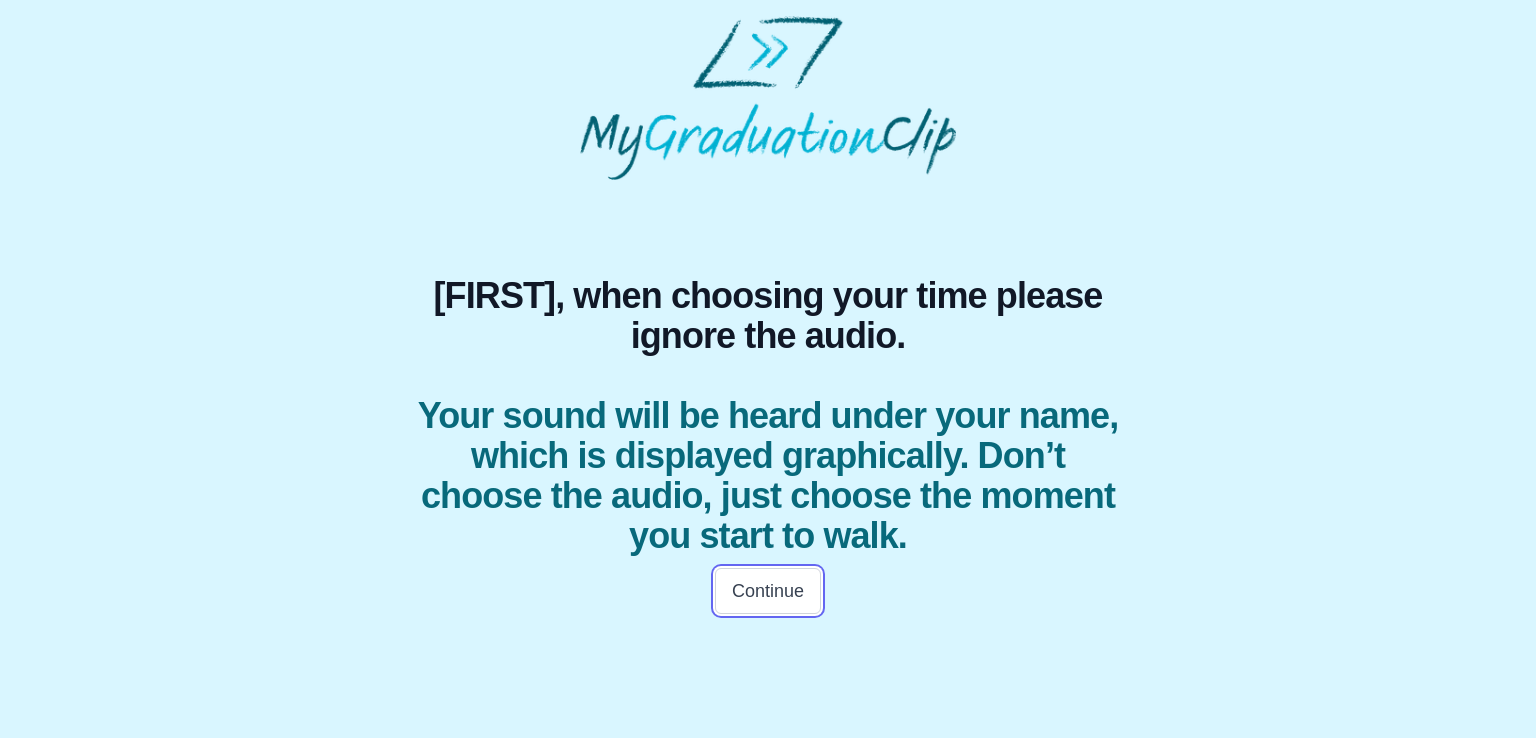 click on "Continue" at bounding box center [768, 591] 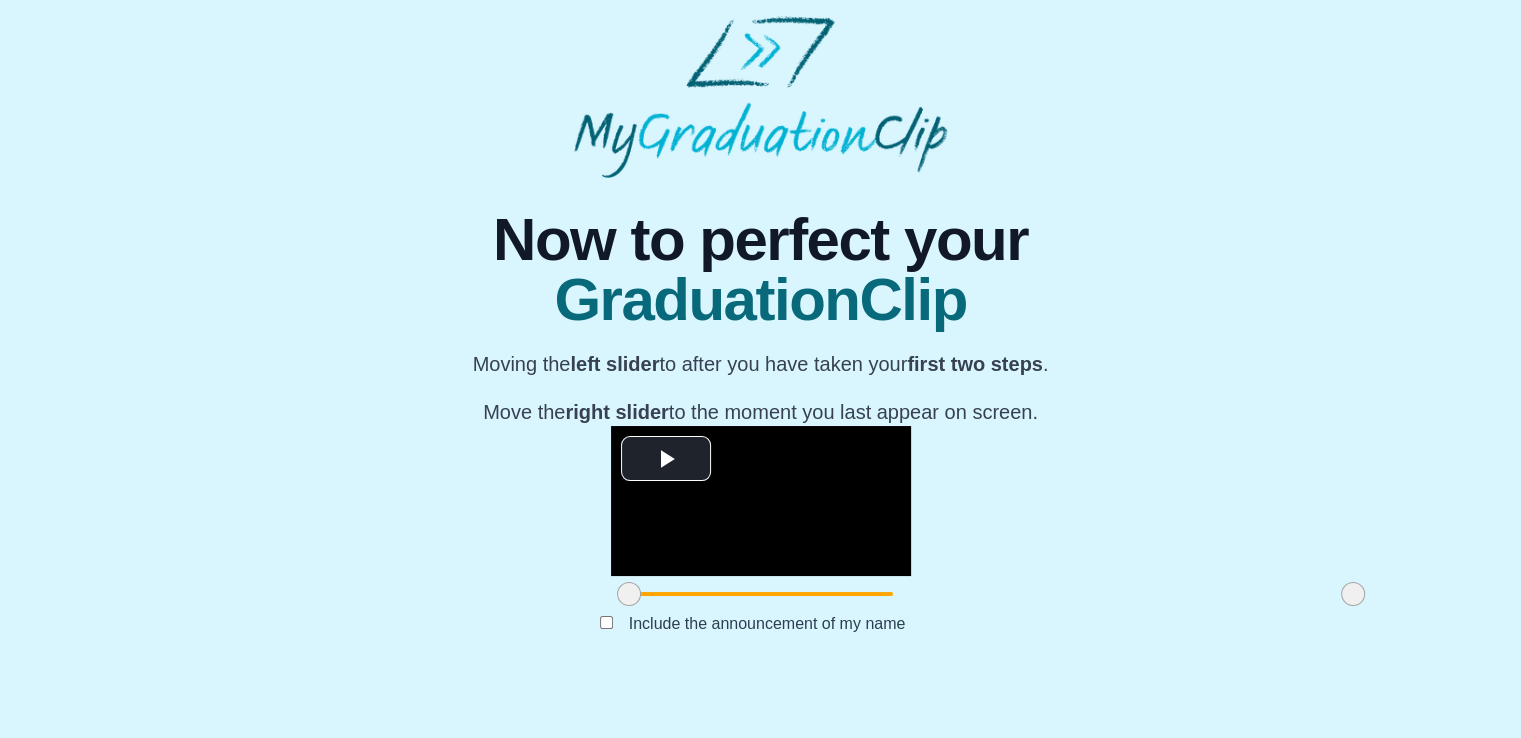 scroll, scrollTop: 230, scrollLeft: 0, axis: vertical 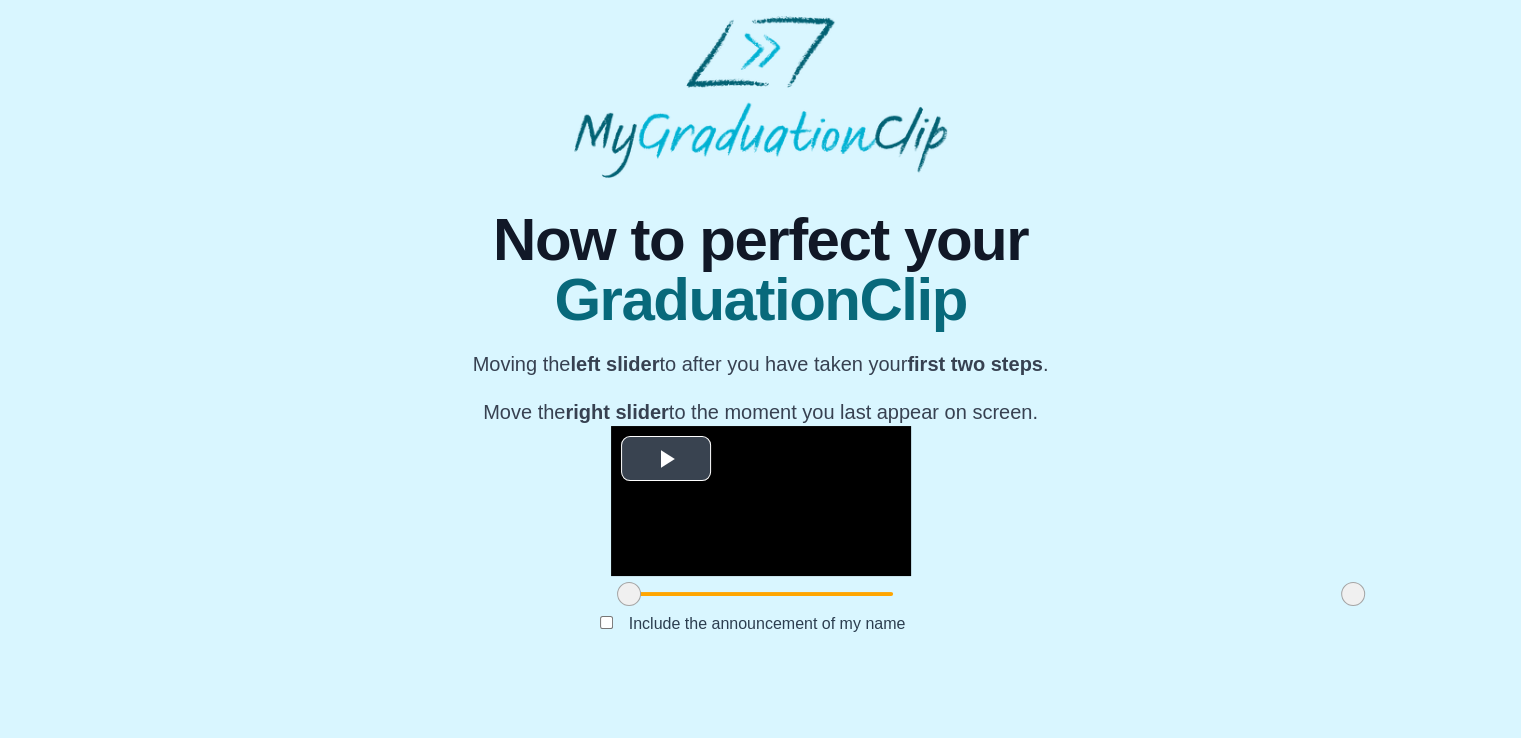 click at bounding box center (666, 458) 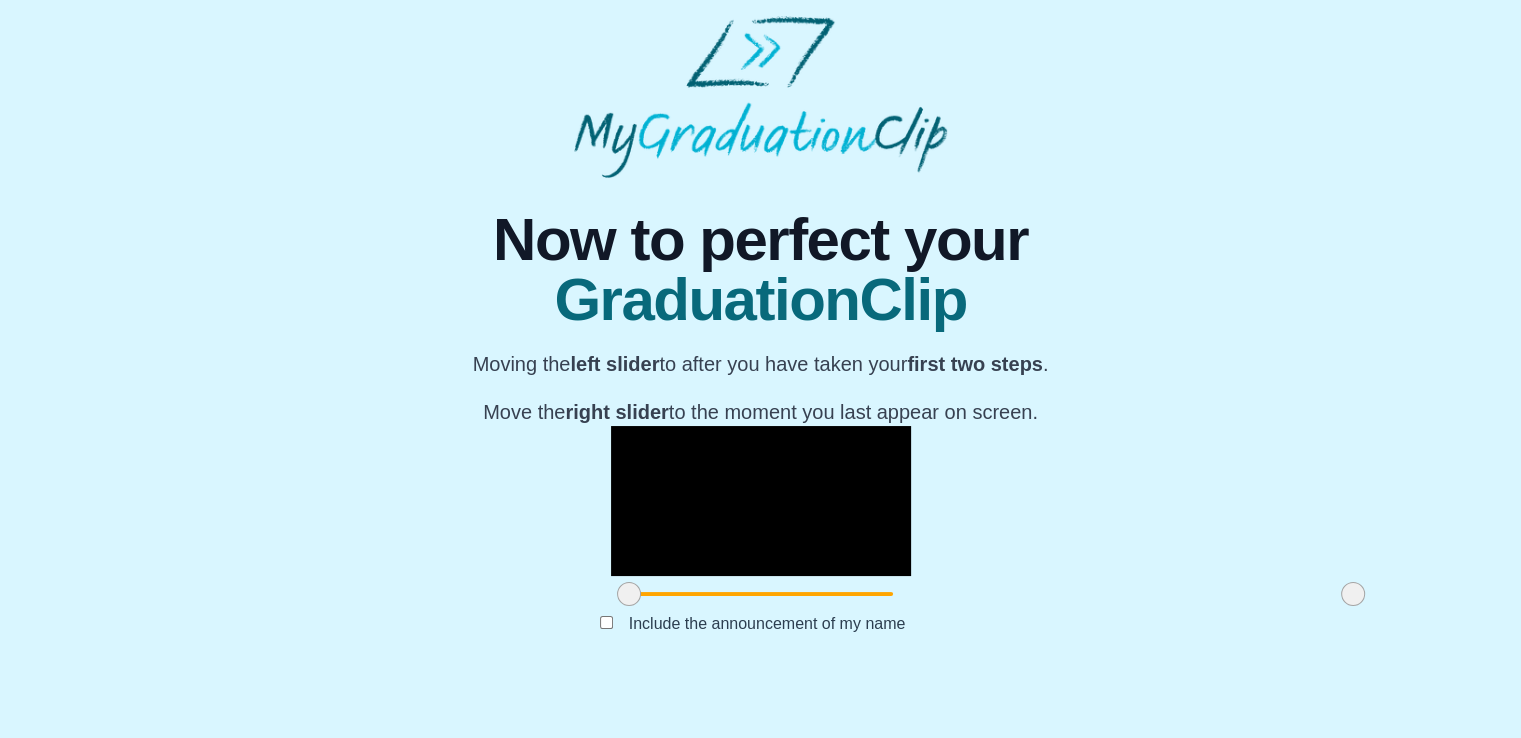 click at bounding box center [629, 594] 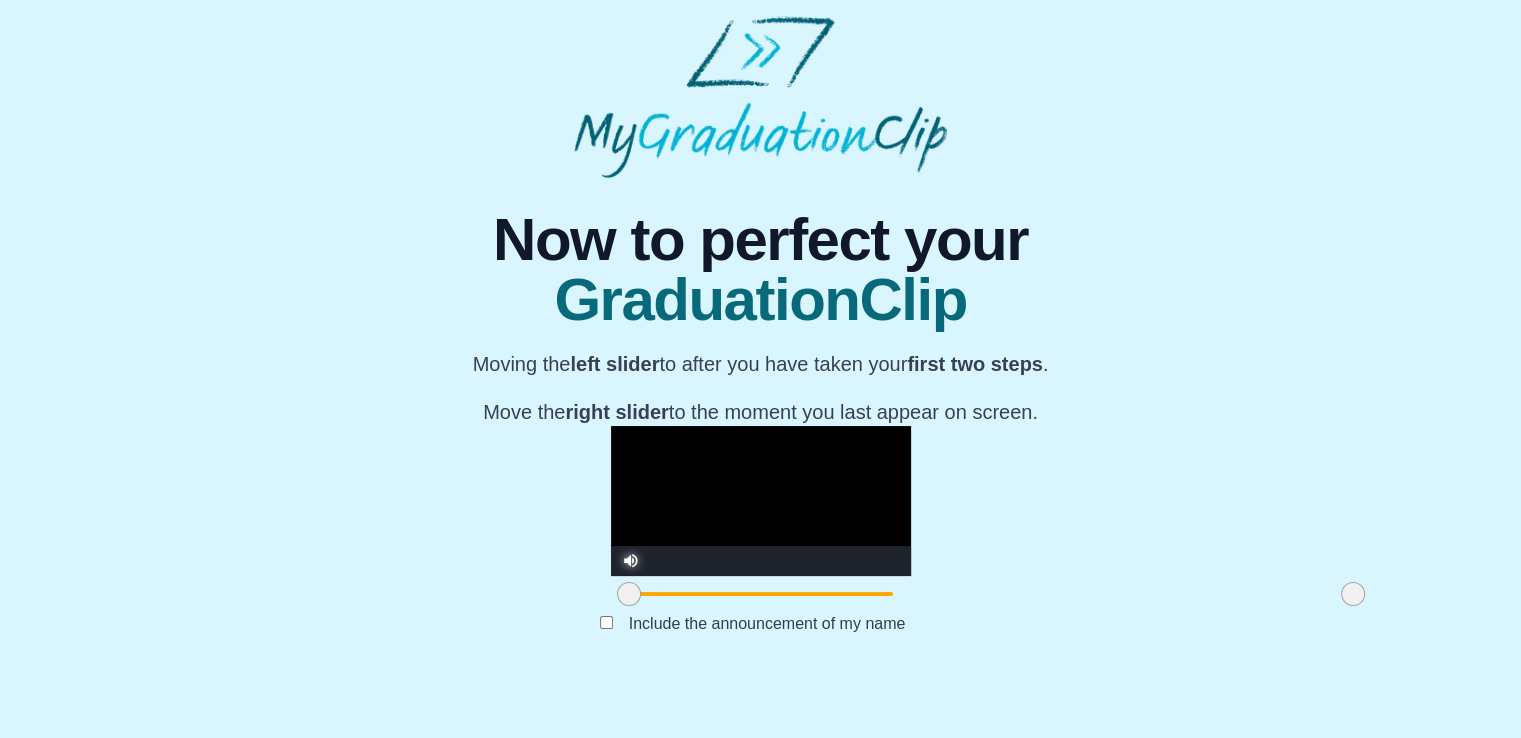 click at bounding box center (631, 546) 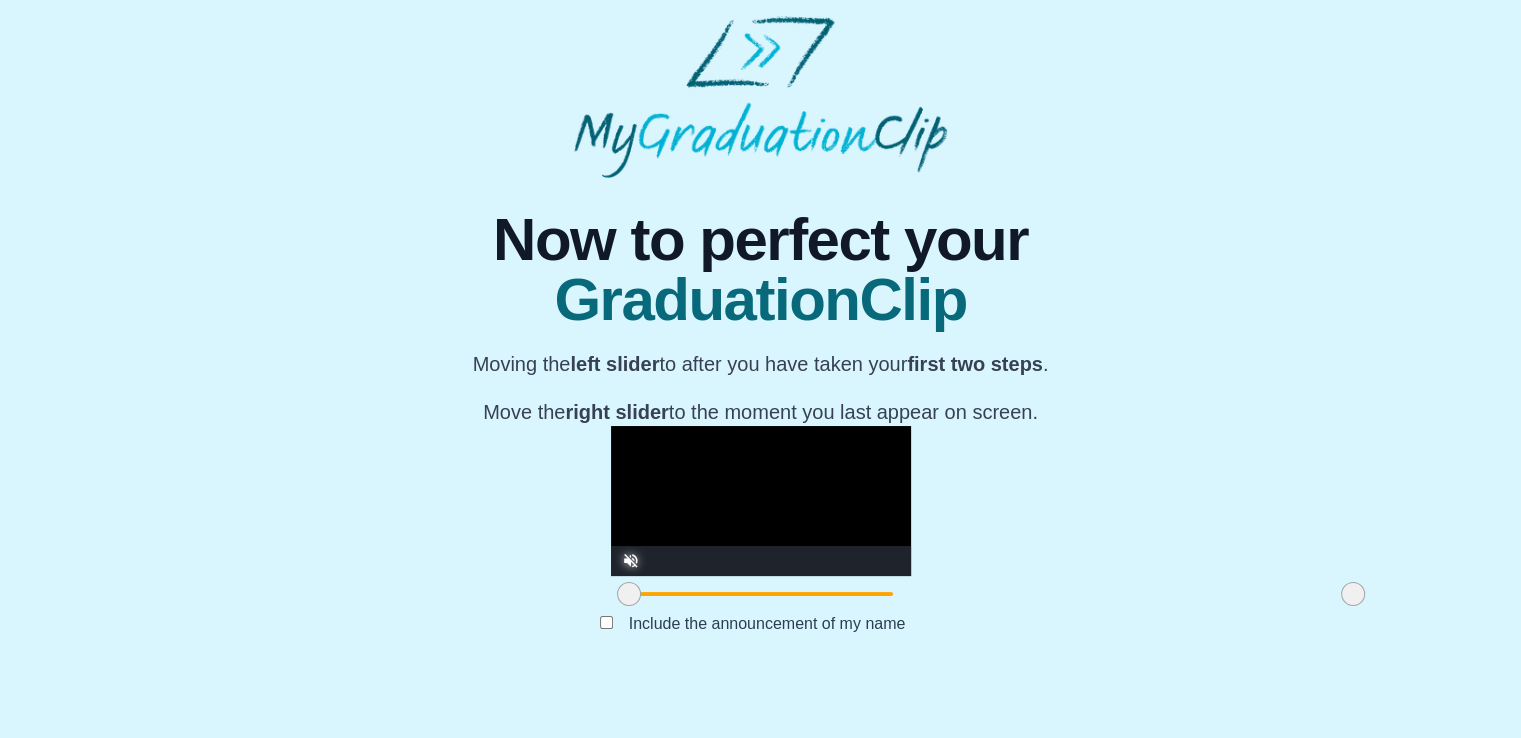 click at bounding box center [629, 594] 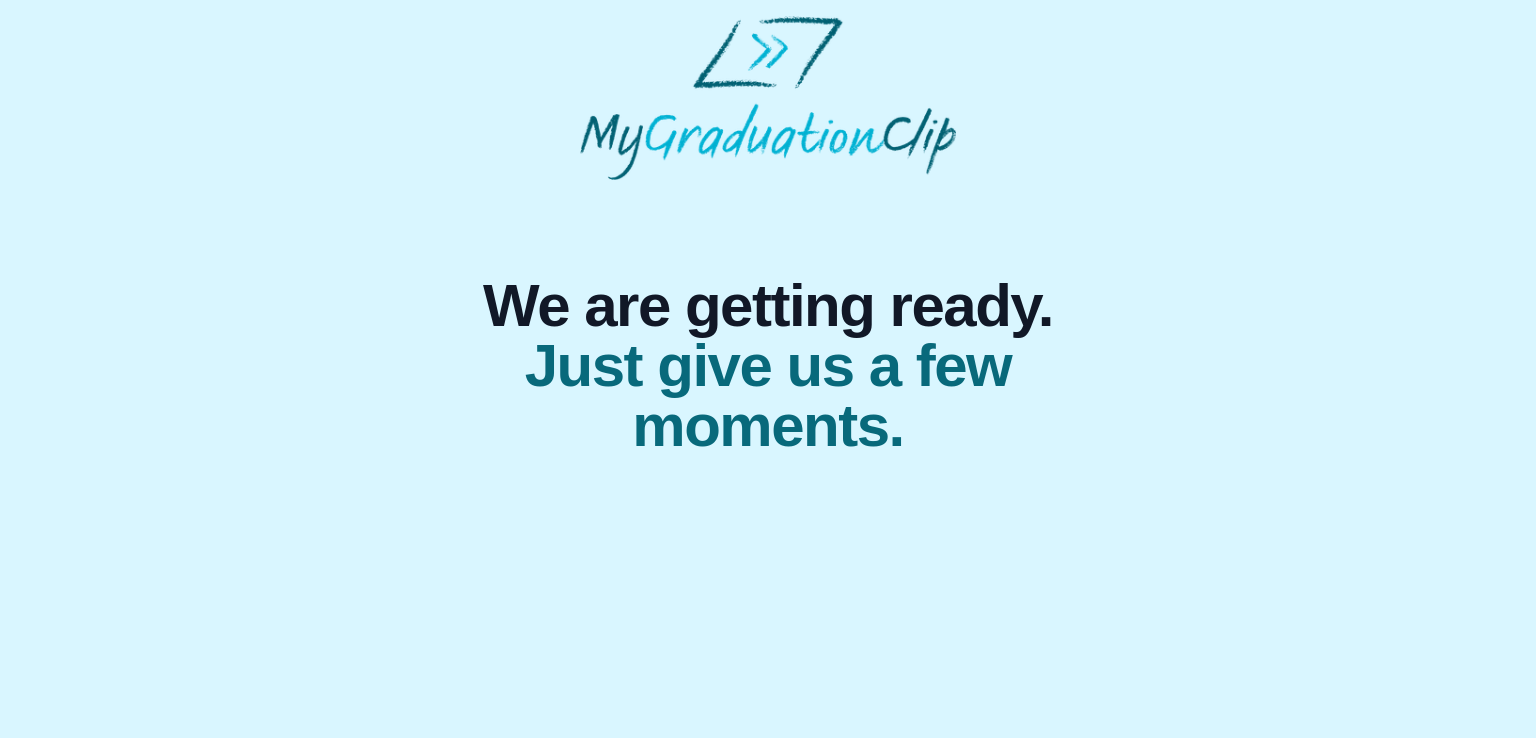 scroll, scrollTop: 0, scrollLeft: 0, axis: both 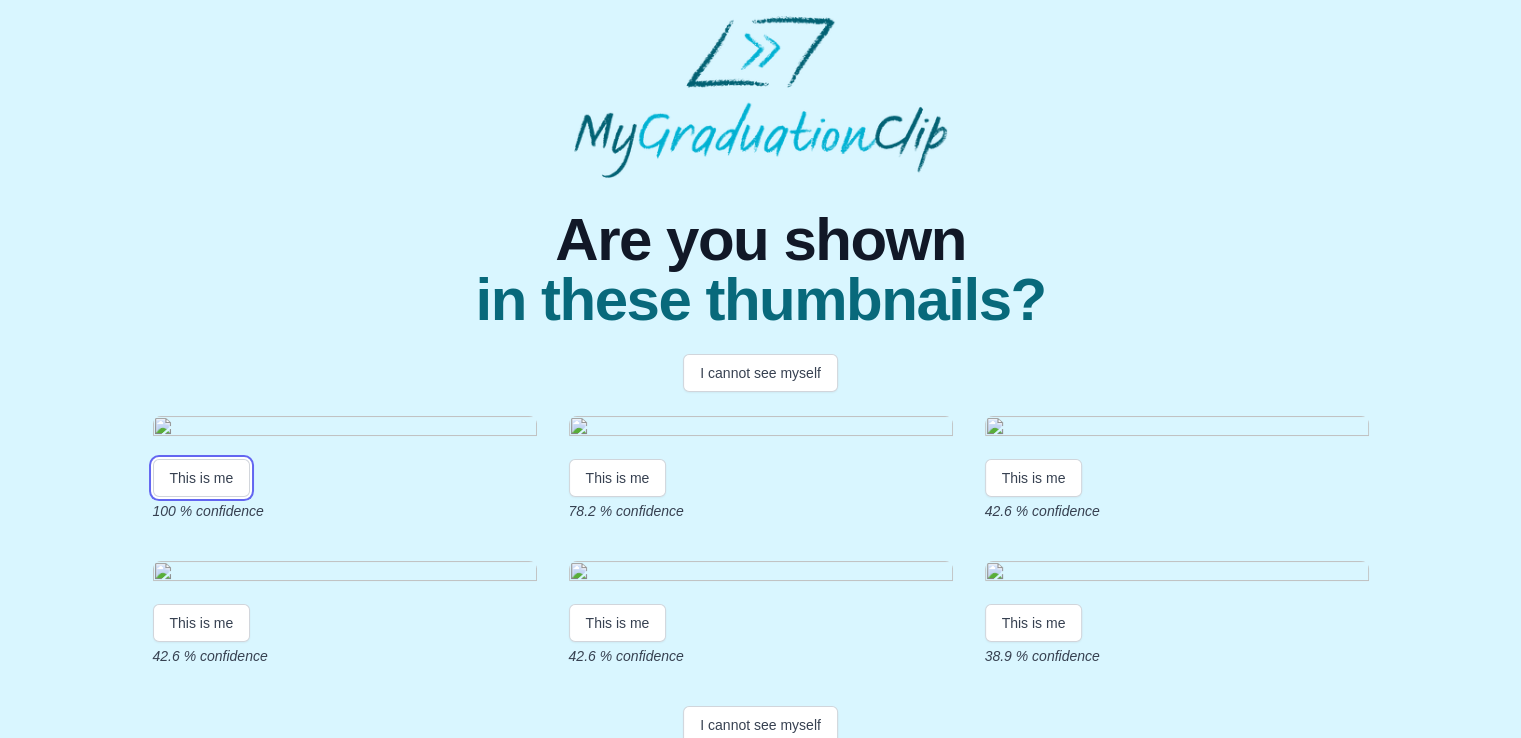 click on "This is me" at bounding box center [202, 478] 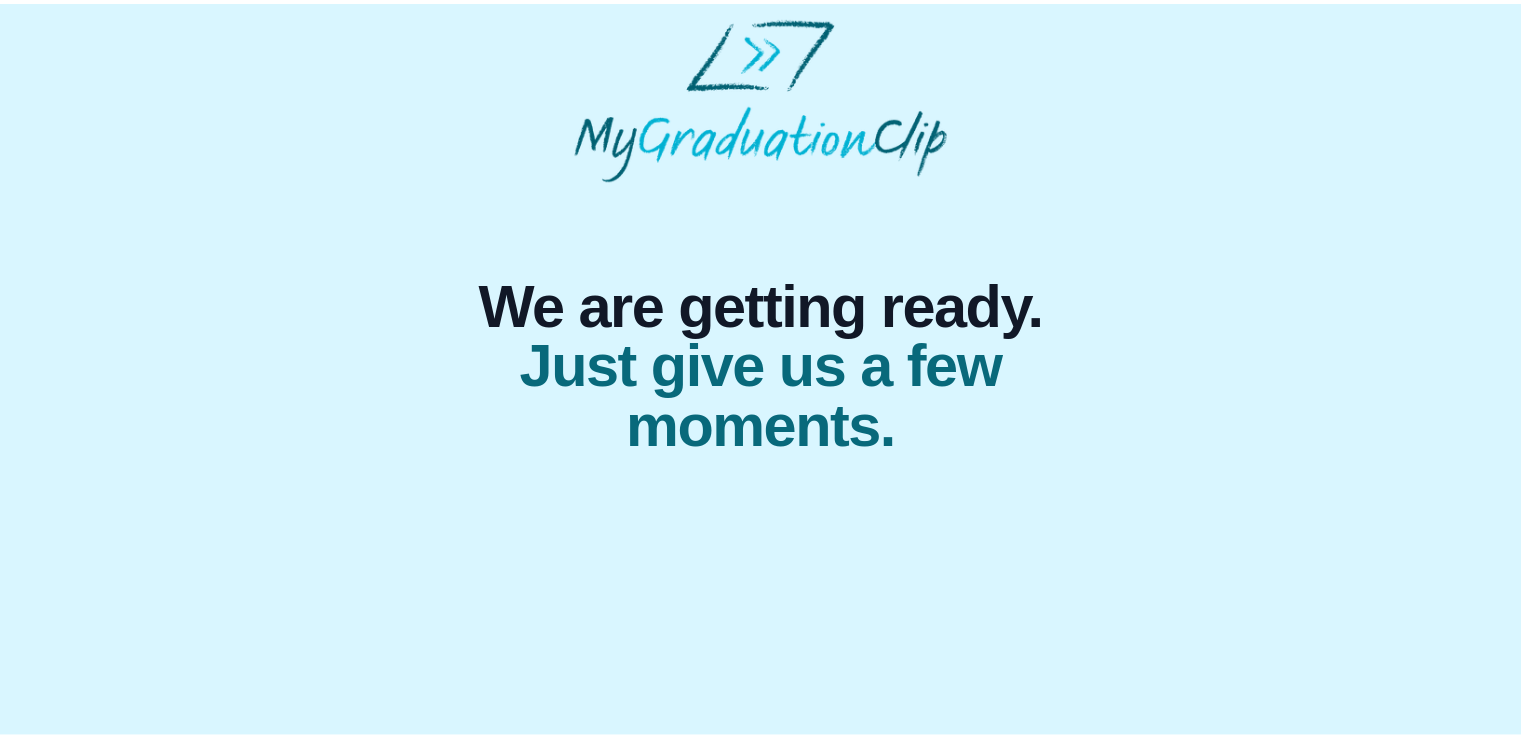 scroll, scrollTop: 0, scrollLeft: 0, axis: both 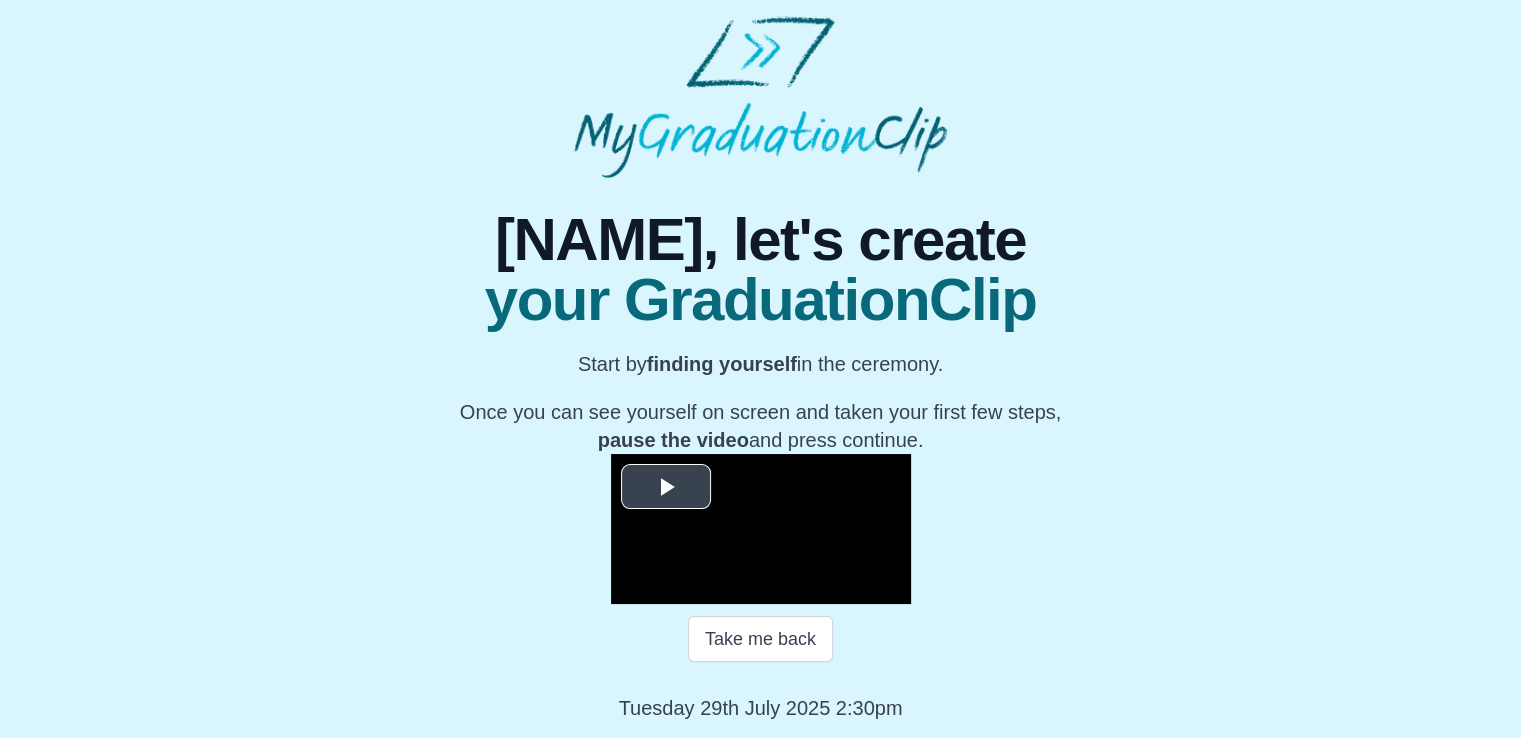 click at bounding box center [666, 486] 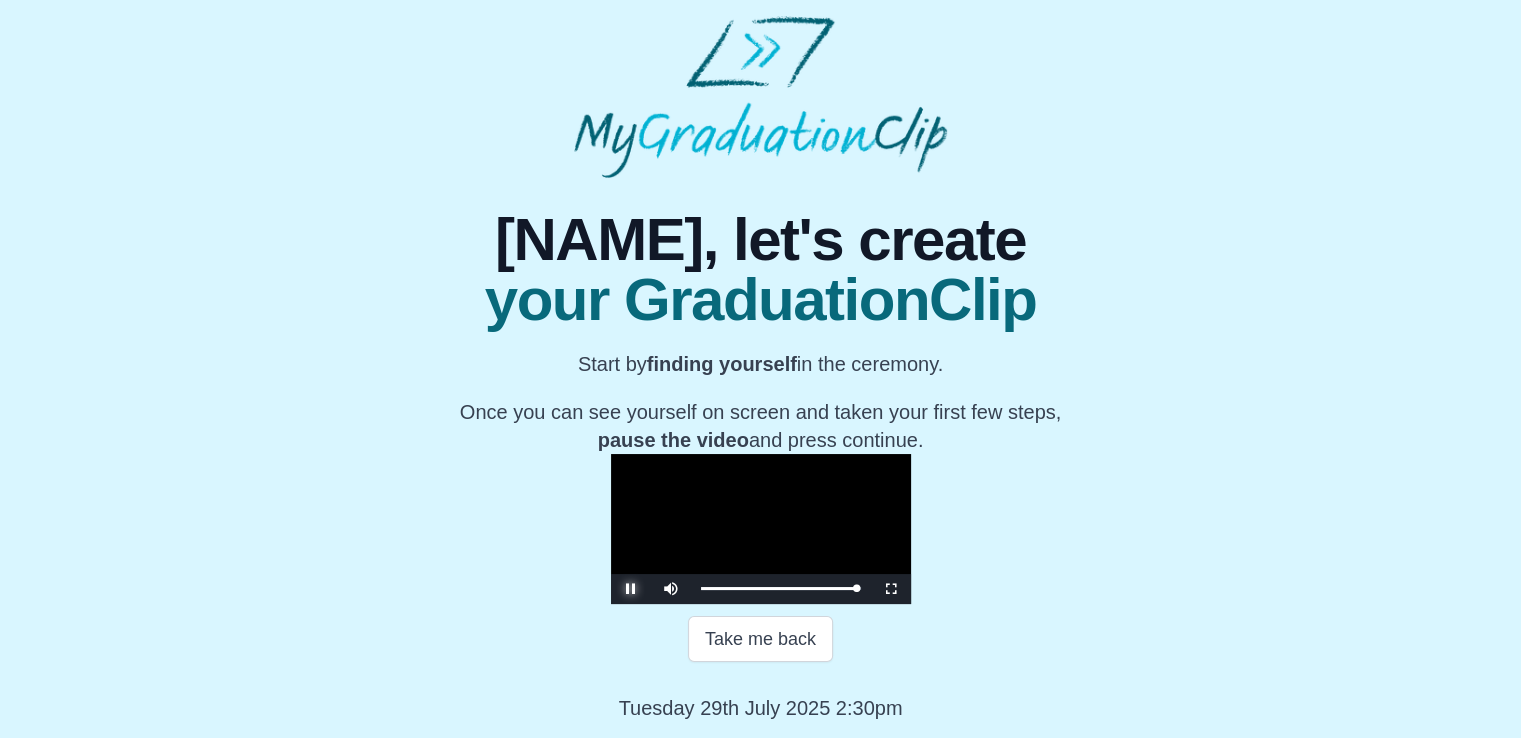 click at bounding box center [631, 589] 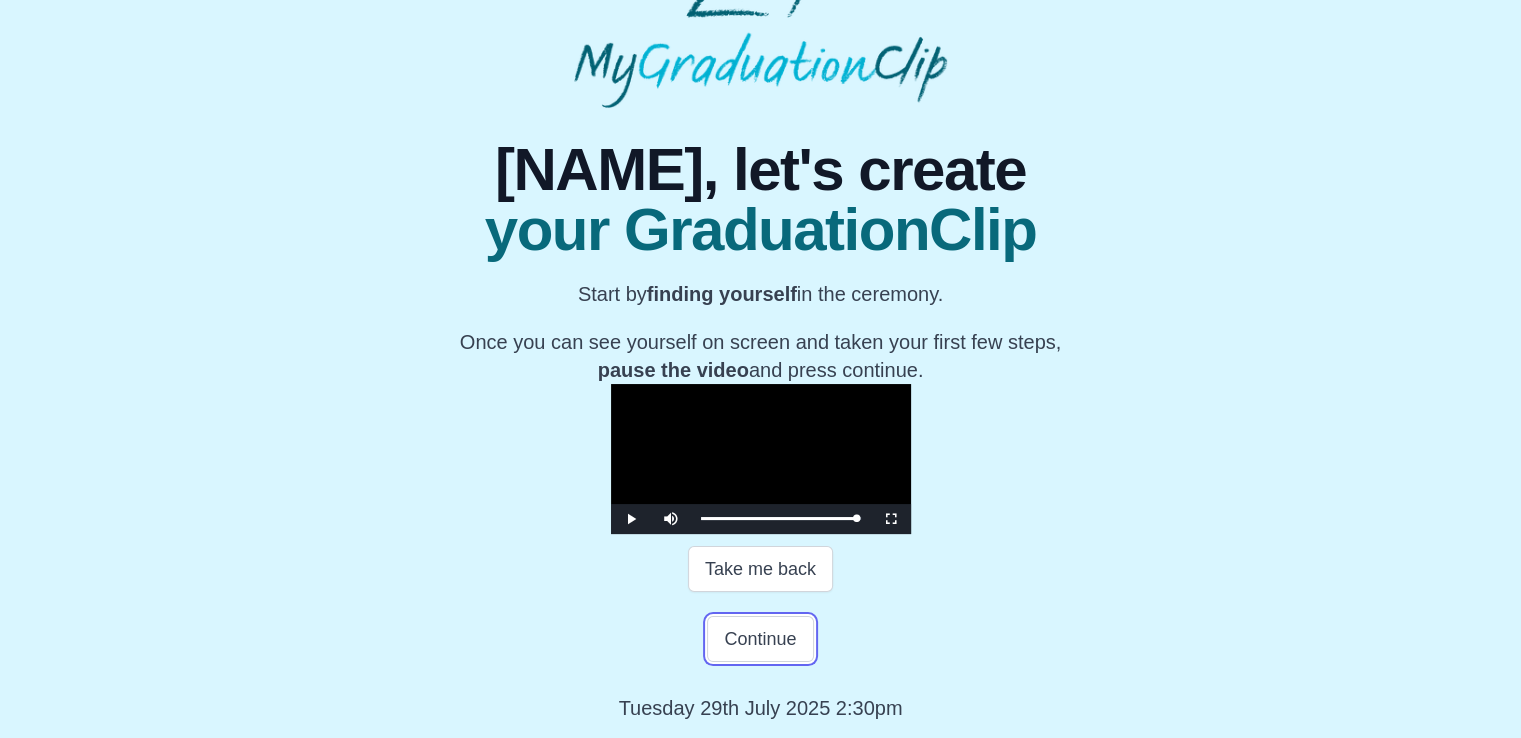 click on "Continue" at bounding box center (760, 639) 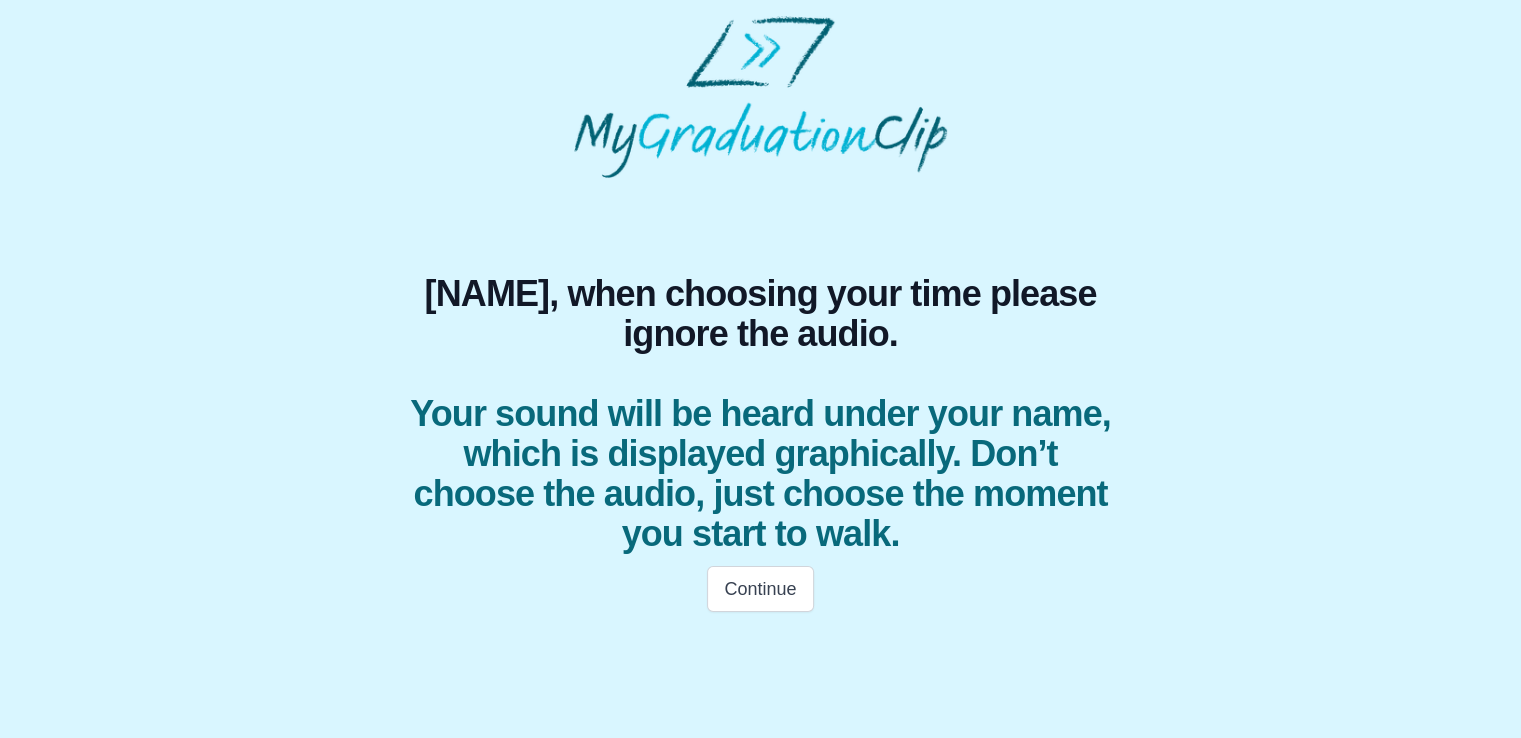 scroll, scrollTop: 0, scrollLeft: 0, axis: both 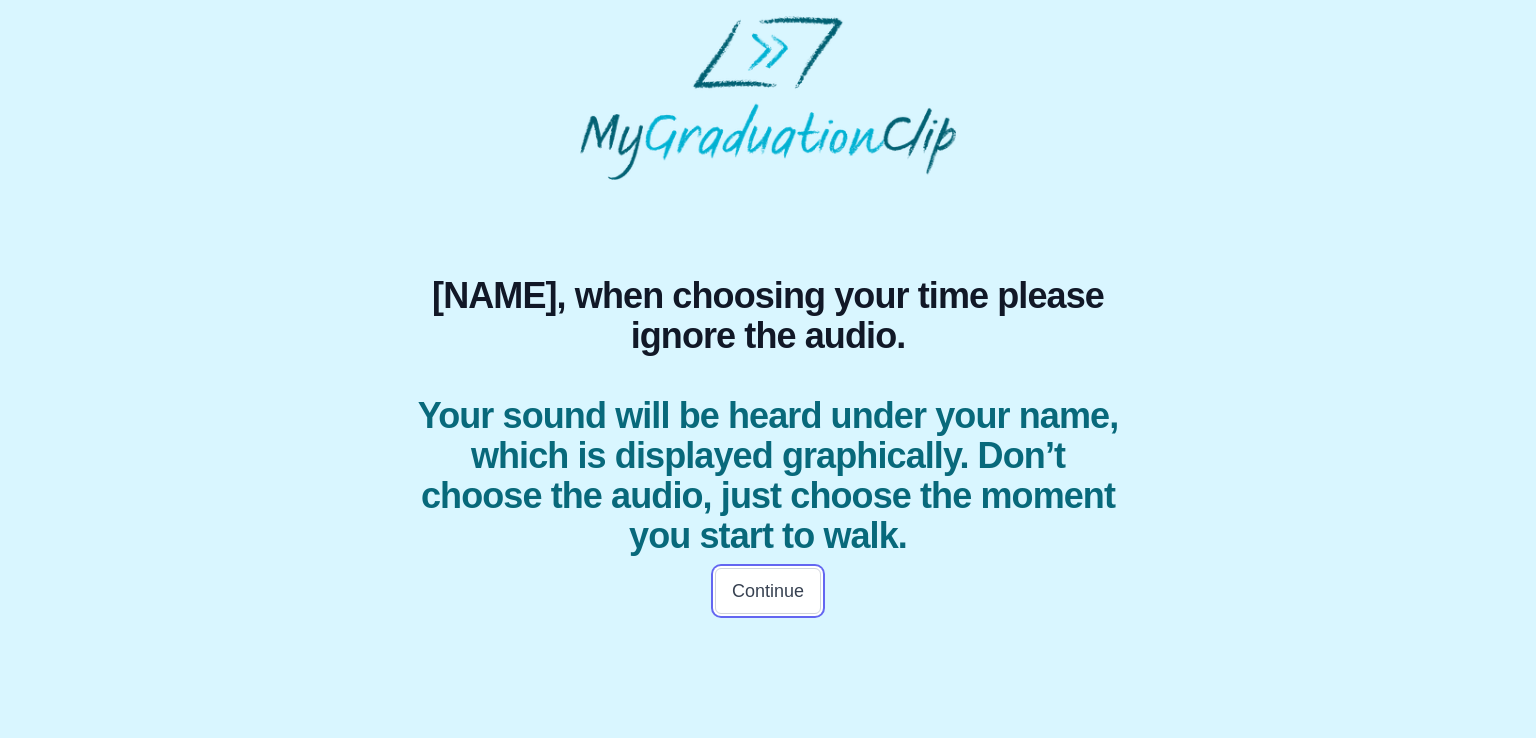 click on "Continue" at bounding box center (768, 591) 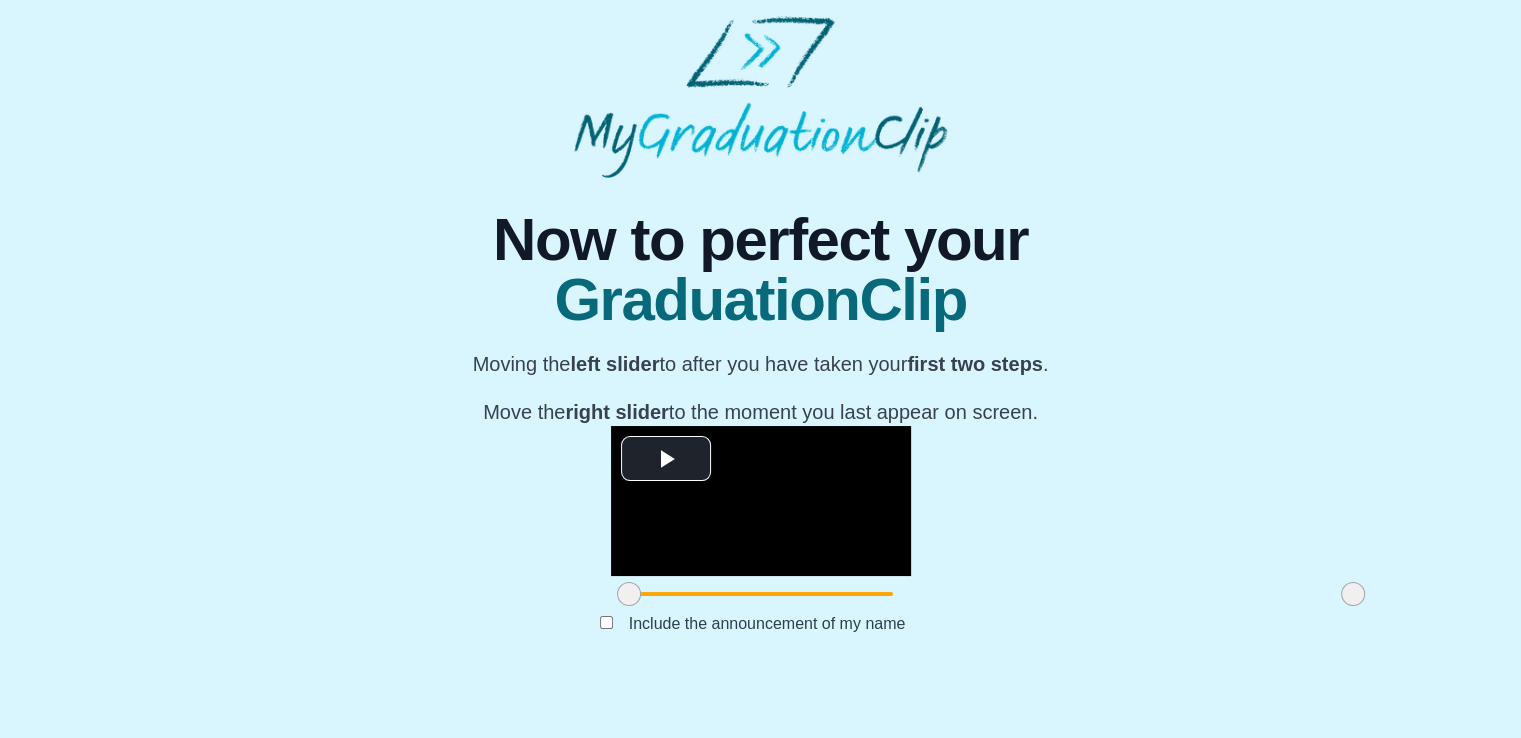 scroll, scrollTop: 230, scrollLeft: 0, axis: vertical 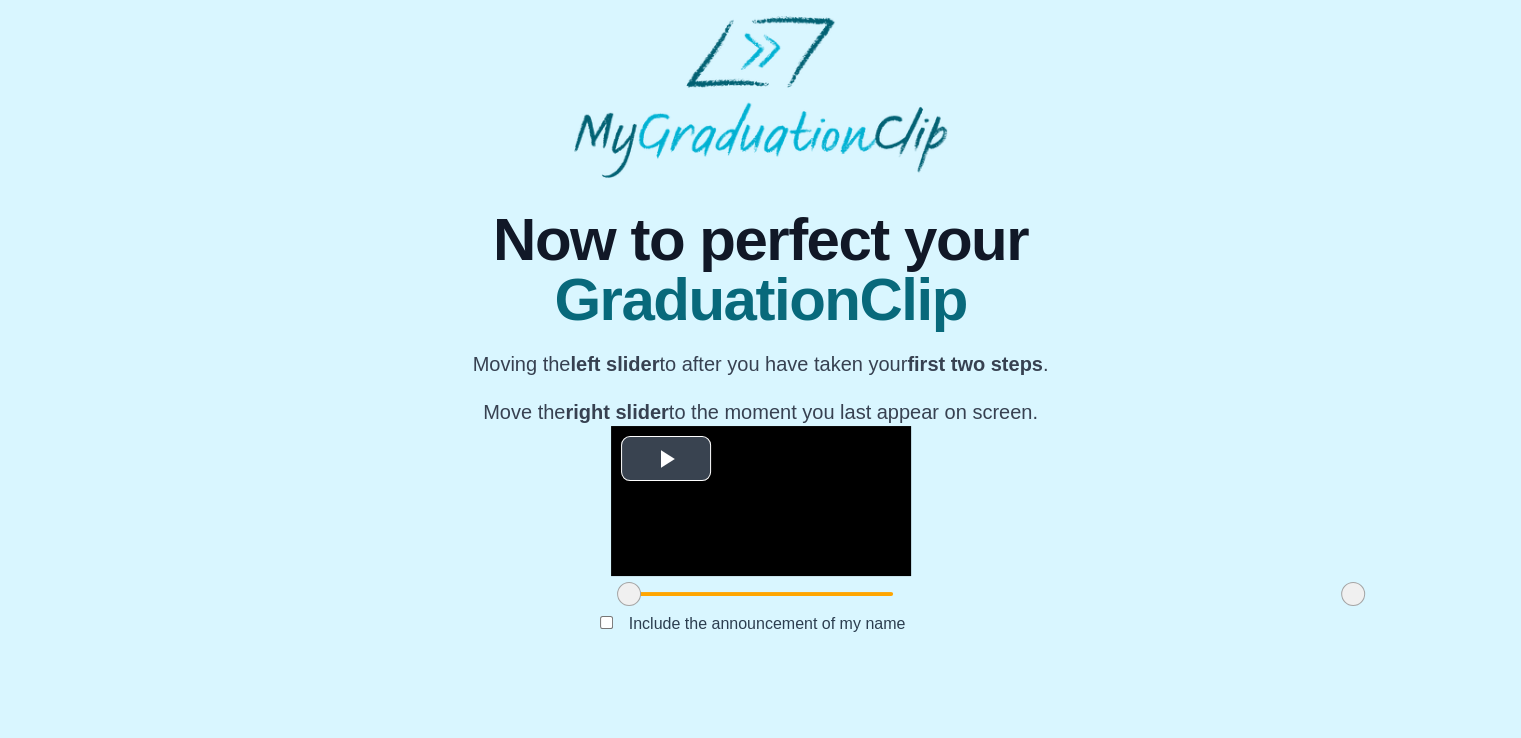click at bounding box center [666, 458] 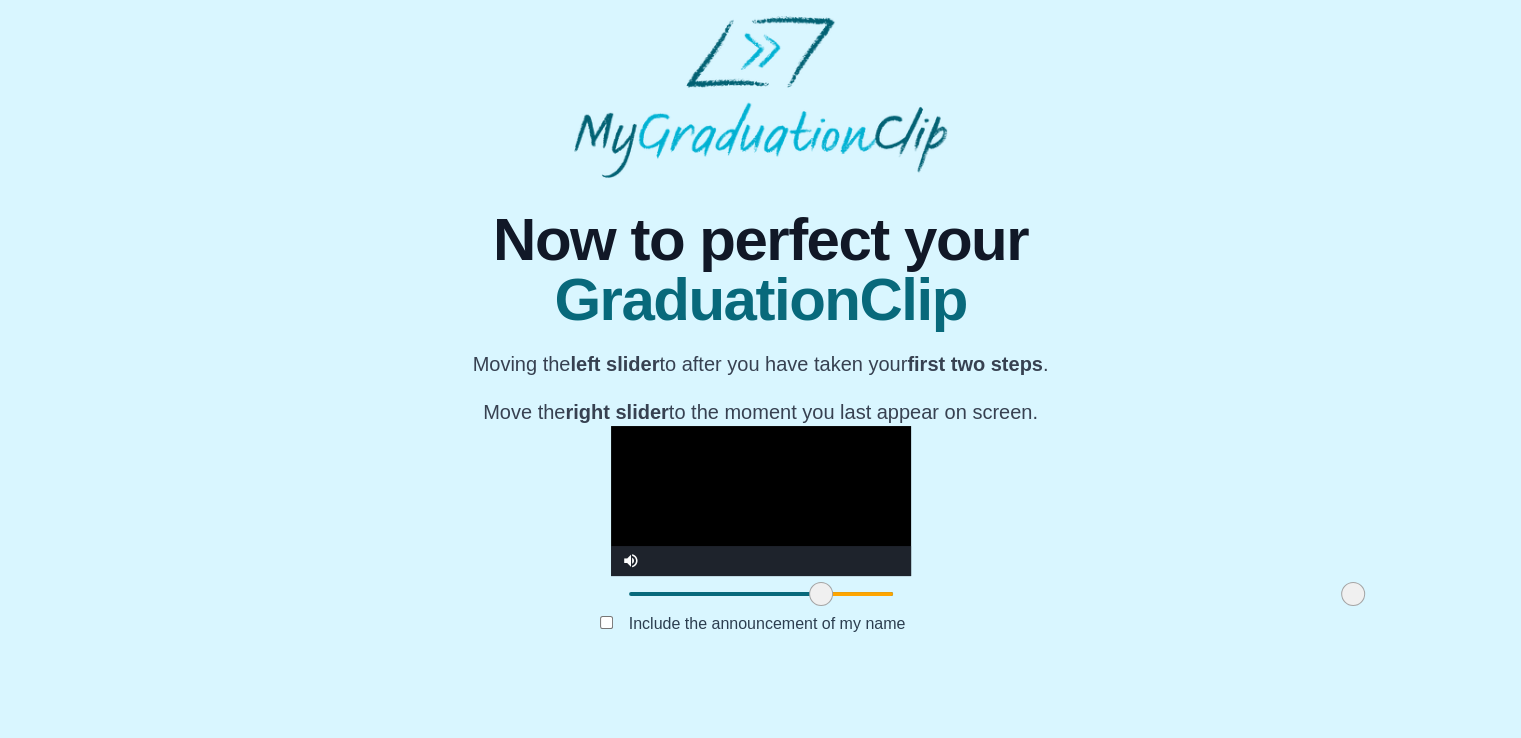drag, startPoint x: 400, startPoint y: 640, endPoint x: 592, endPoint y: 651, distance: 192.31485 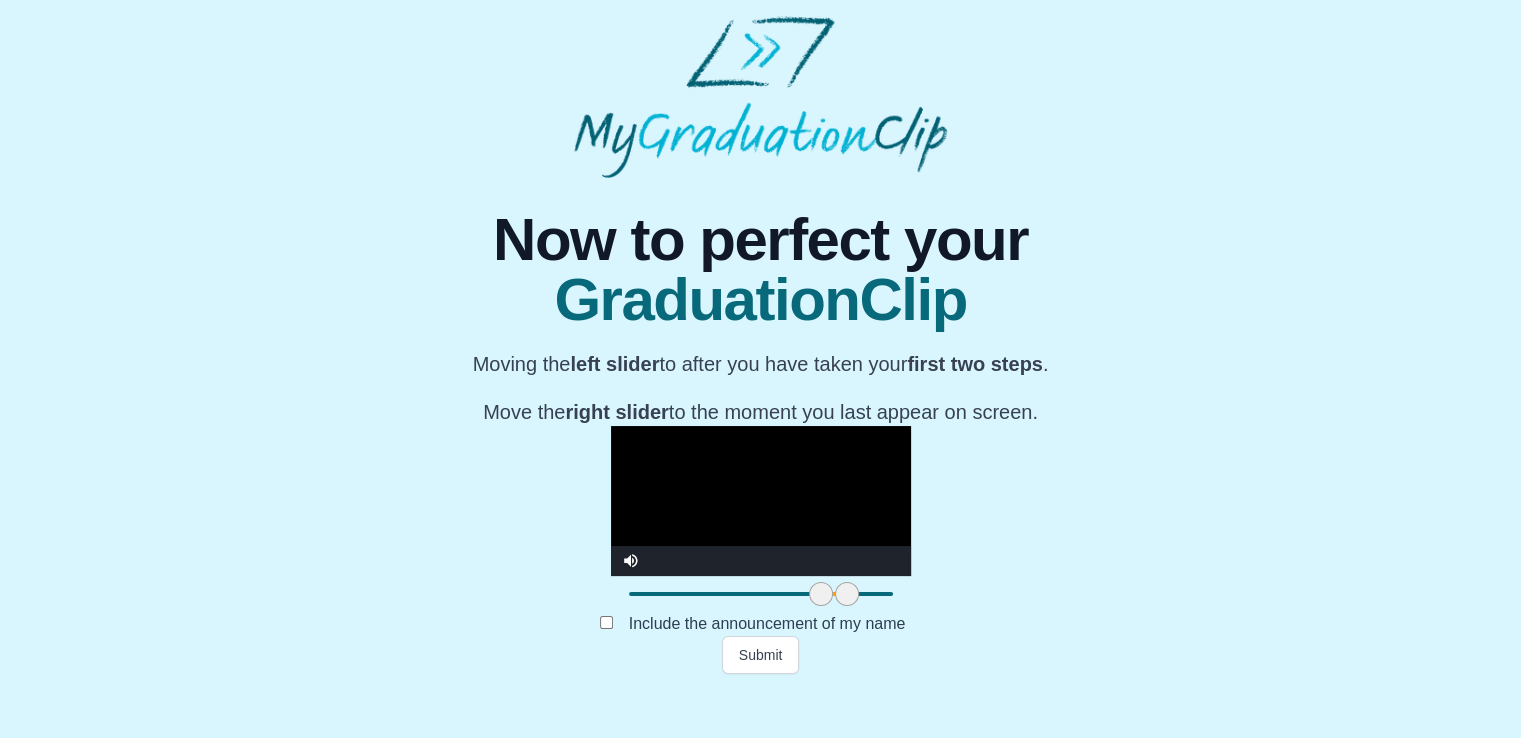 drag, startPoint x: 1122, startPoint y: 642, endPoint x: 613, endPoint y: 653, distance: 509.11884 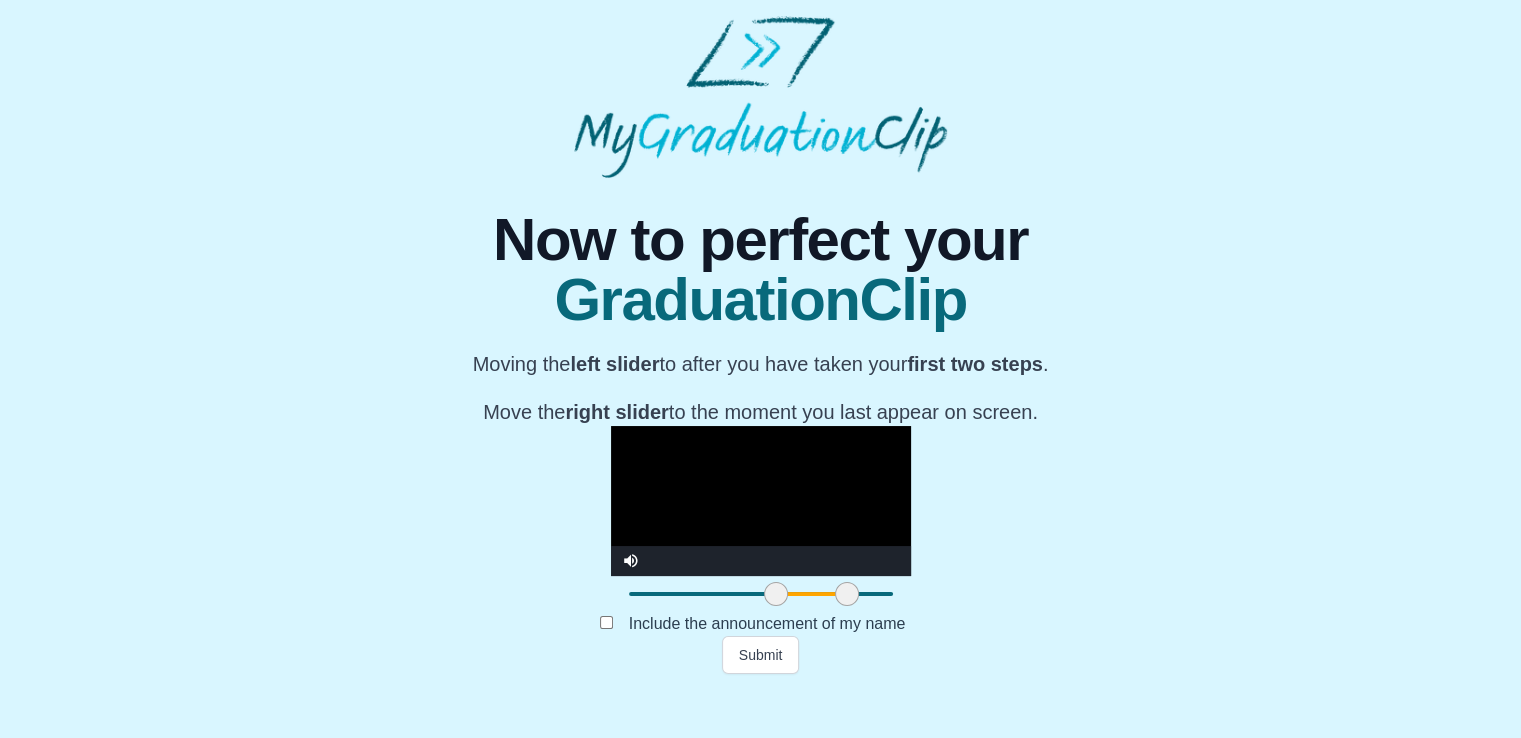 drag, startPoint x: 583, startPoint y: 638, endPoint x: 540, endPoint y: 628, distance: 44.14748 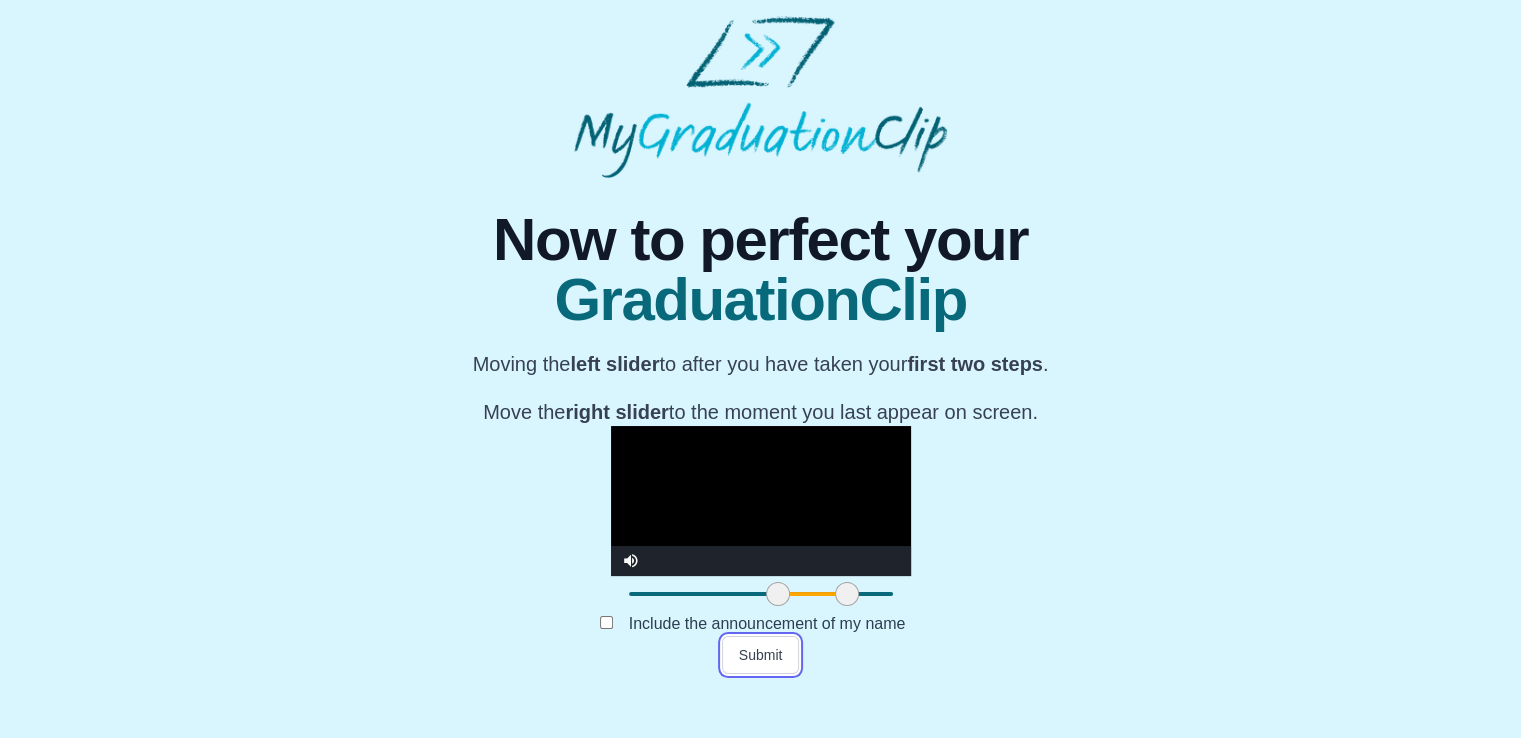 click on "Submit" at bounding box center [761, 655] 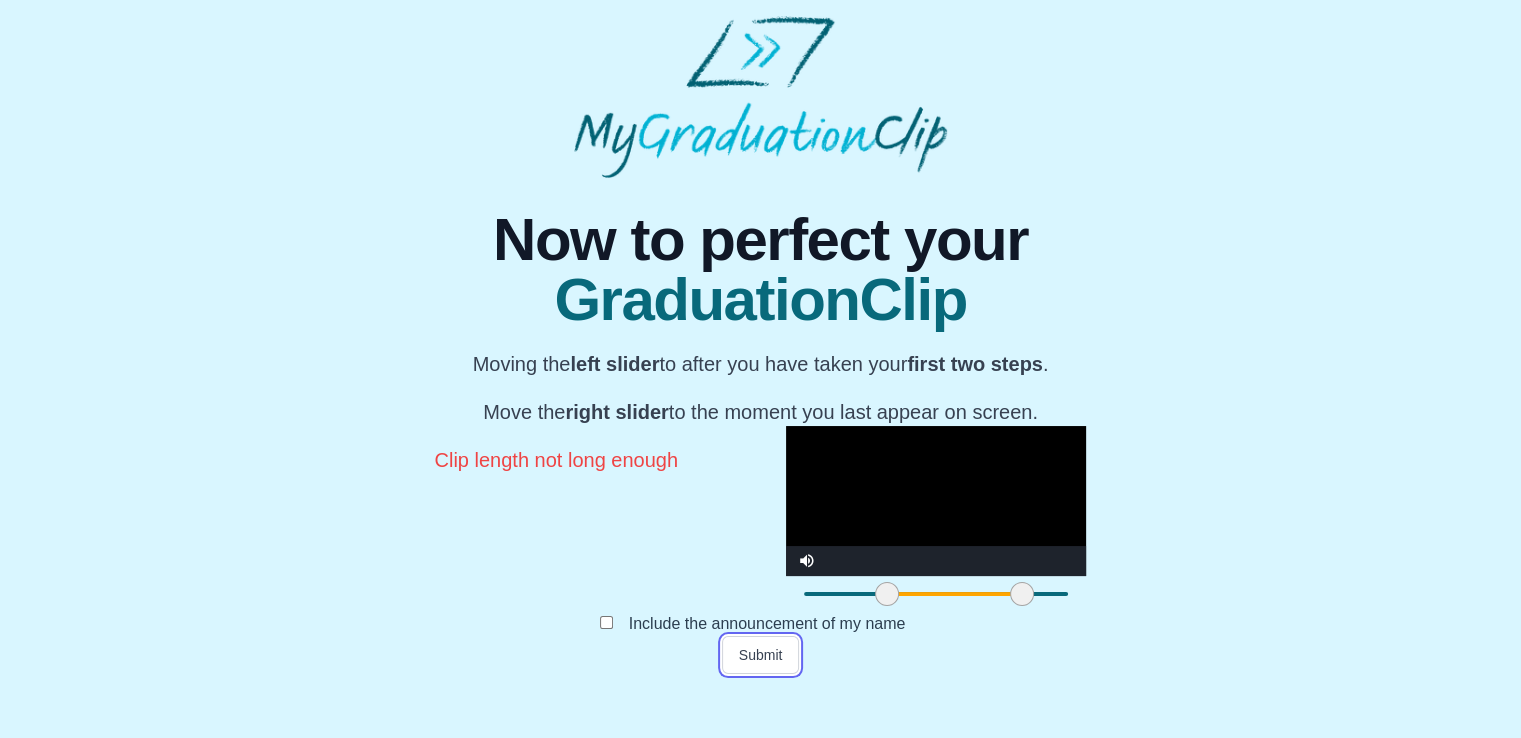 drag, startPoint x: 543, startPoint y: 694, endPoint x: 477, endPoint y: 690, distance: 66.1211 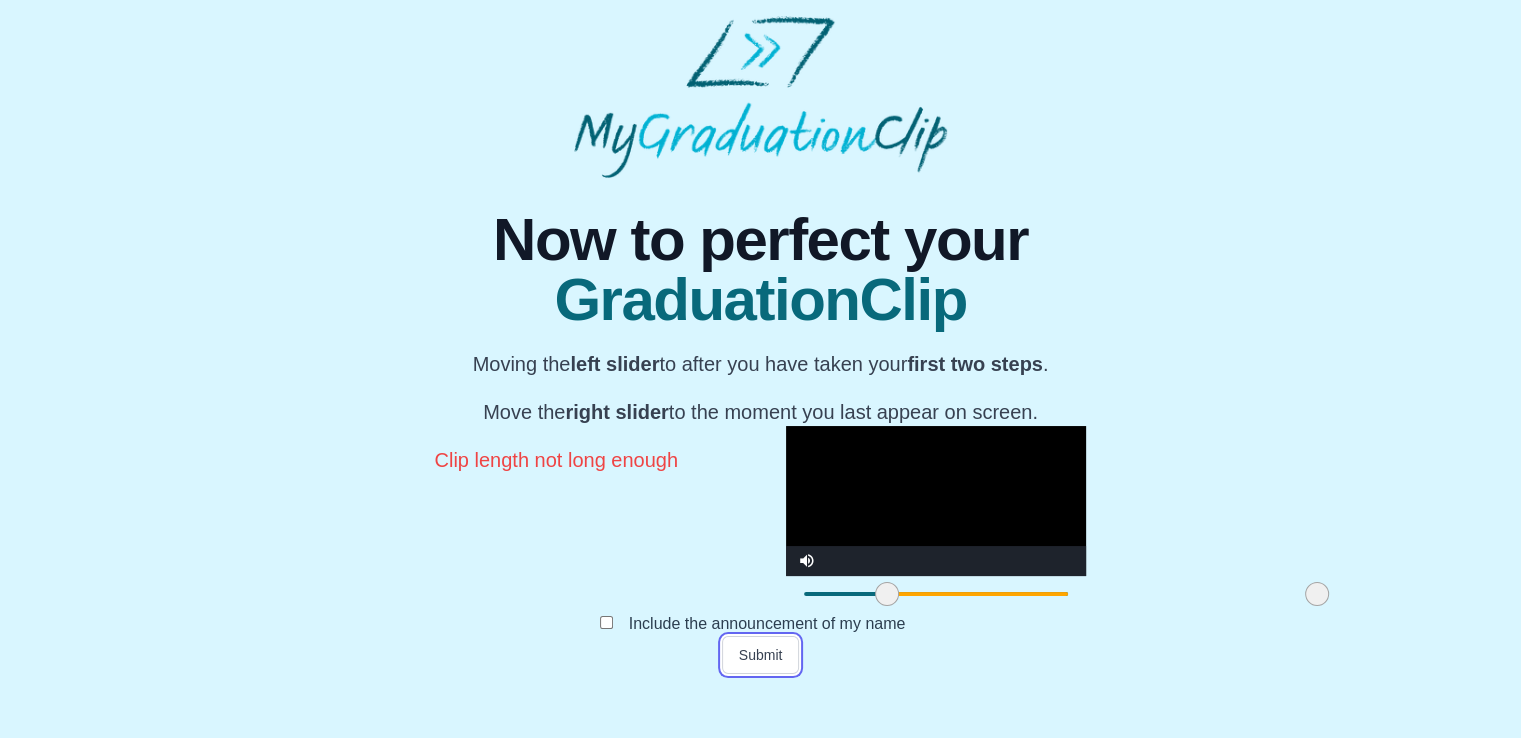 drag, startPoint x: 620, startPoint y: 687, endPoint x: 915, endPoint y: 647, distance: 297.69952 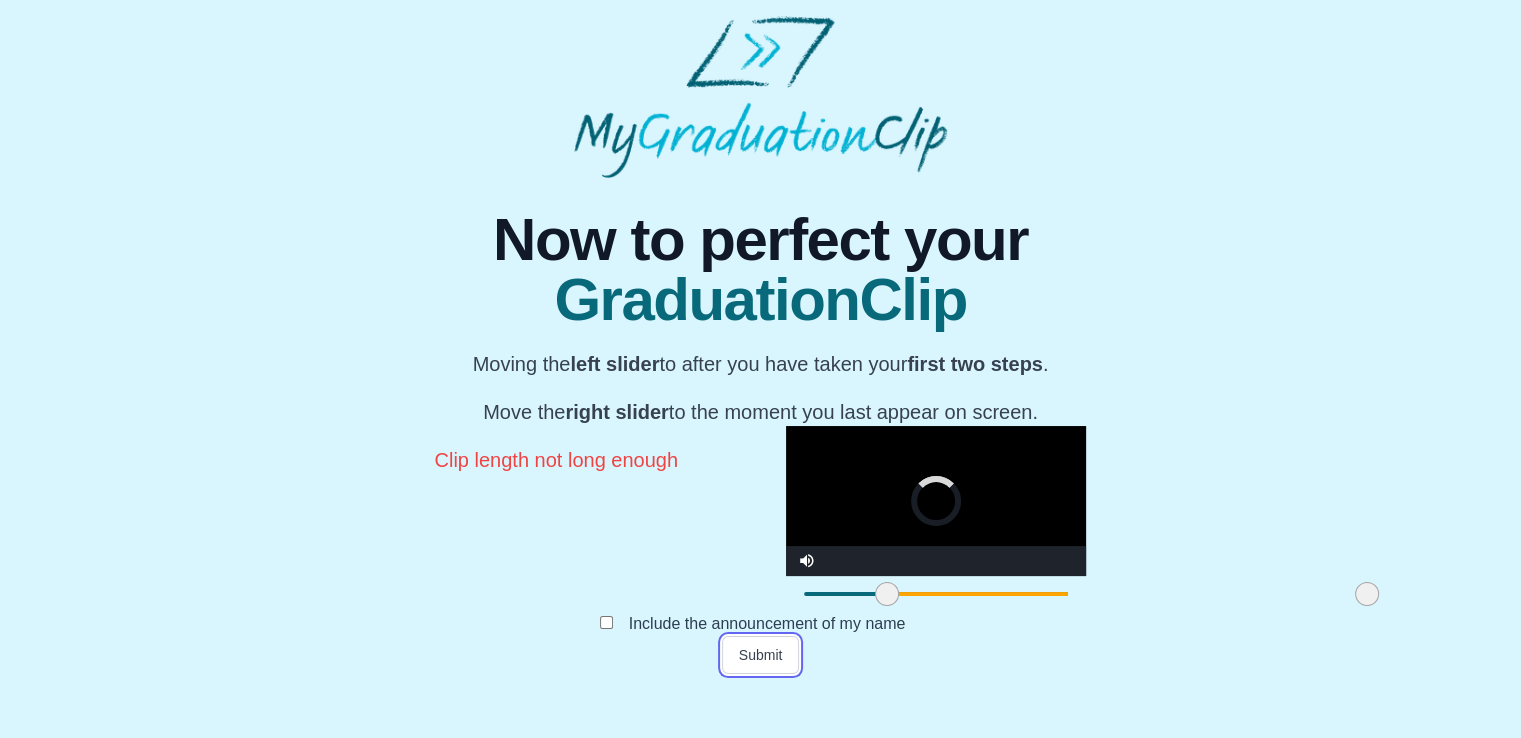 drag, startPoint x: 911, startPoint y: 681, endPoint x: 961, endPoint y: 672, distance: 50.803543 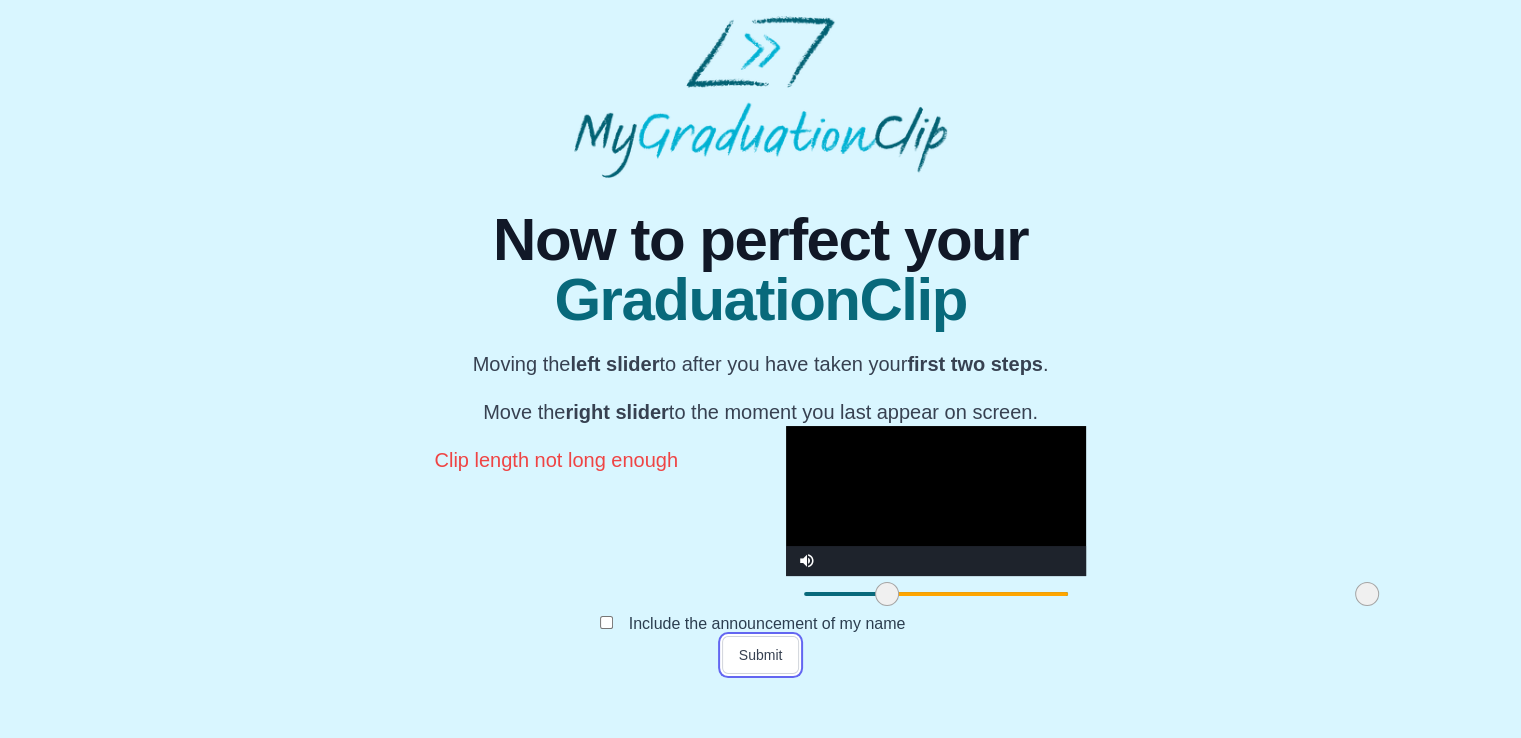 scroll, scrollTop: 278, scrollLeft: 0, axis: vertical 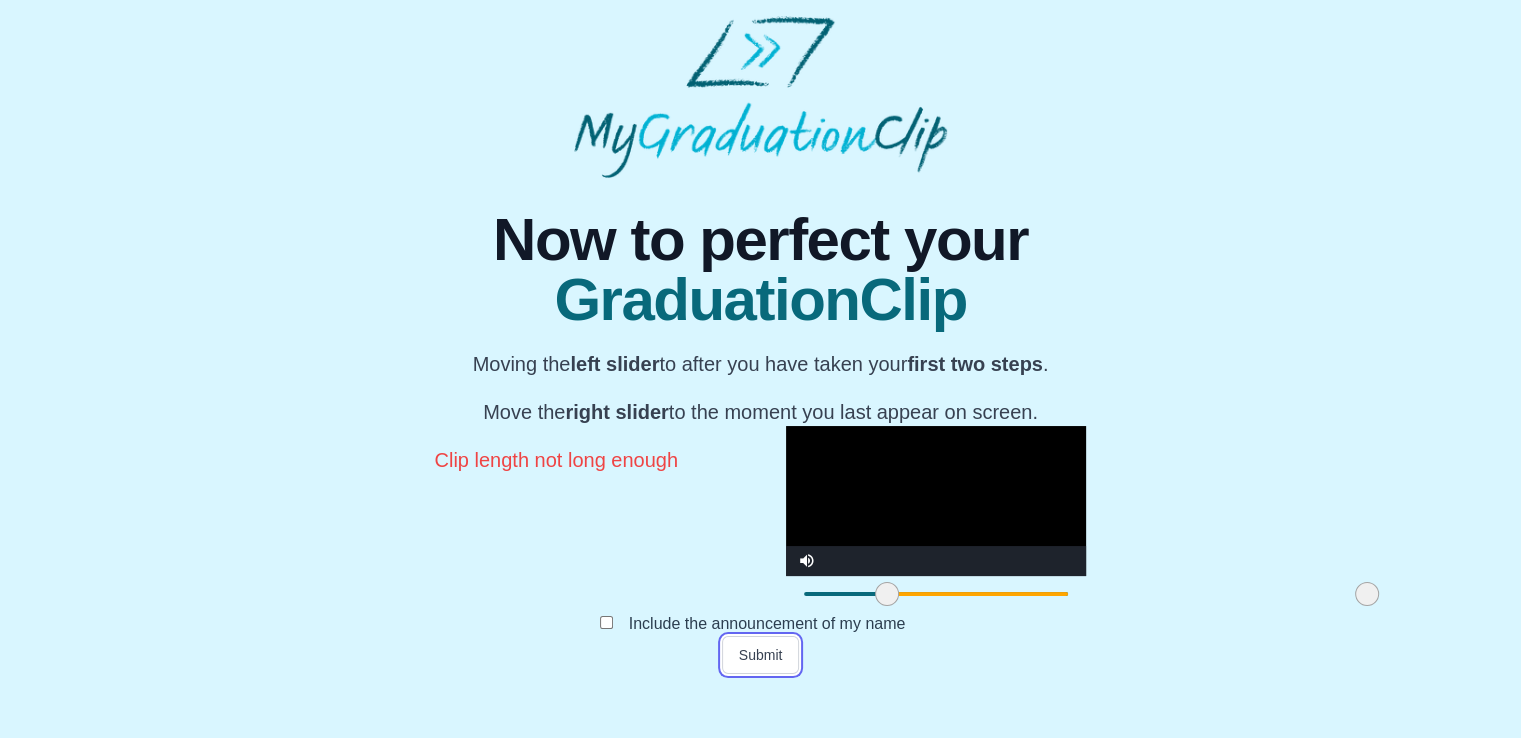 click on "Submit" at bounding box center (761, 655) 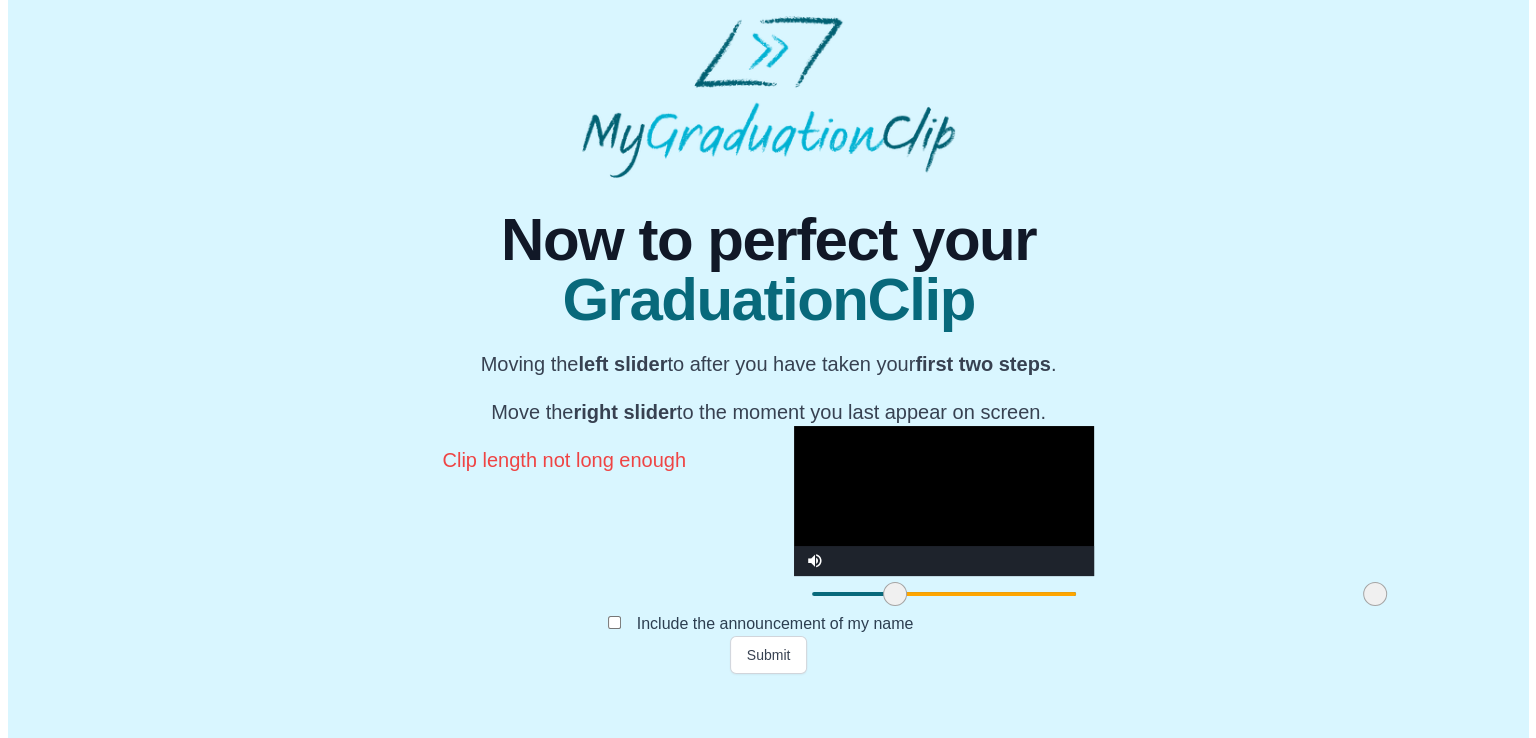 scroll, scrollTop: 0, scrollLeft: 0, axis: both 